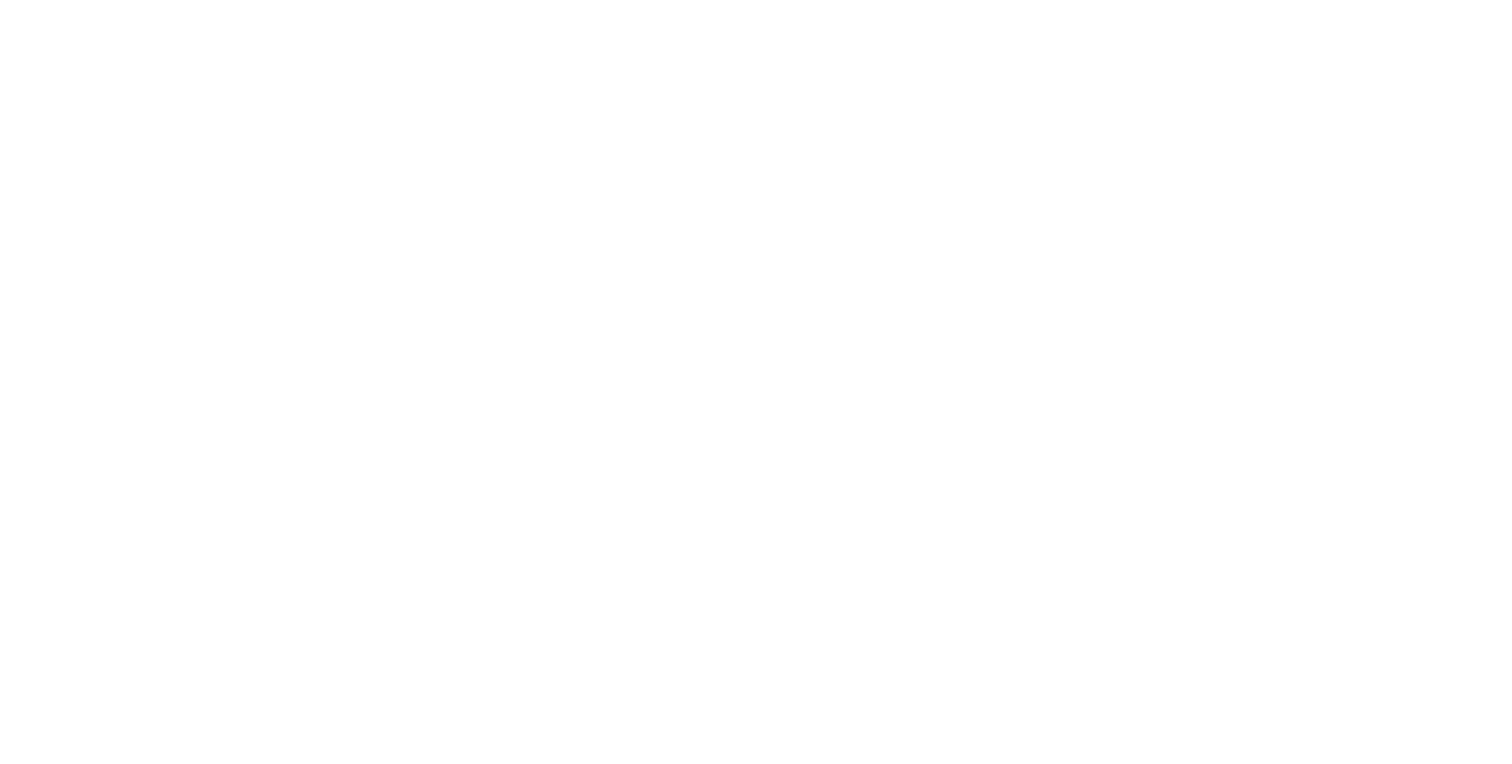 scroll, scrollTop: 0, scrollLeft: 0, axis: both 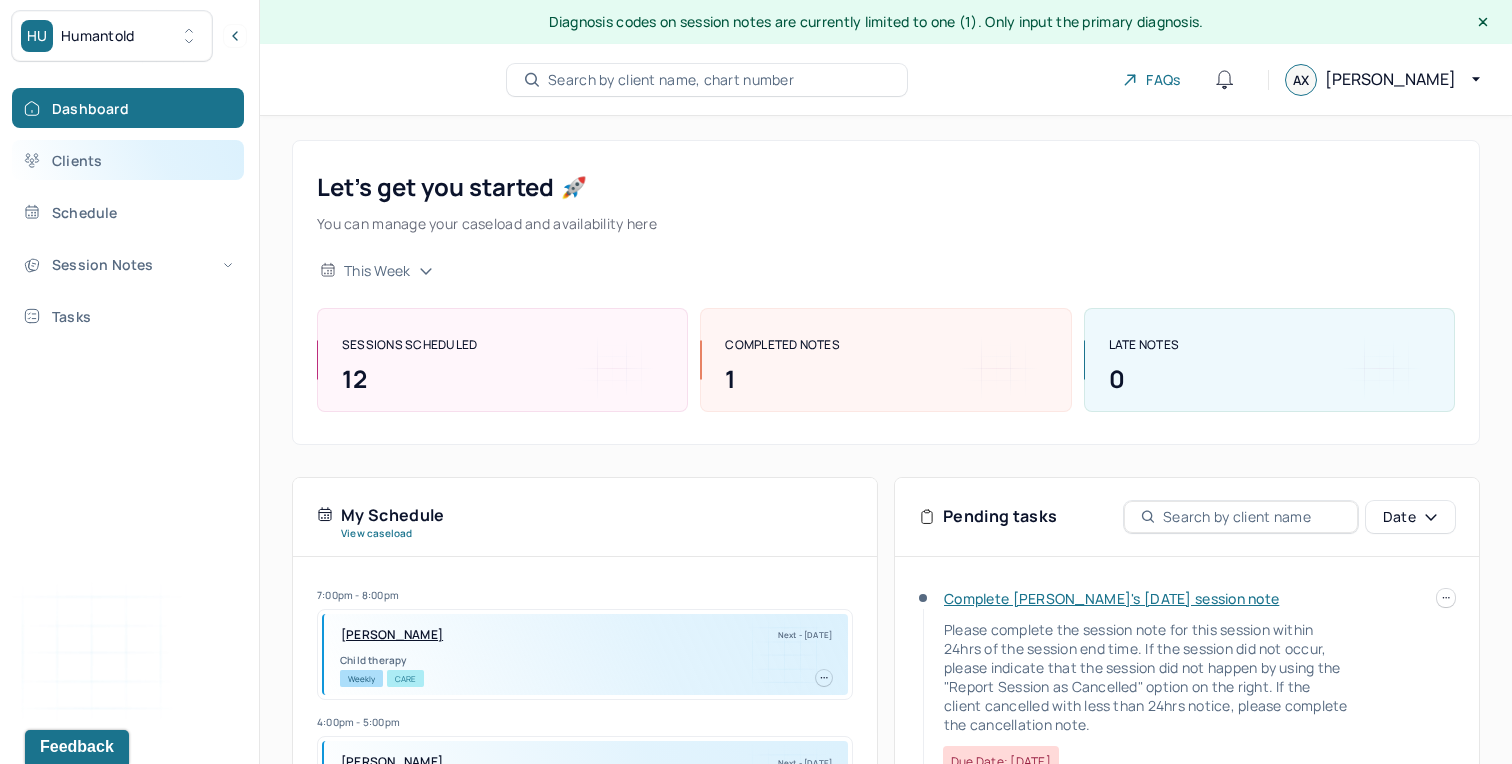 click on "Clients" at bounding box center (128, 160) 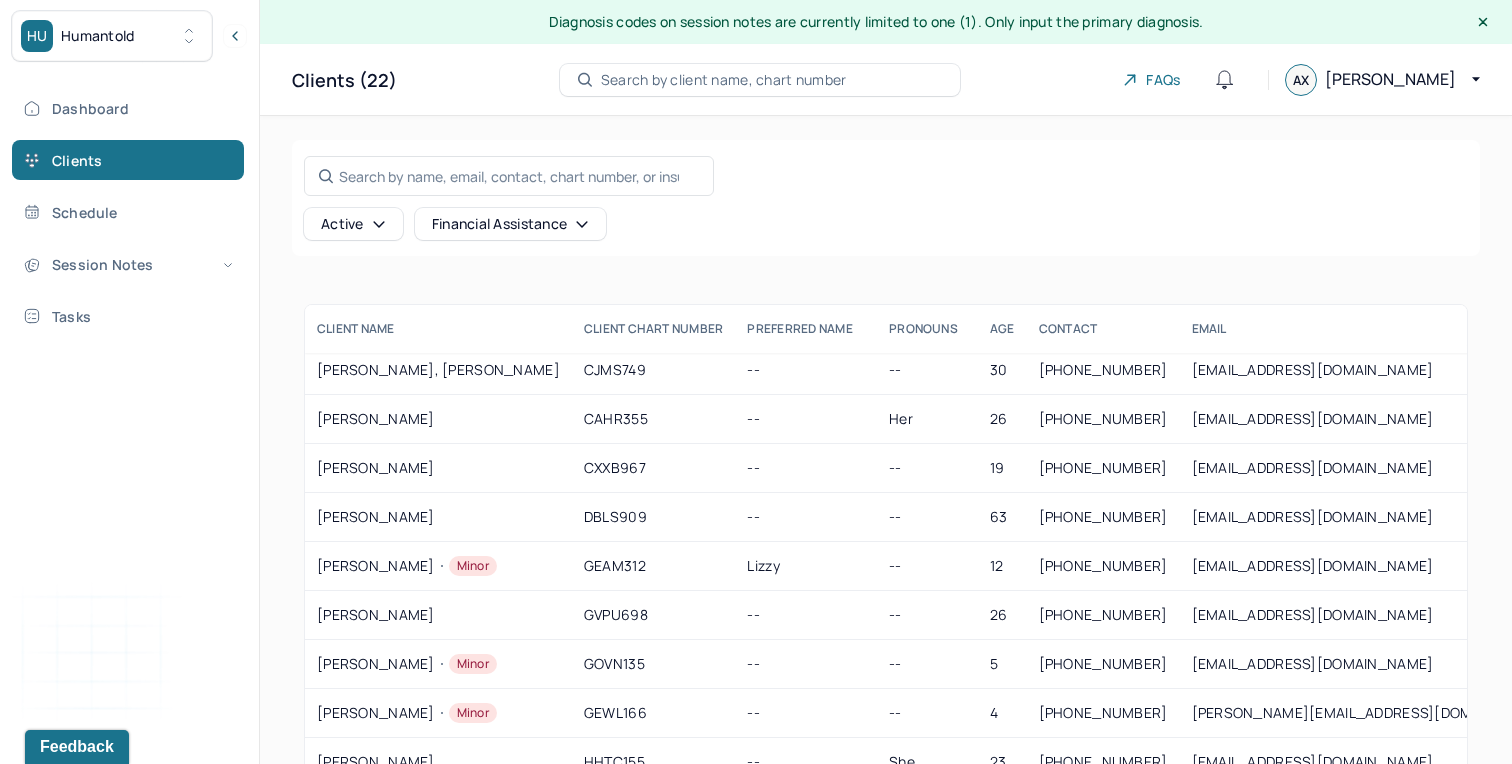 scroll, scrollTop: 97, scrollLeft: 0, axis: vertical 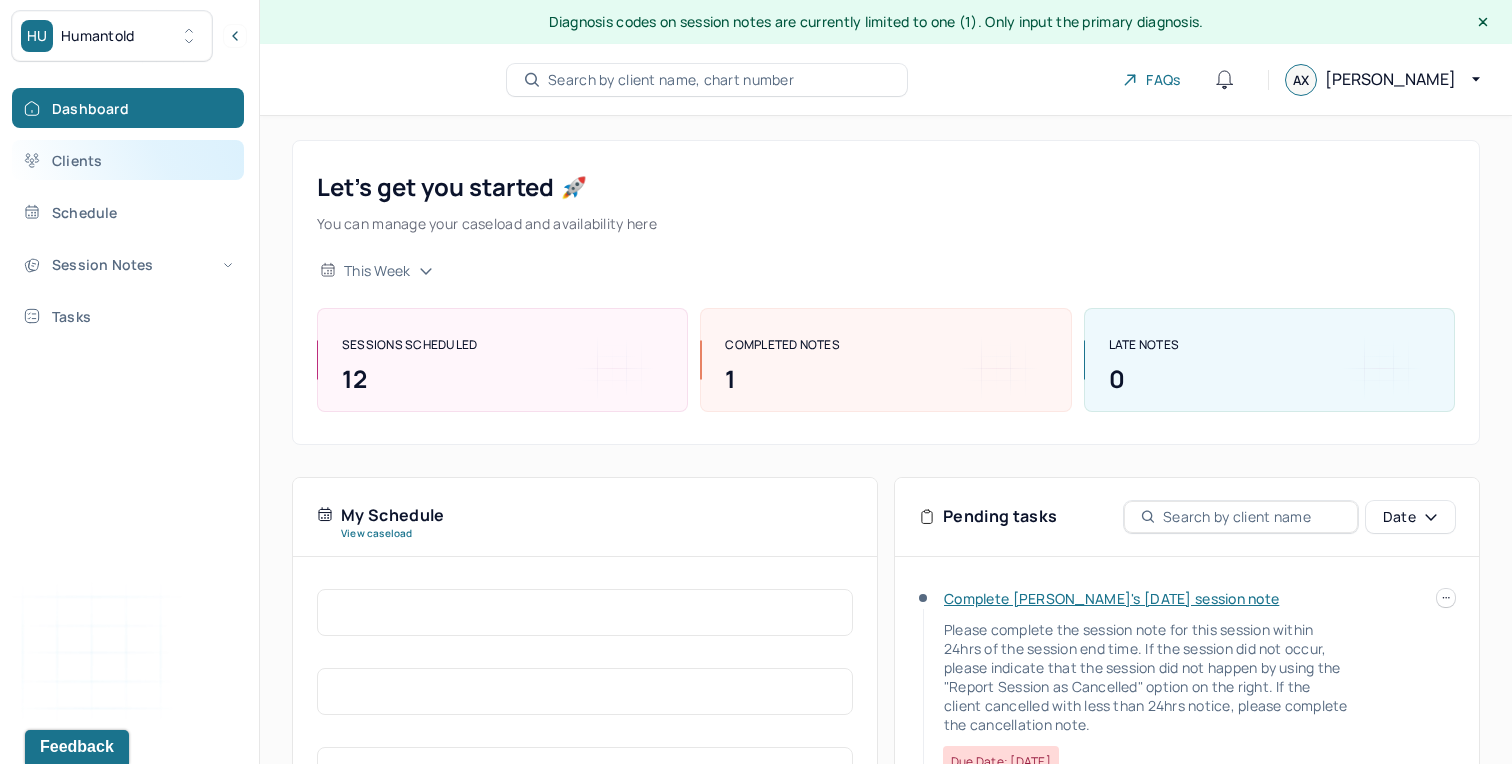 click on "Clients" at bounding box center (128, 160) 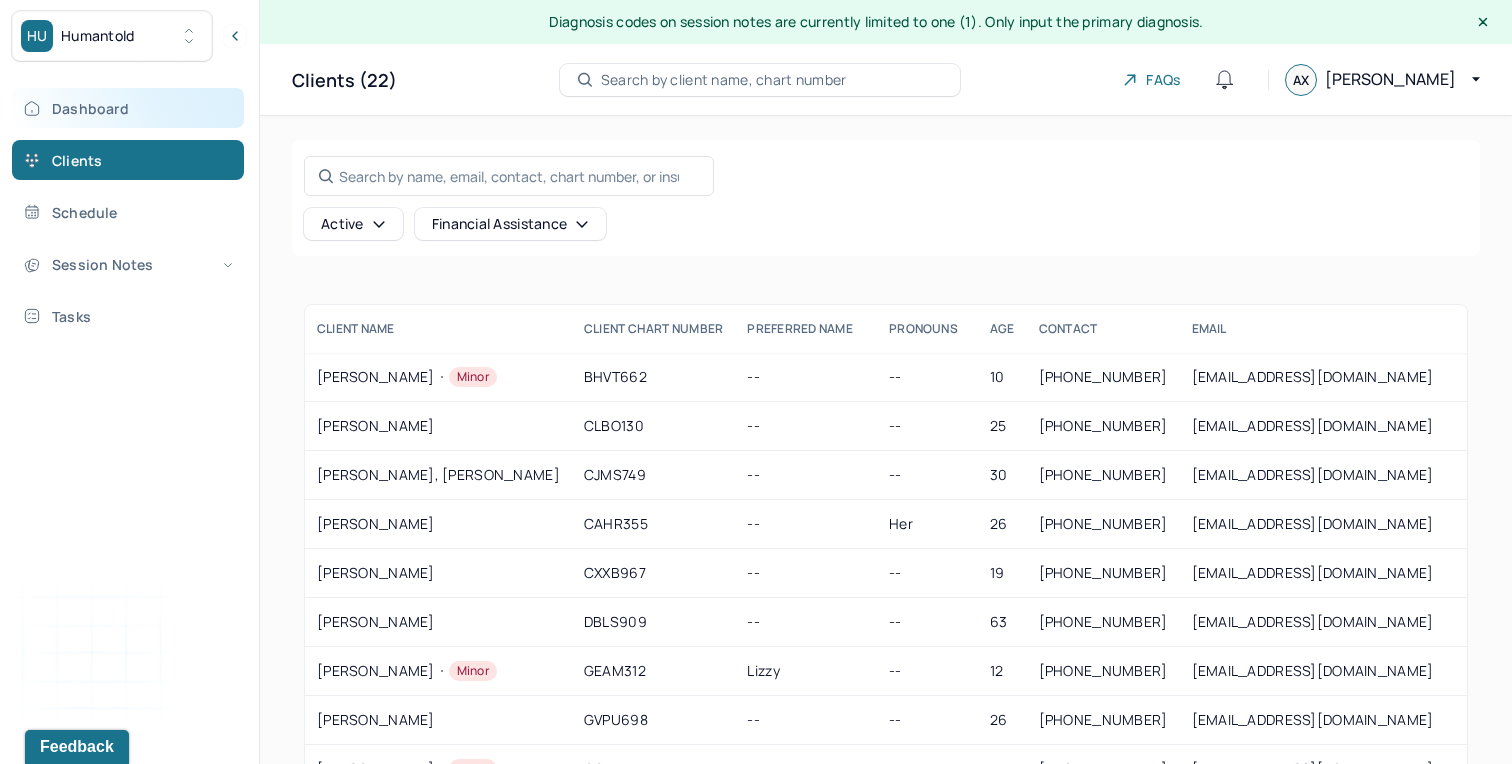 click on "Dashboard" at bounding box center (128, 108) 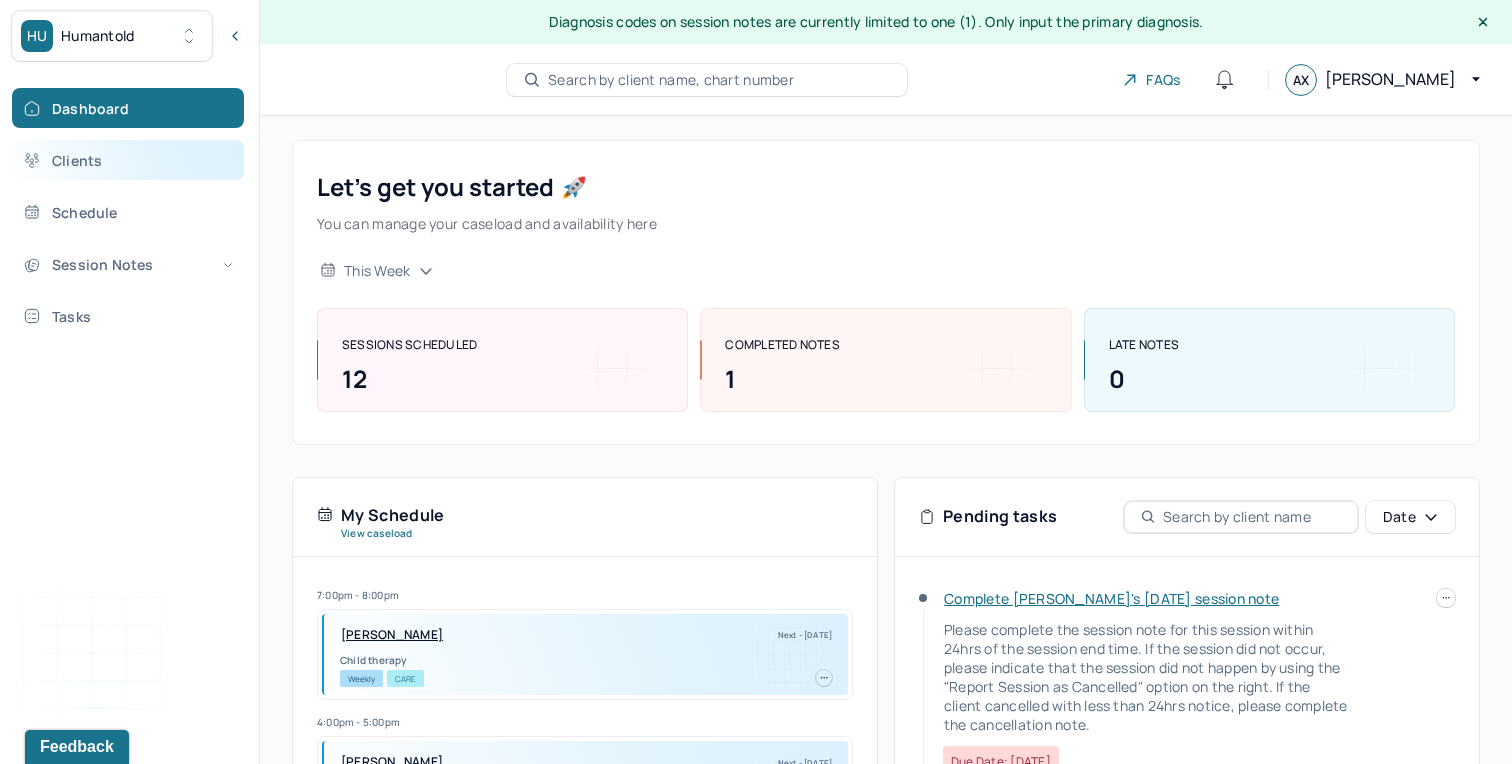 click on "Clients" at bounding box center (128, 160) 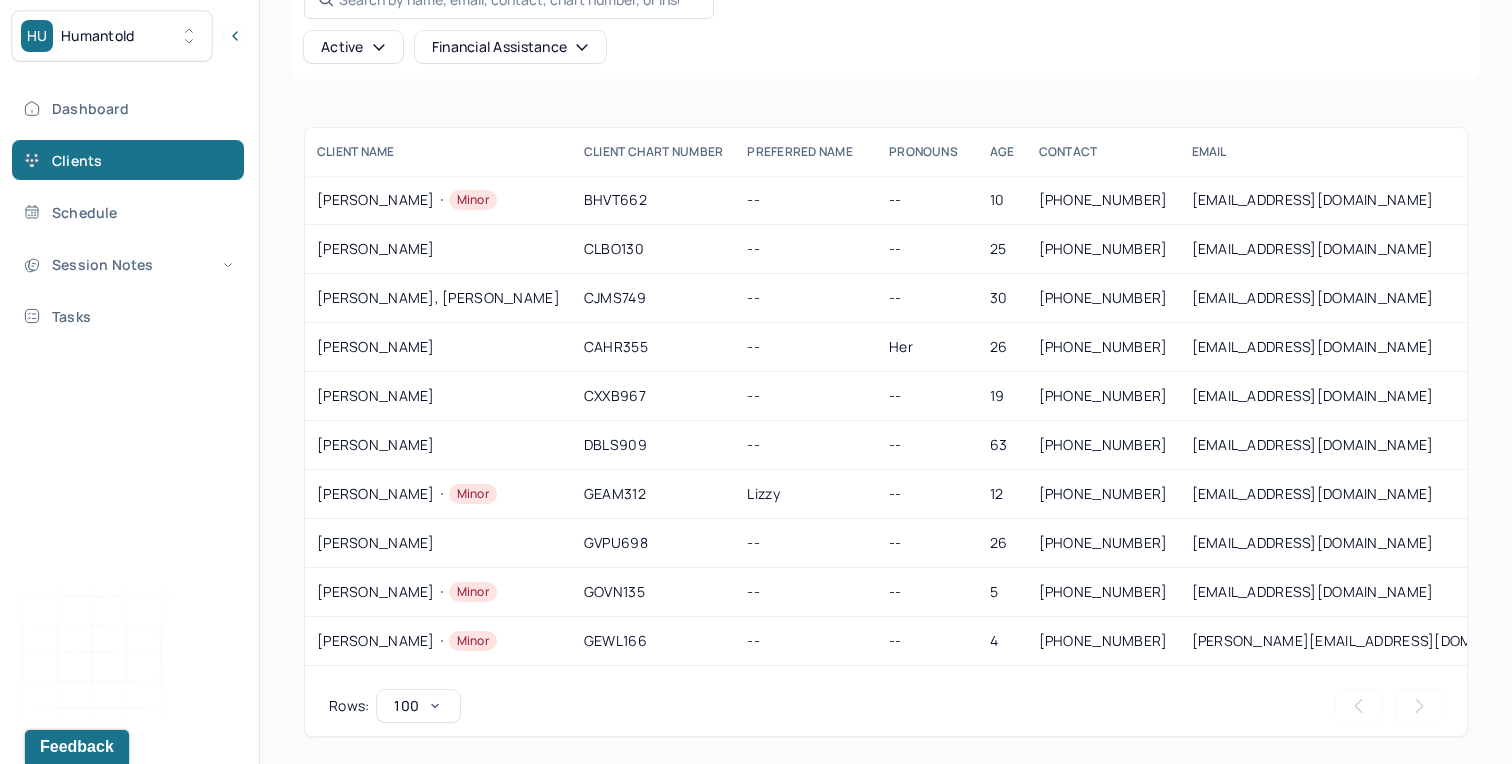 scroll, scrollTop: 191, scrollLeft: 0, axis: vertical 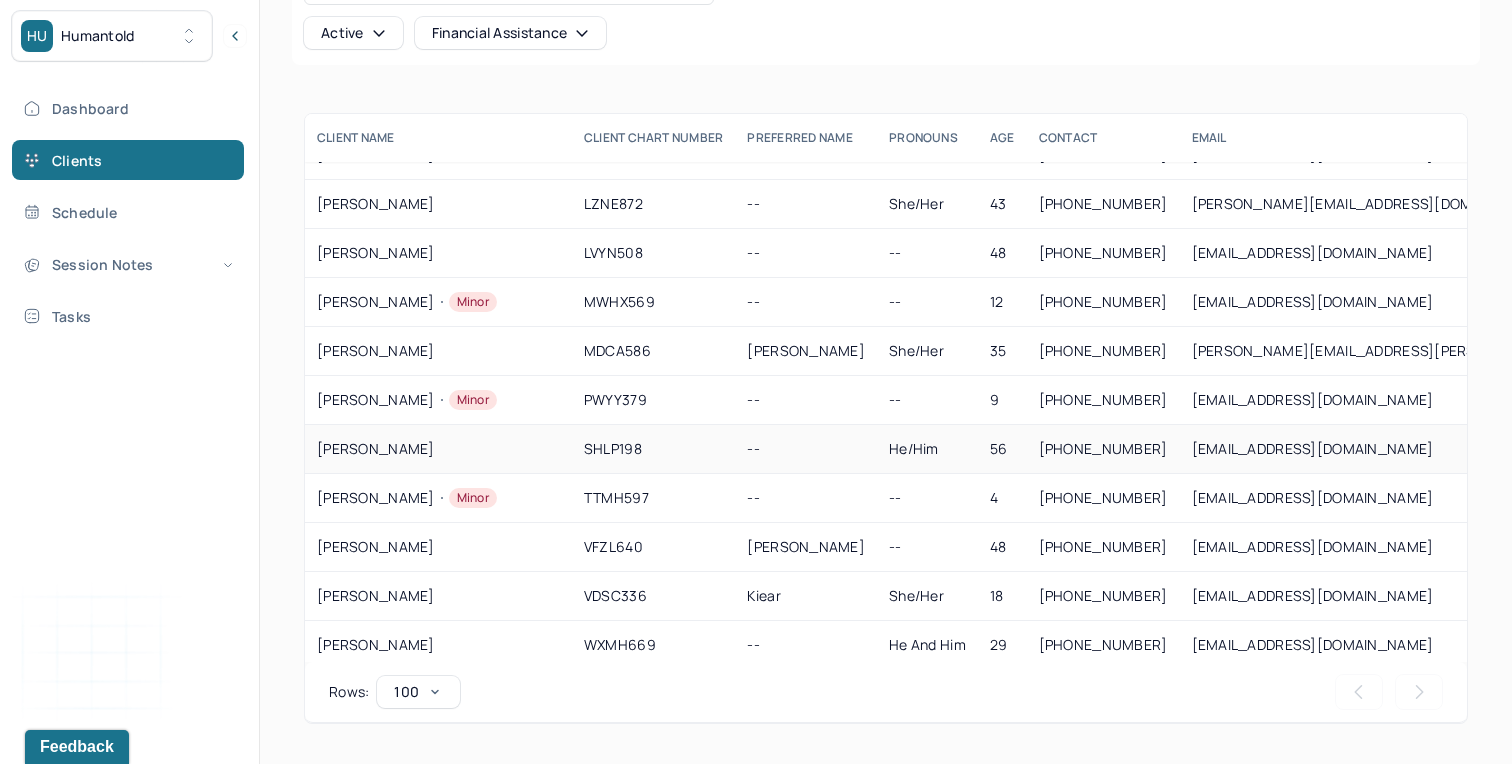 click on "[PERSON_NAME]" at bounding box center (438, 449) 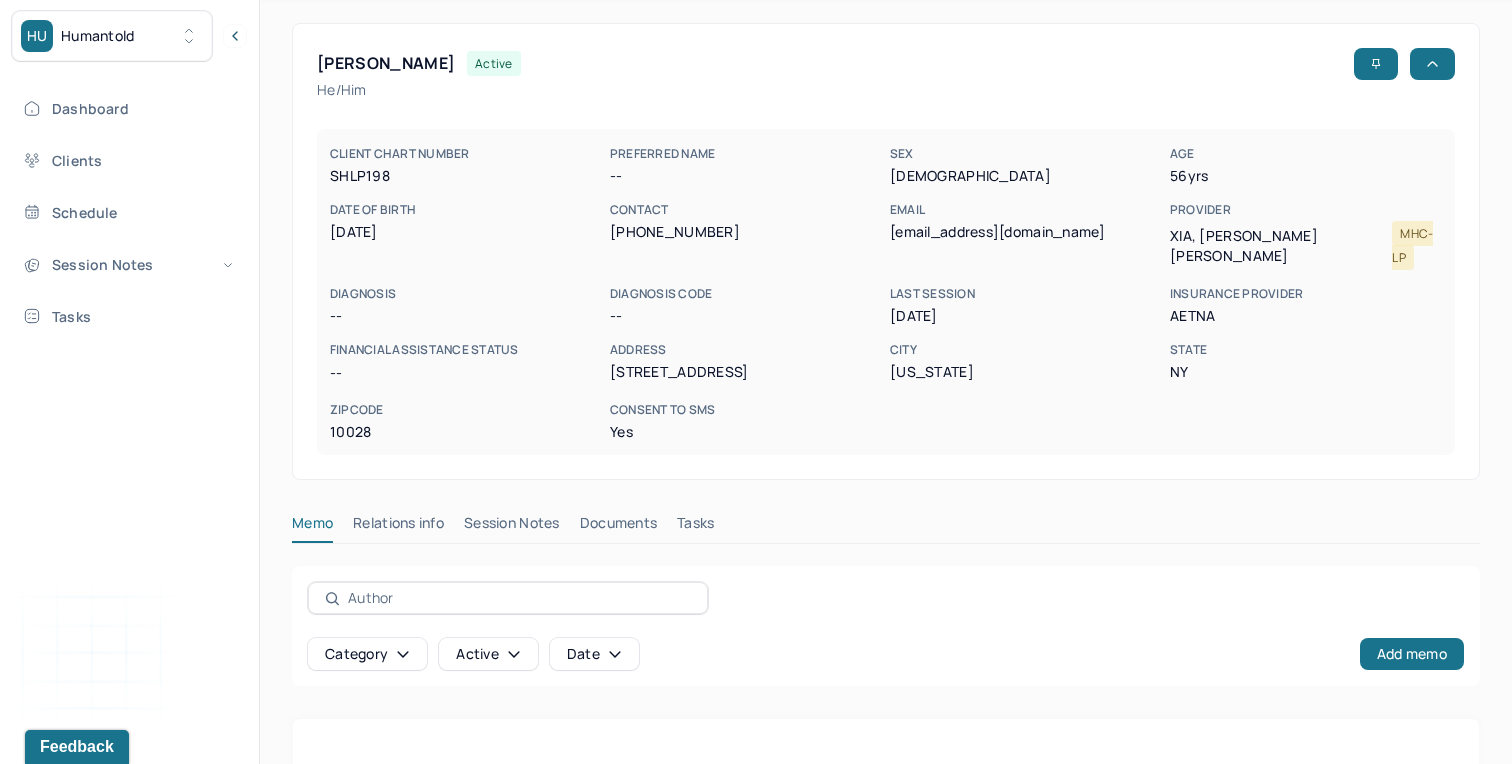 scroll, scrollTop: 100, scrollLeft: 0, axis: vertical 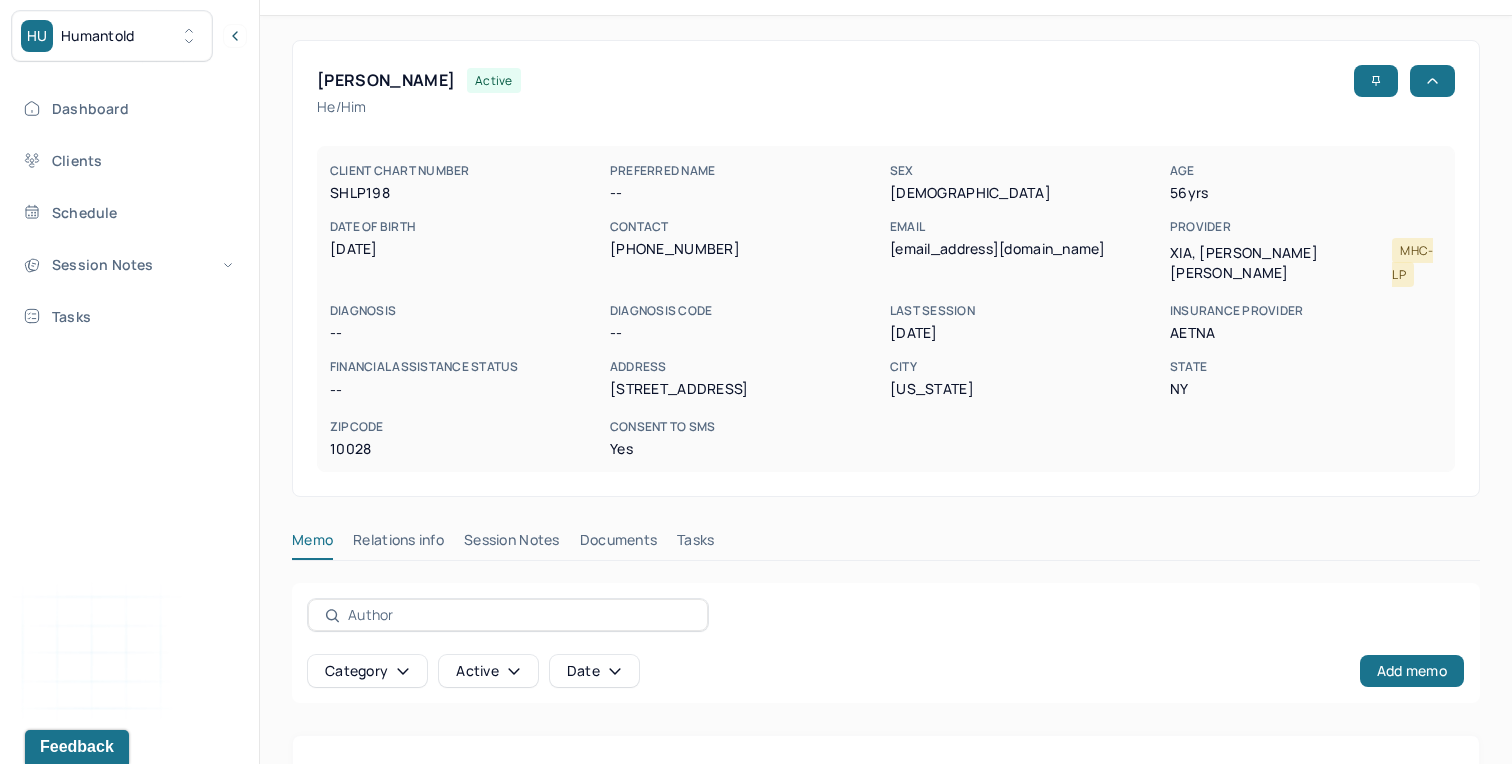 click on "Session Notes" at bounding box center [512, 544] 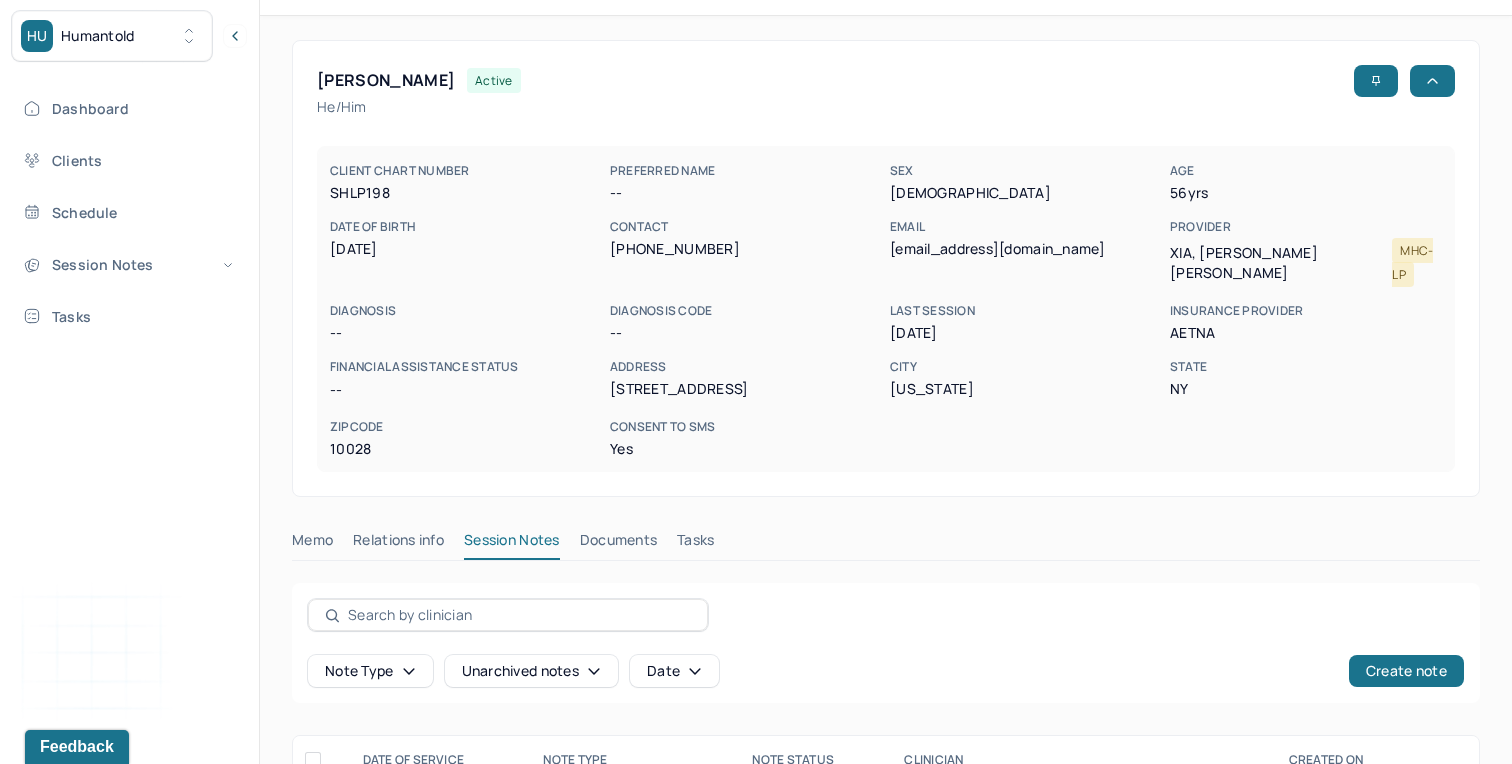 scroll, scrollTop: 170, scrollLeft: 0, axis: vertical 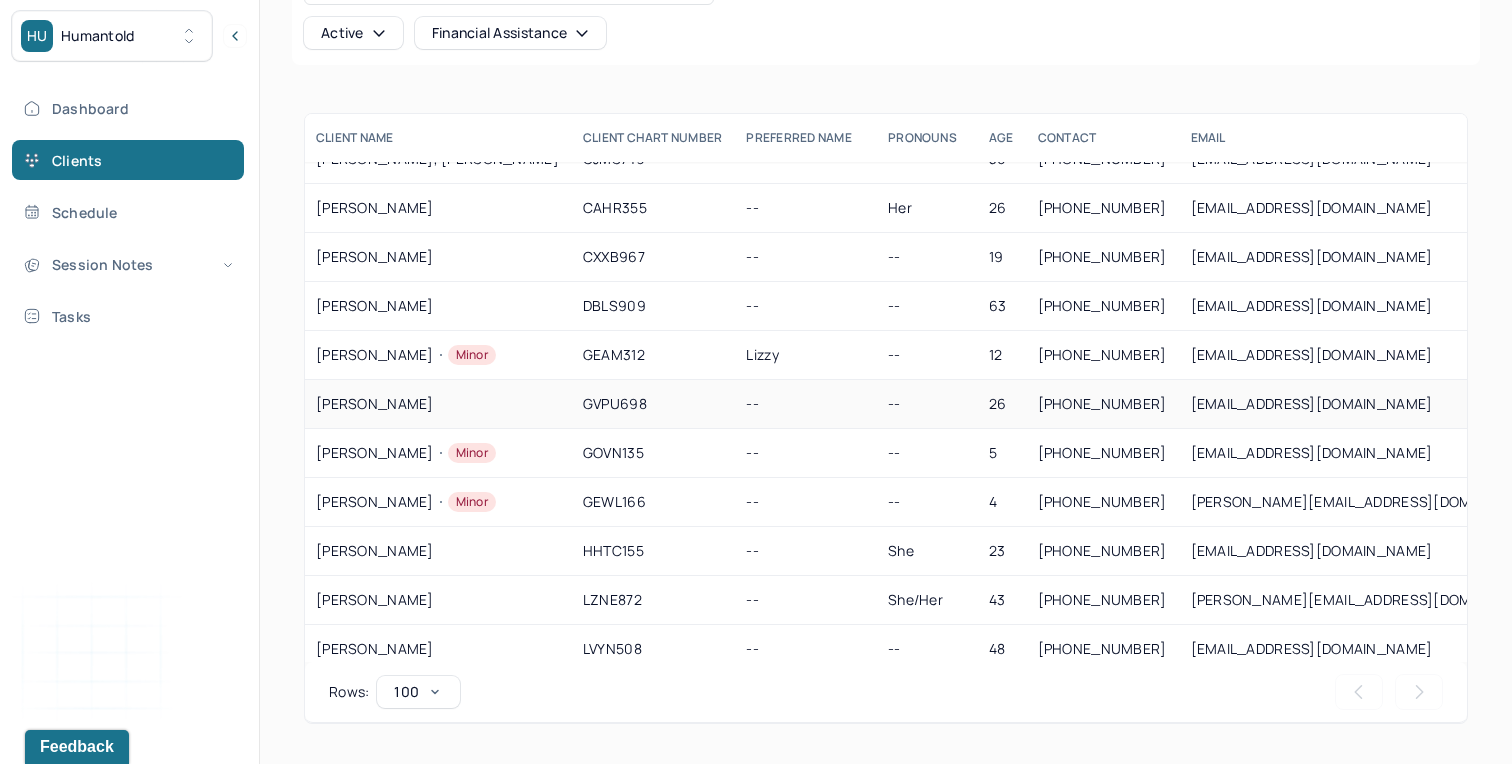 click on "[PERSON_NAME]" at bounding box center (437, 404) 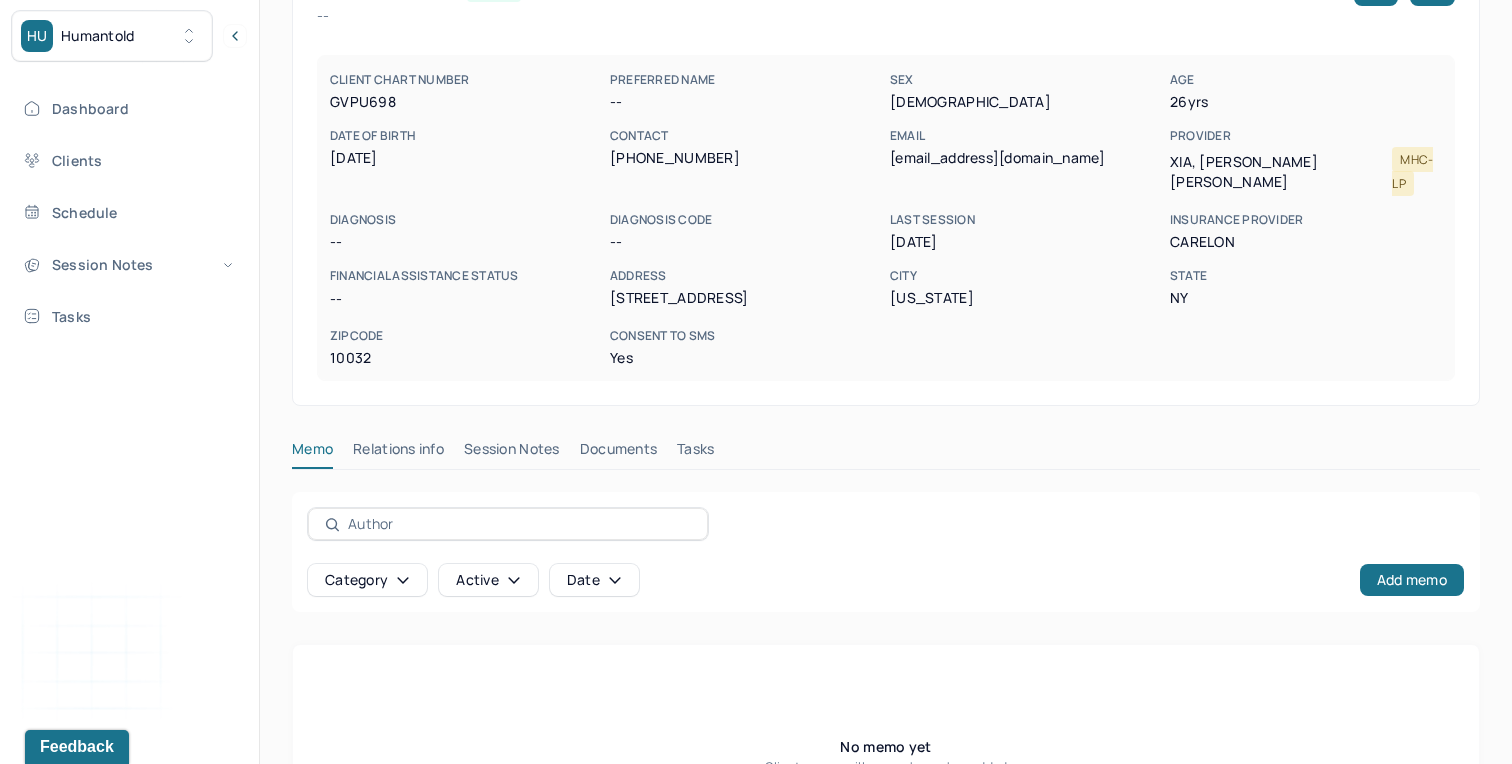 click on "Session Notes" at bounding box center (512, 453) 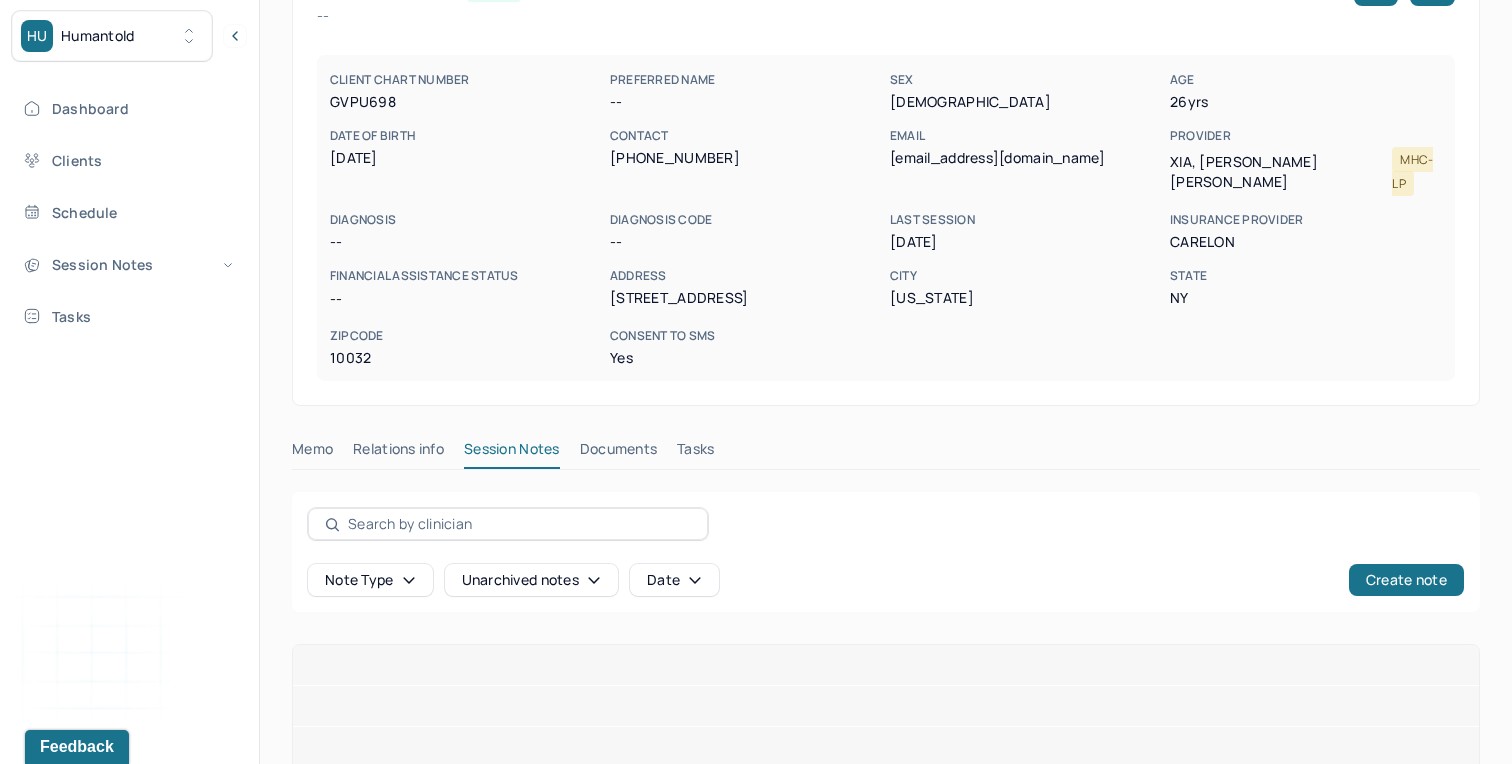 scroll, scrollTop: 170, scrollLeft: 0, axis: vertical 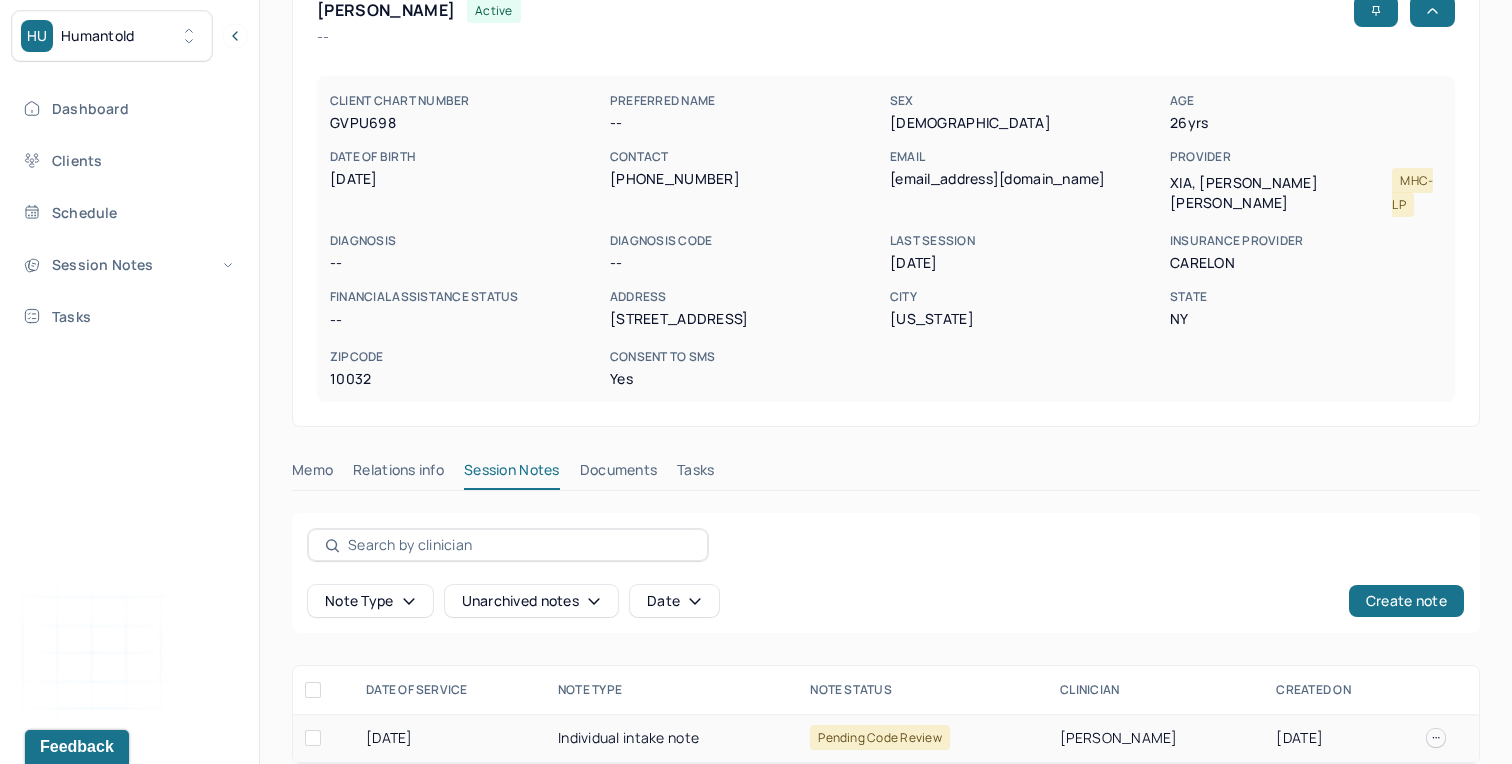 click on "Individual intake note" at bounding box center [672, 738] 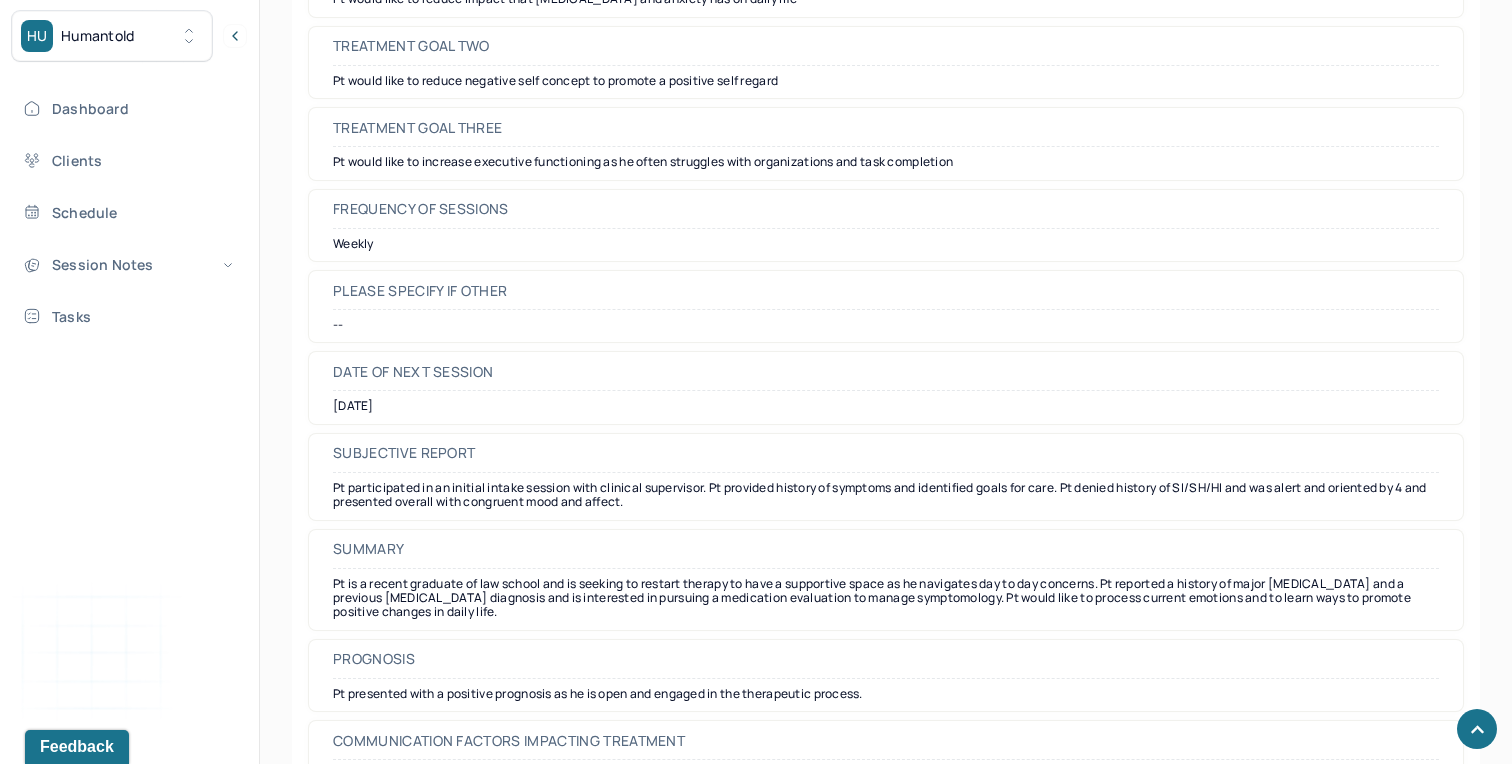 scroll, scrollTop: 9119, scrollLeft: 0, axis: vertical 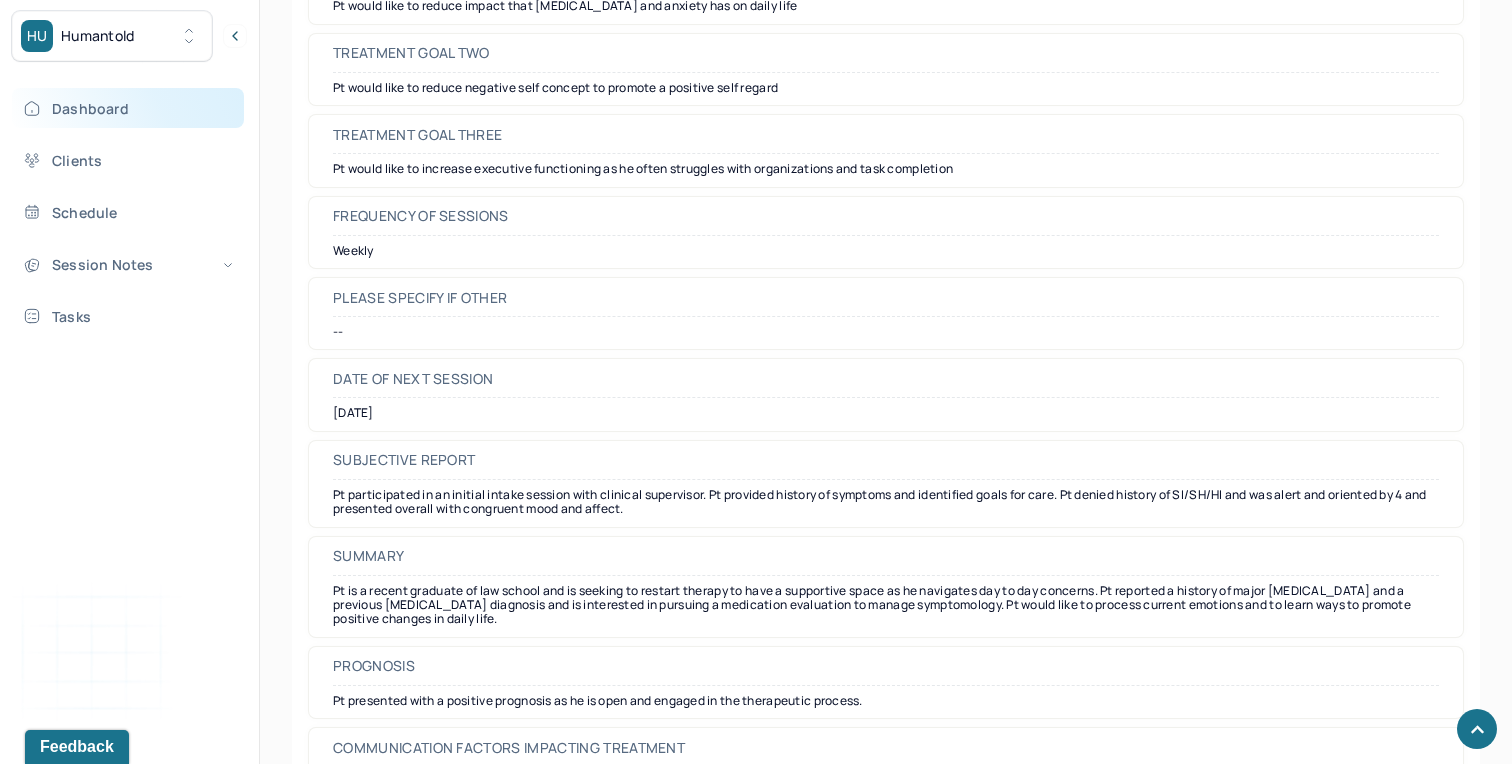 click on "Dashboard" at bounding box center [128, 108] 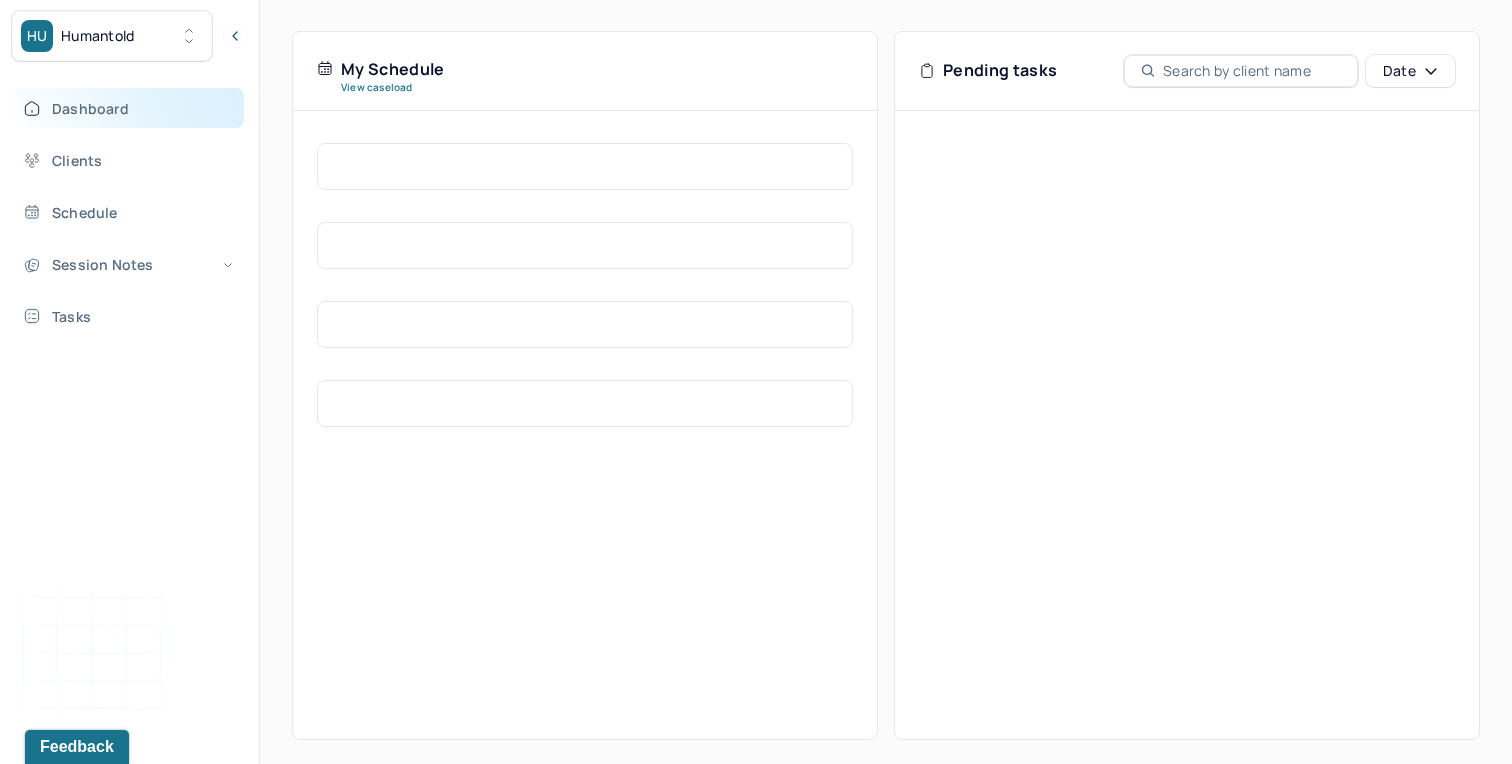 scroll, scrollTop: 445, scrollLeft: 0, axis: vertical 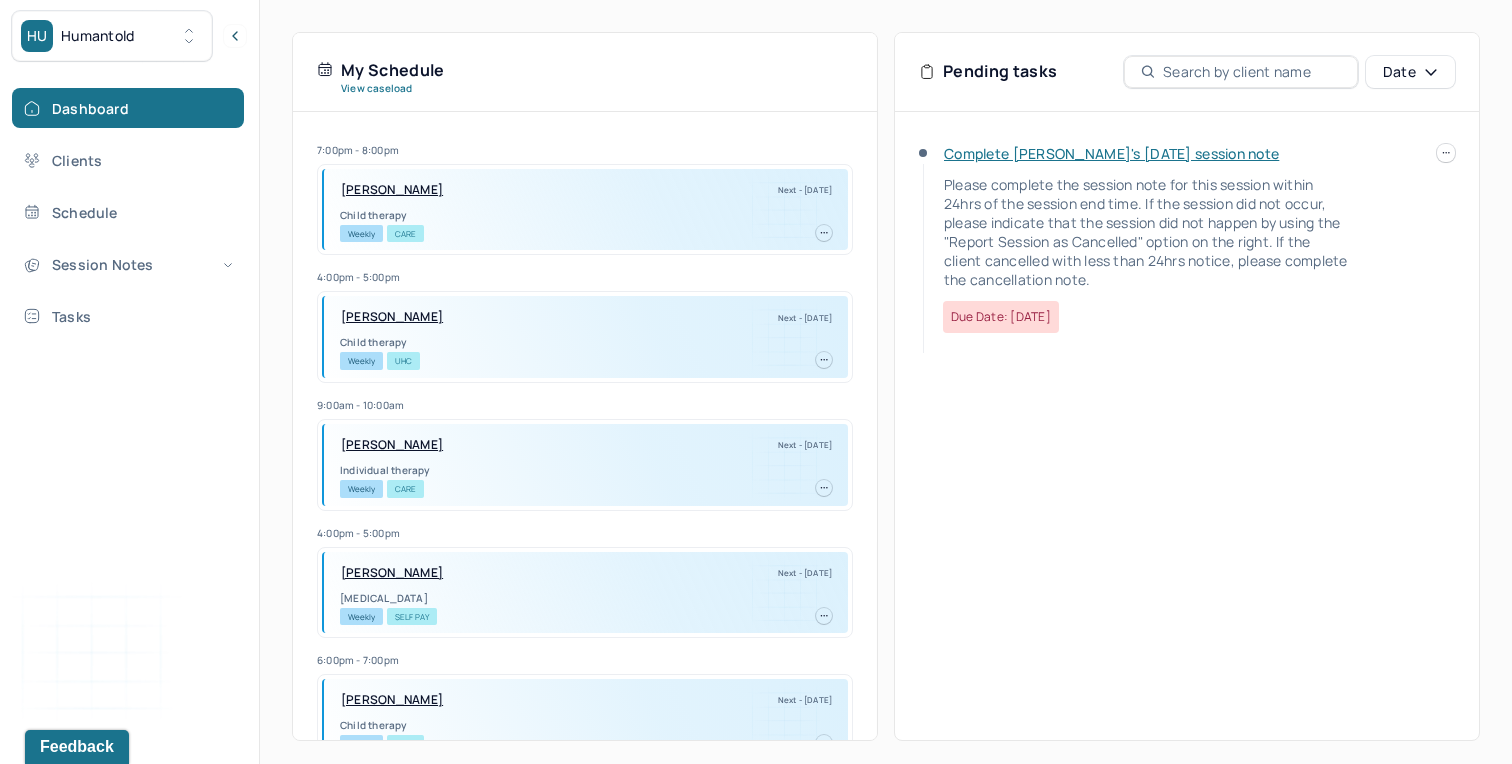 click on "Complete [PERSON_NAME]'s [DATE] session note" at bounding box center (1111, 153) 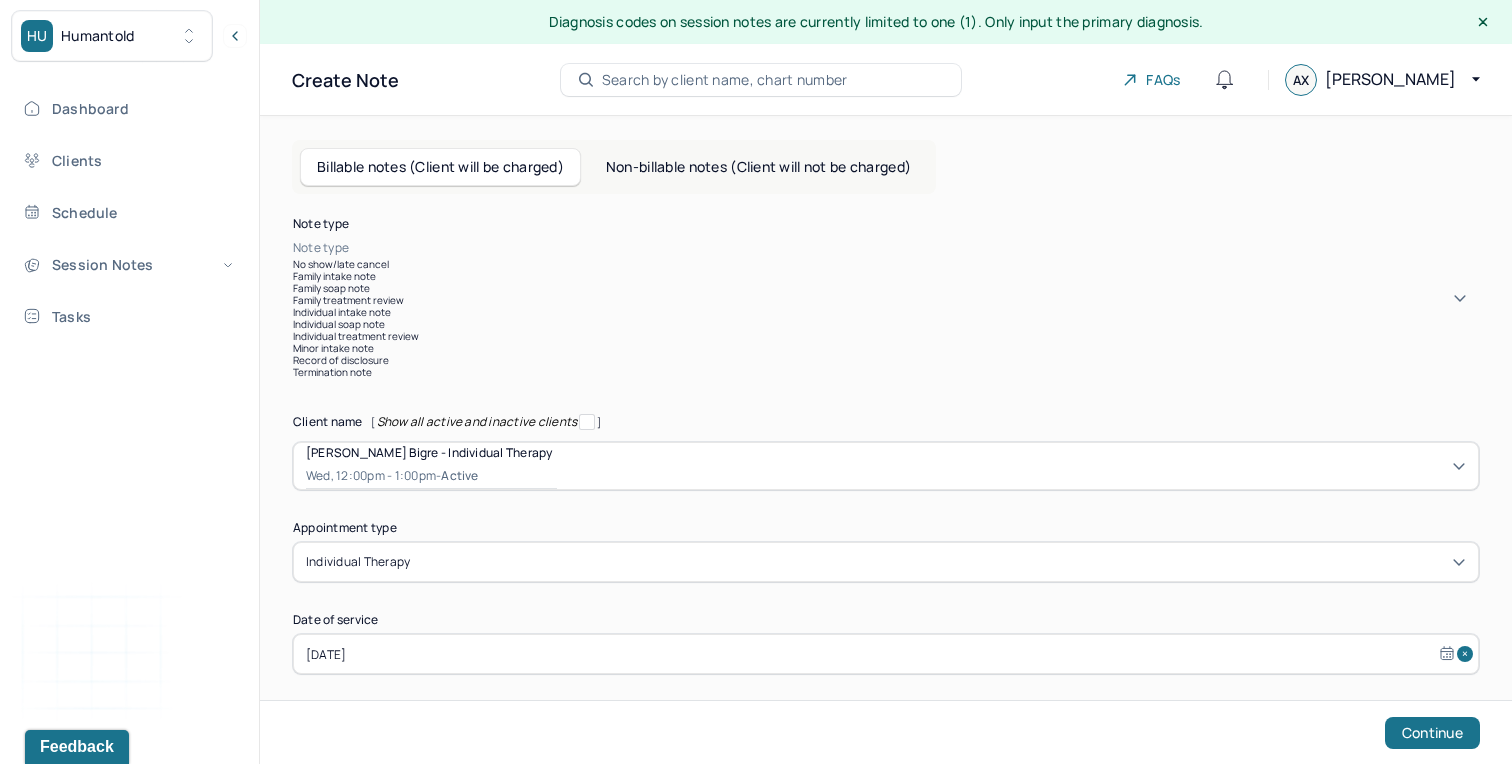 click at bounding box center (916, 248) 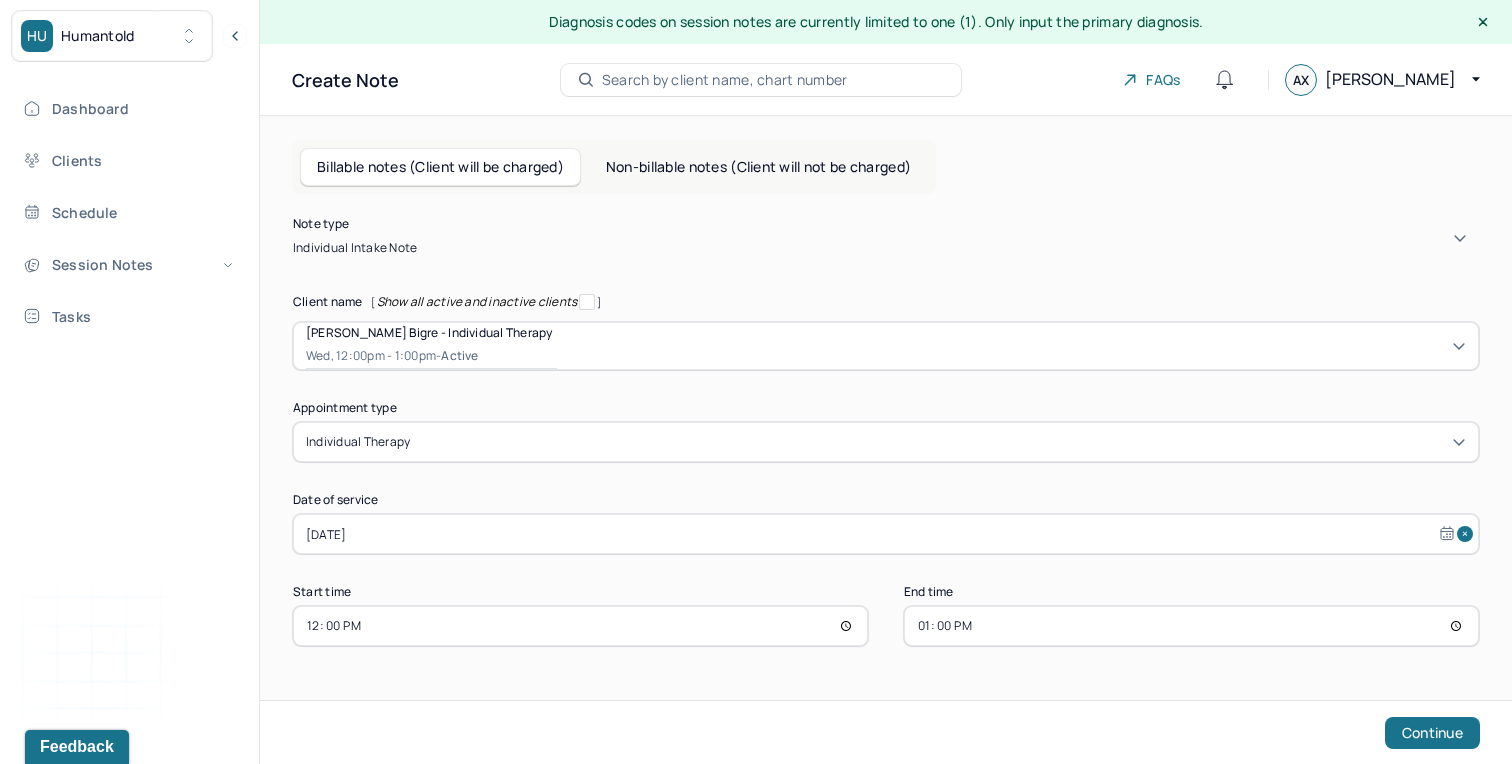 scroll, scrollTop: 7, scrollLeft: 0, axis: vertical 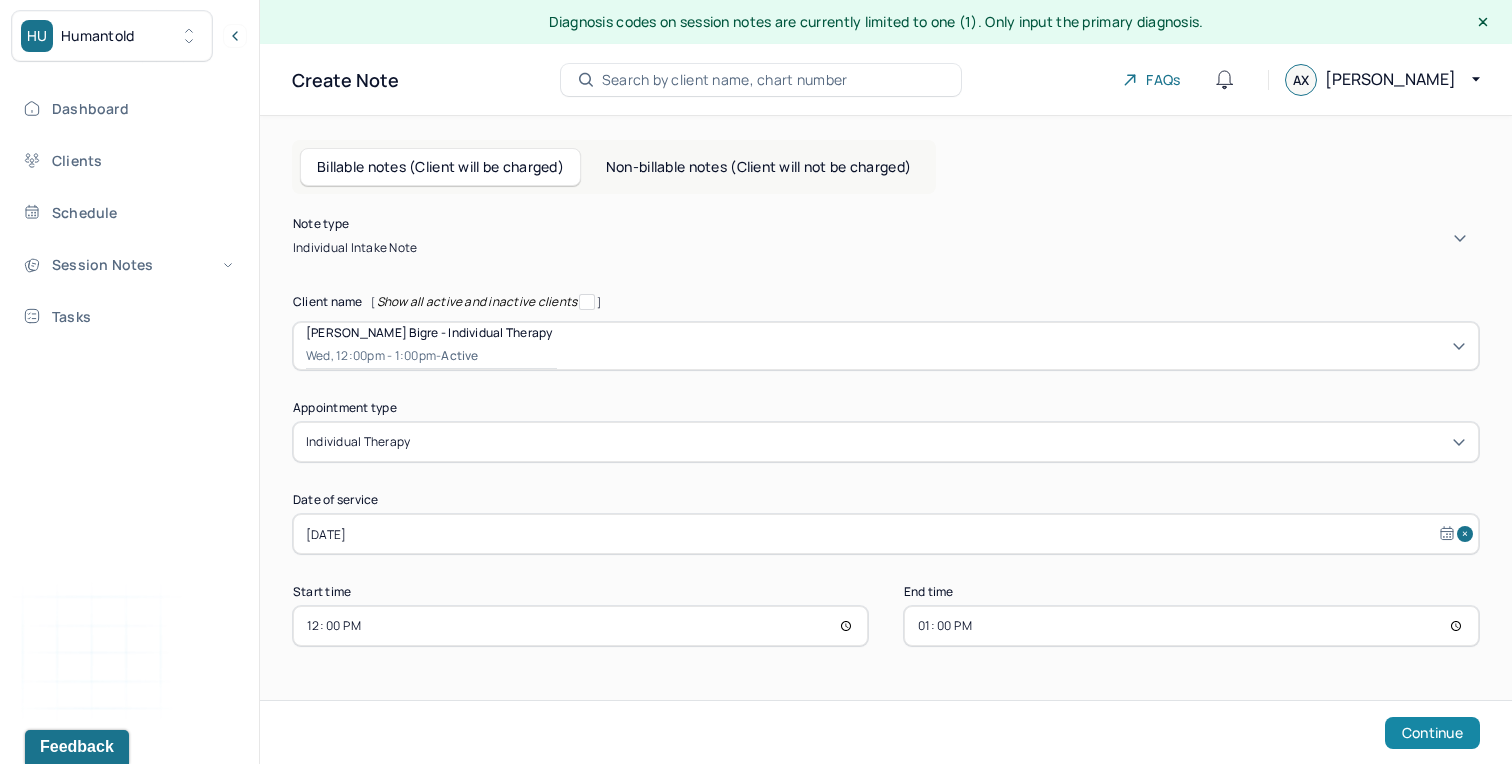 click on "Continue" at bounding box center (1432, 733) 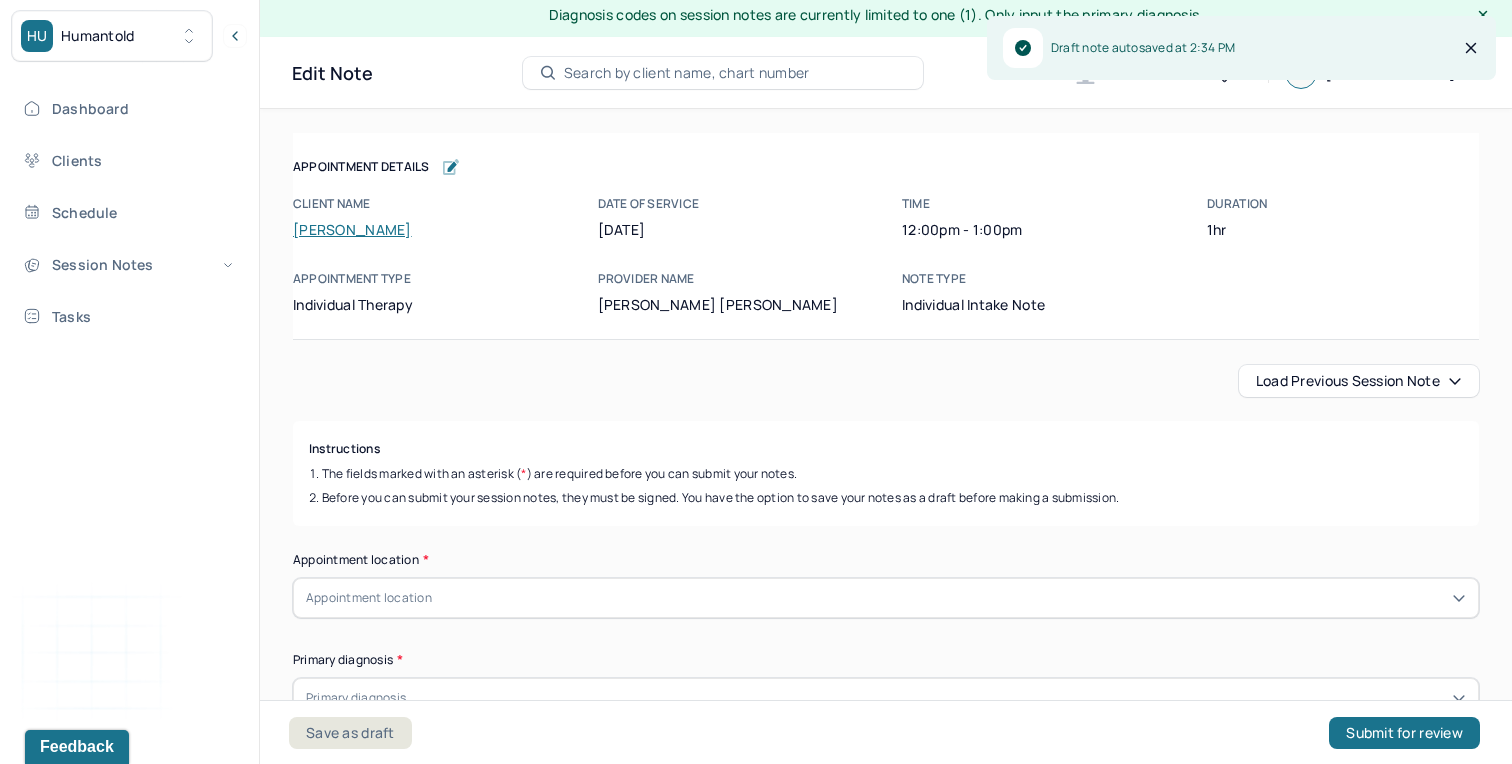 click on "Load previous session note" at bounding box center (1359, 381) 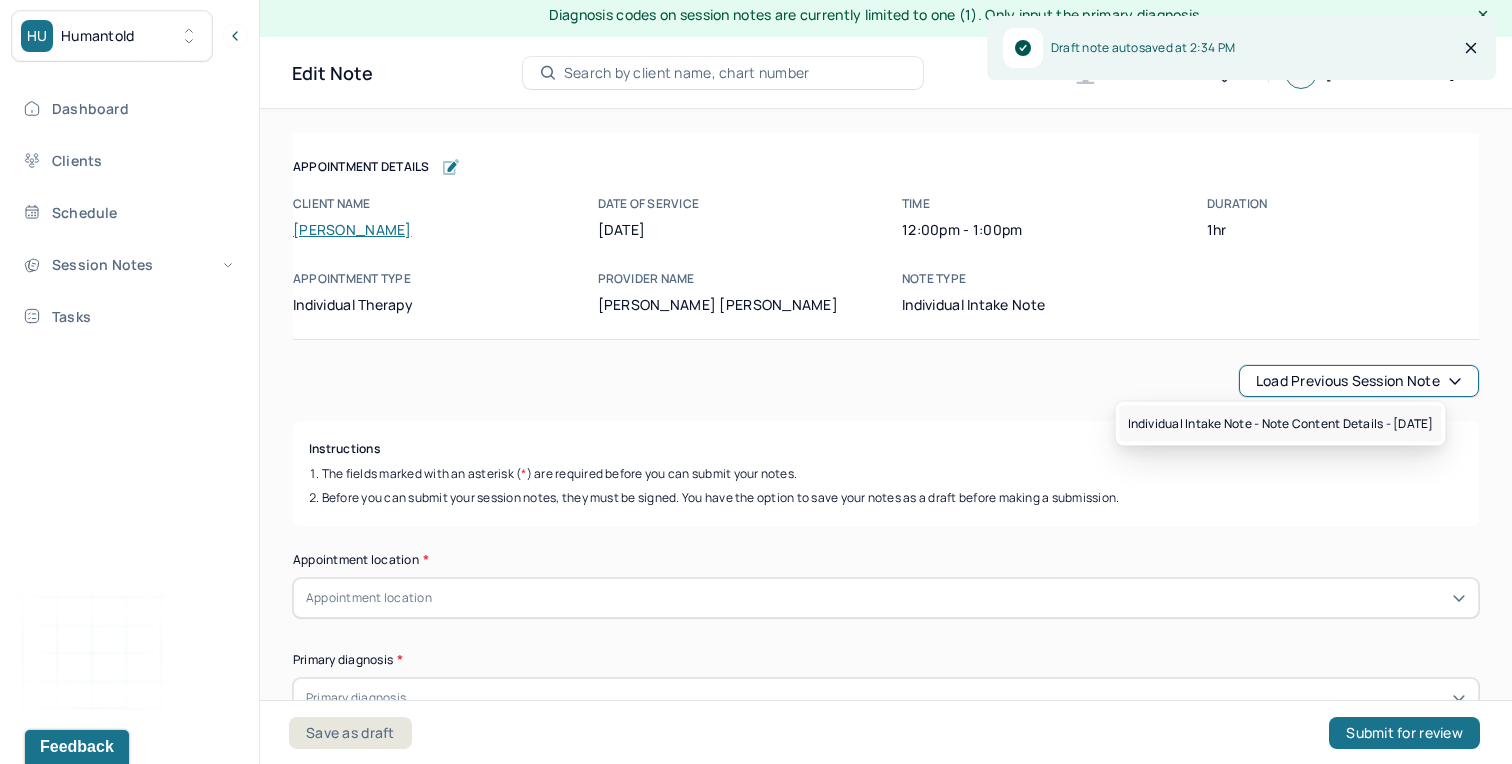 click on "Individual intake note   - Note content Details -   [DATE]" at bounding box center (1281, 424) 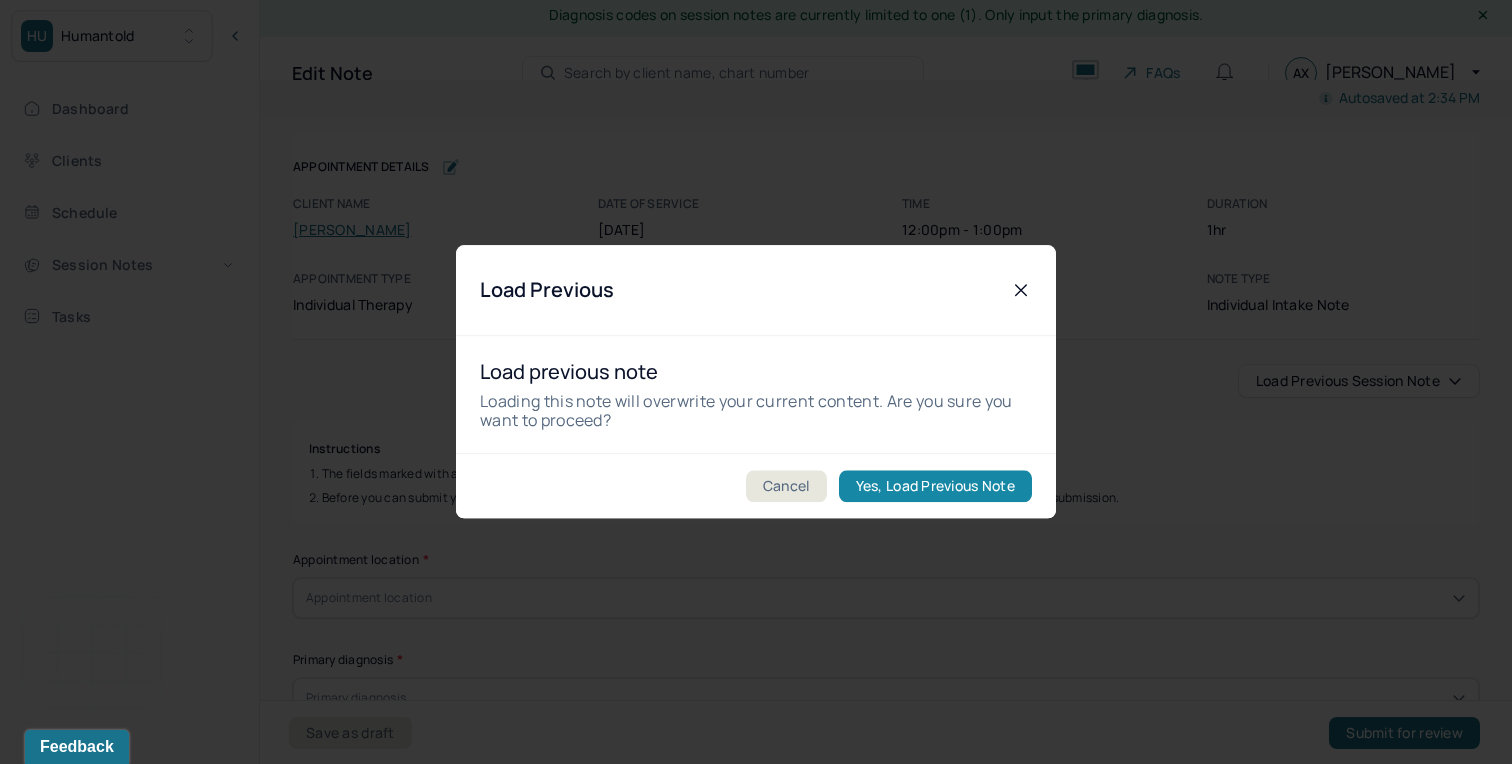 click on "Yes, Load Previous Note" at bounding box center (935, 487) 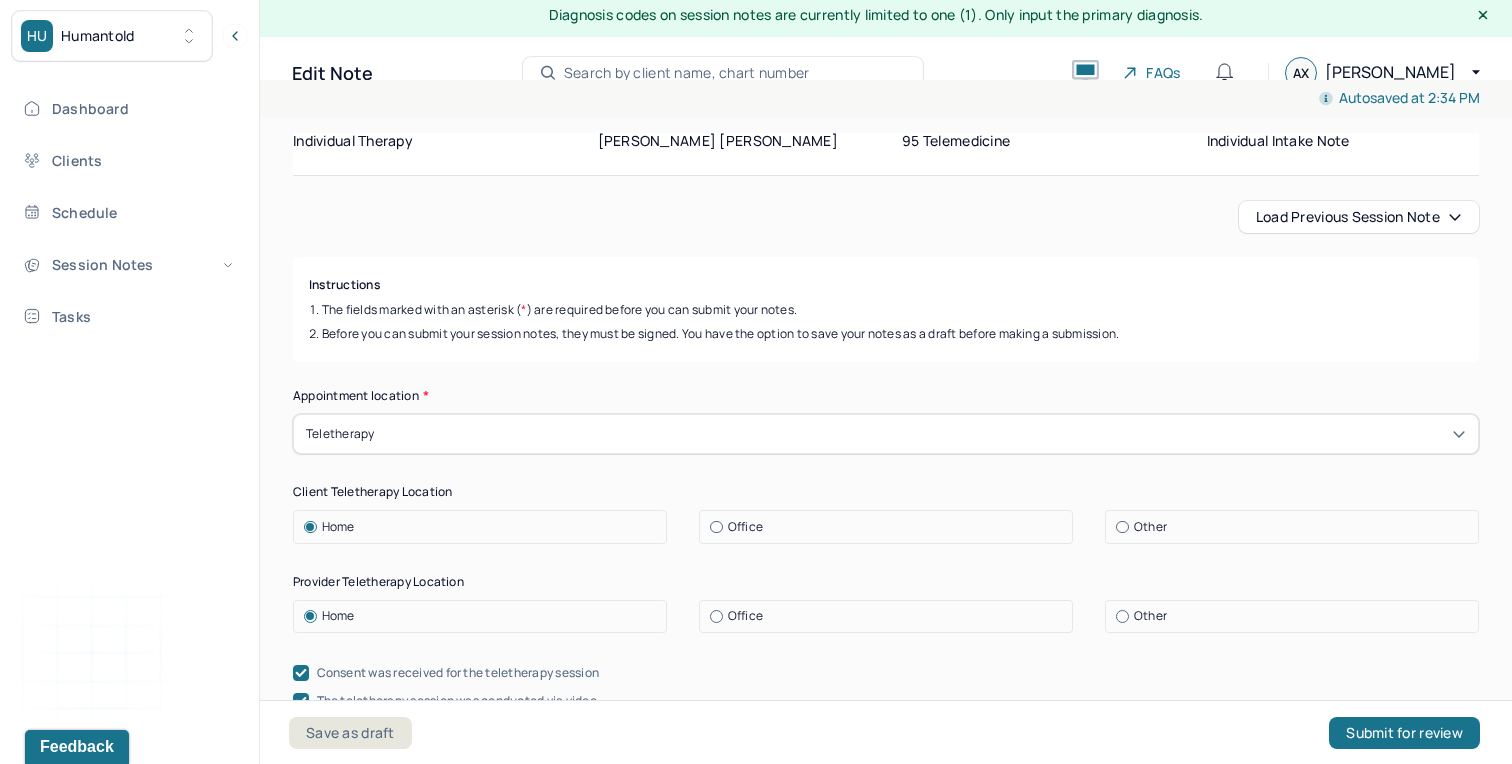 scroll, scrollTop: 188, scrollLeft: 0, axis: vertical 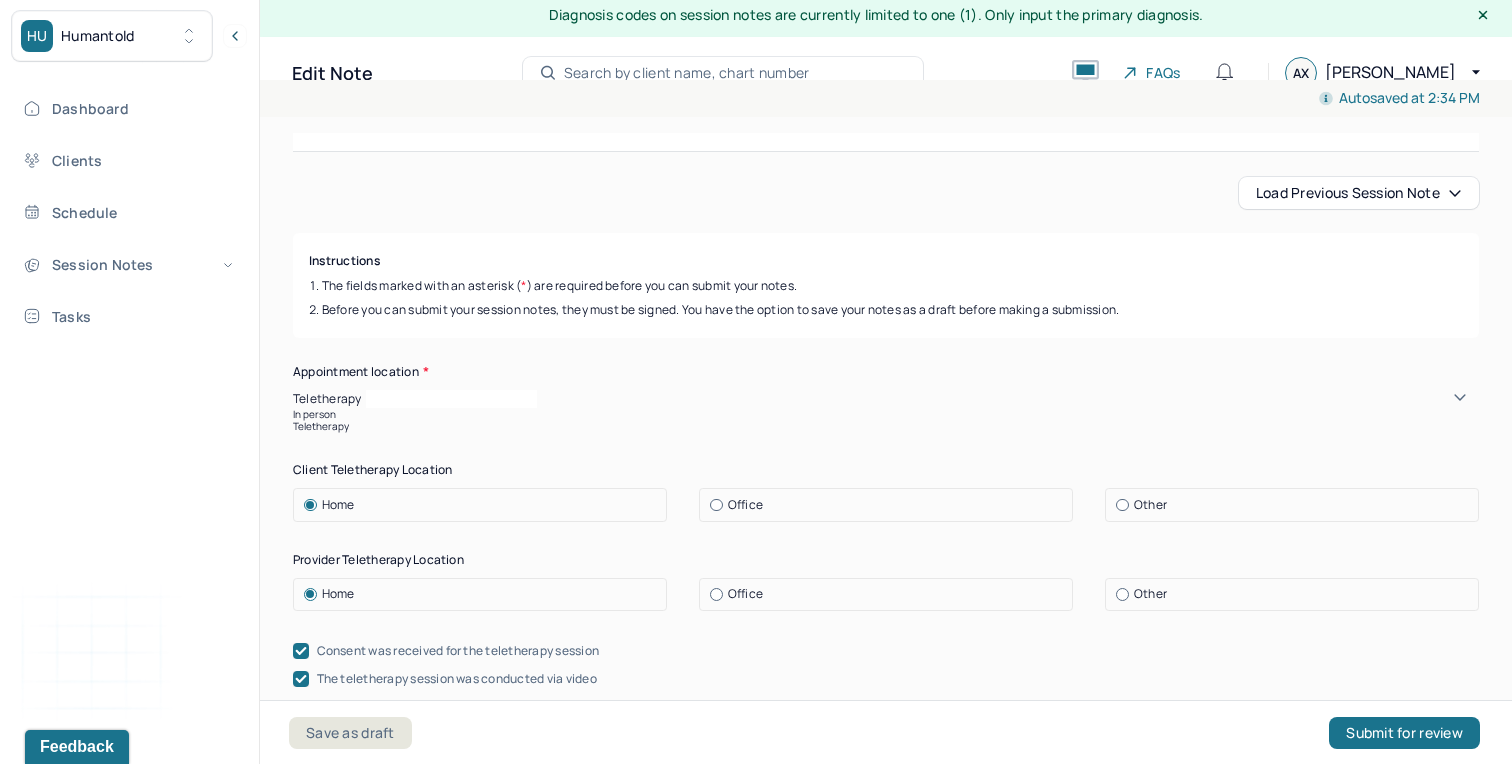 click on "Teletherapy" at bounding box center (886, 399) 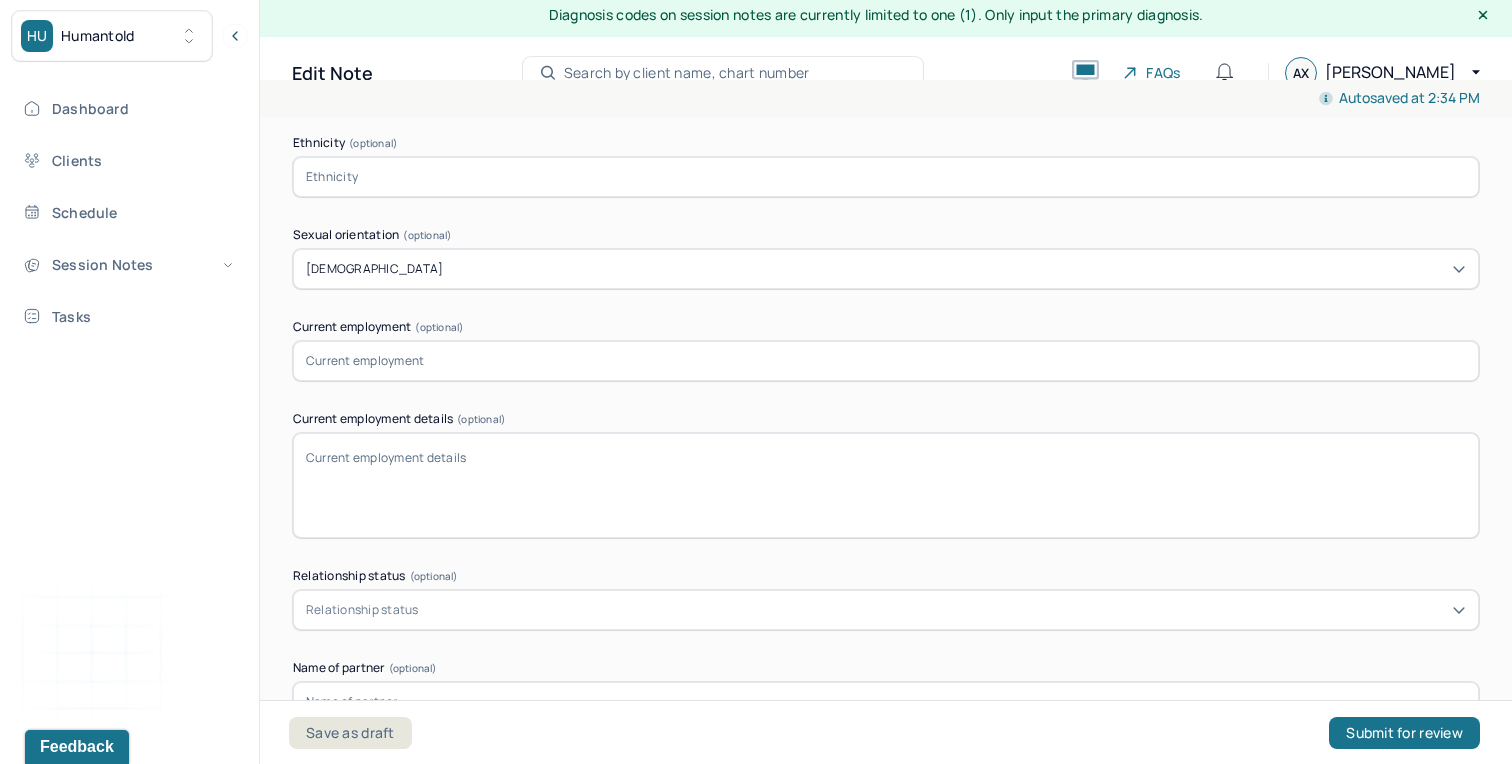 scroll, scrollTop: 1391, scrollLeft: 0, axis: vertical 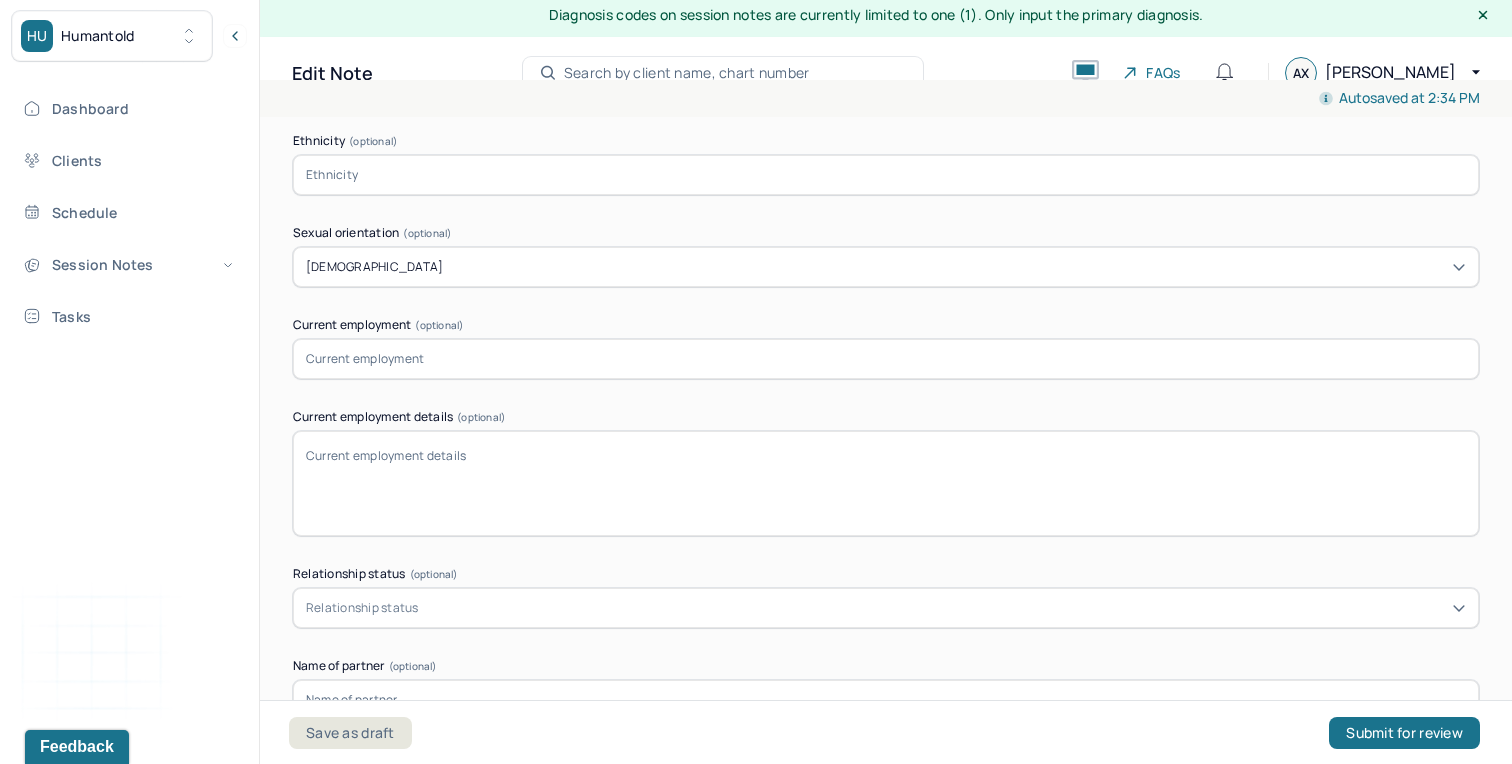 click at bounding box center [886, 359] 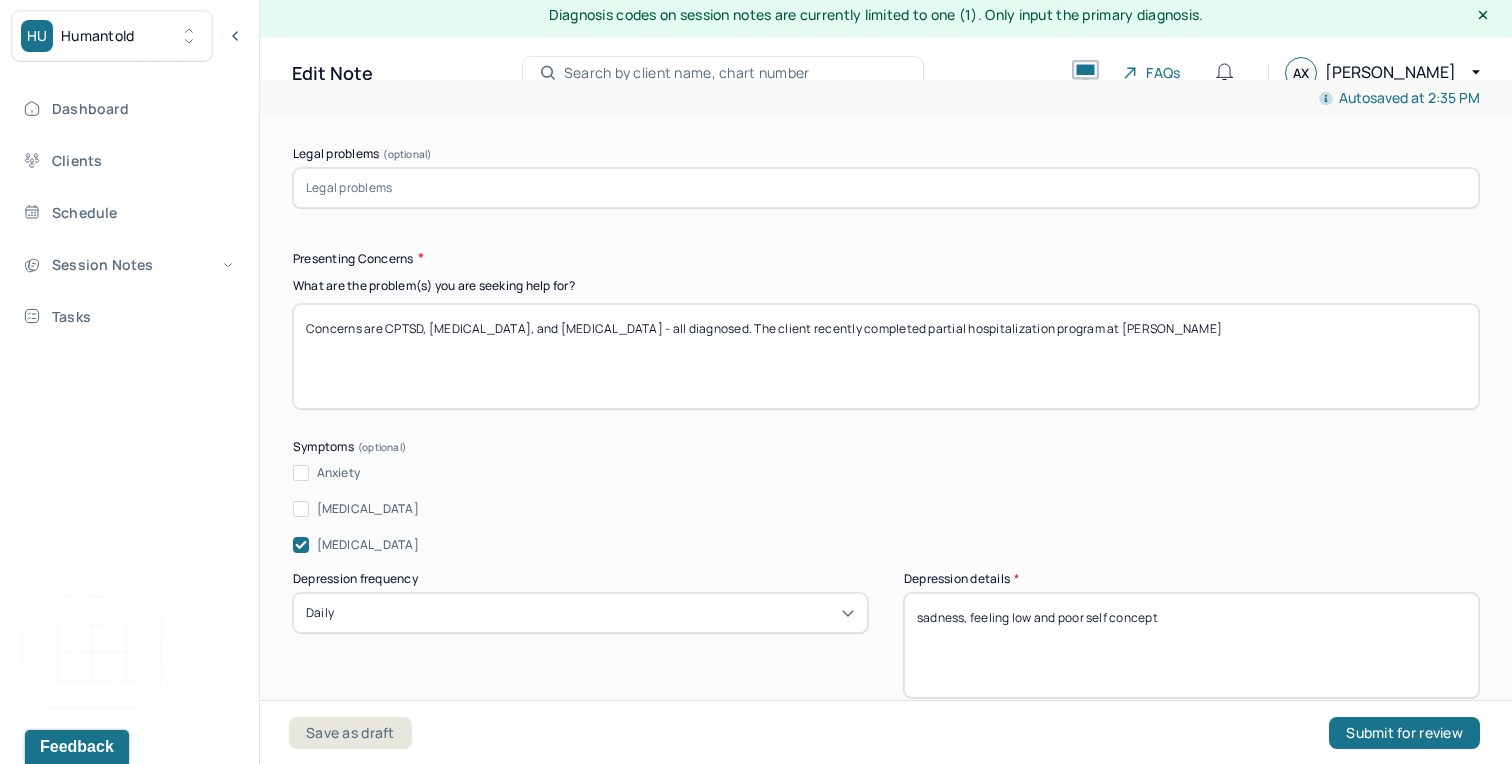 scroll, scrollTop: 2118, scrollLeft: 0, axis: vertical 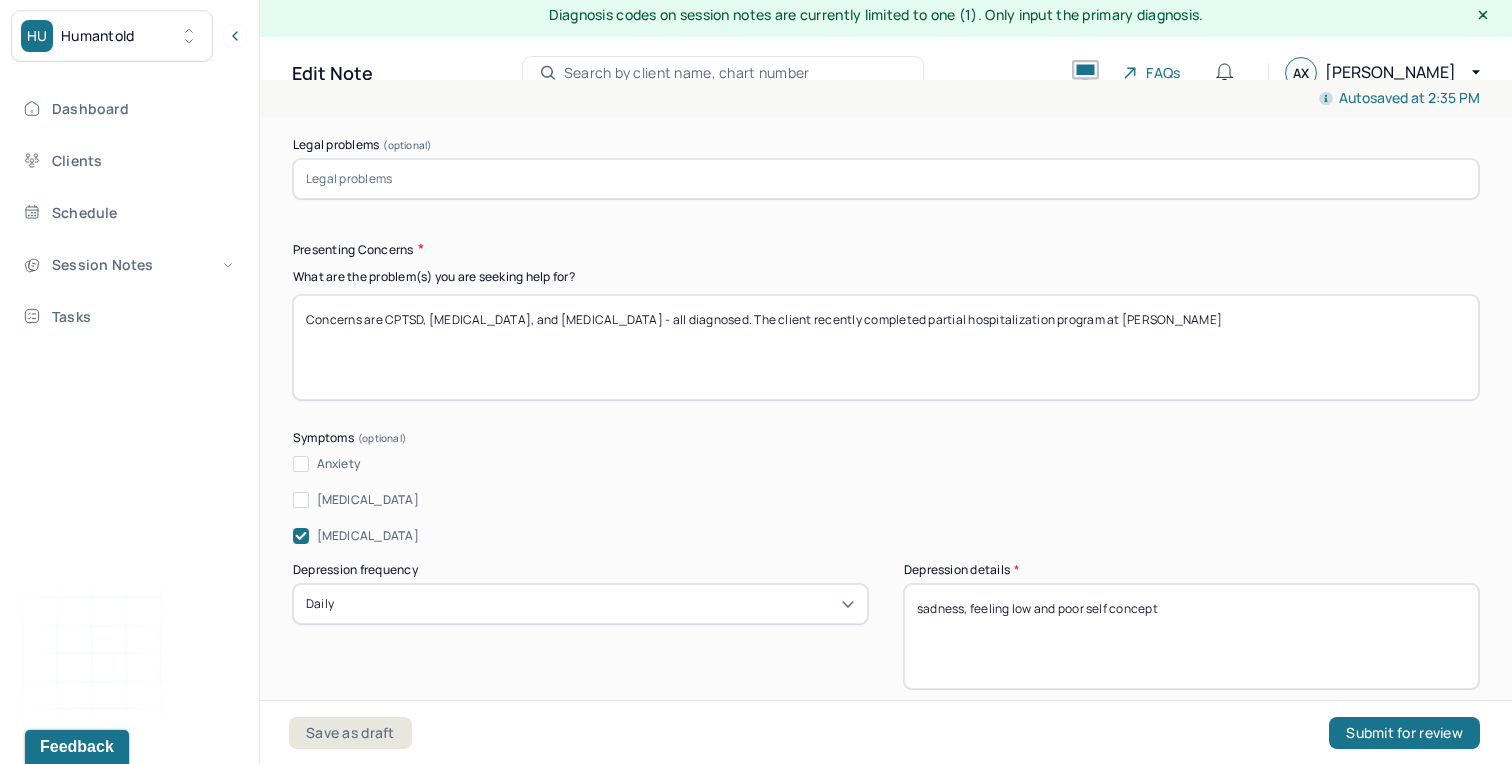 type on "Client reported she is a [DEMOGRAPHIC_DATA] professor now." 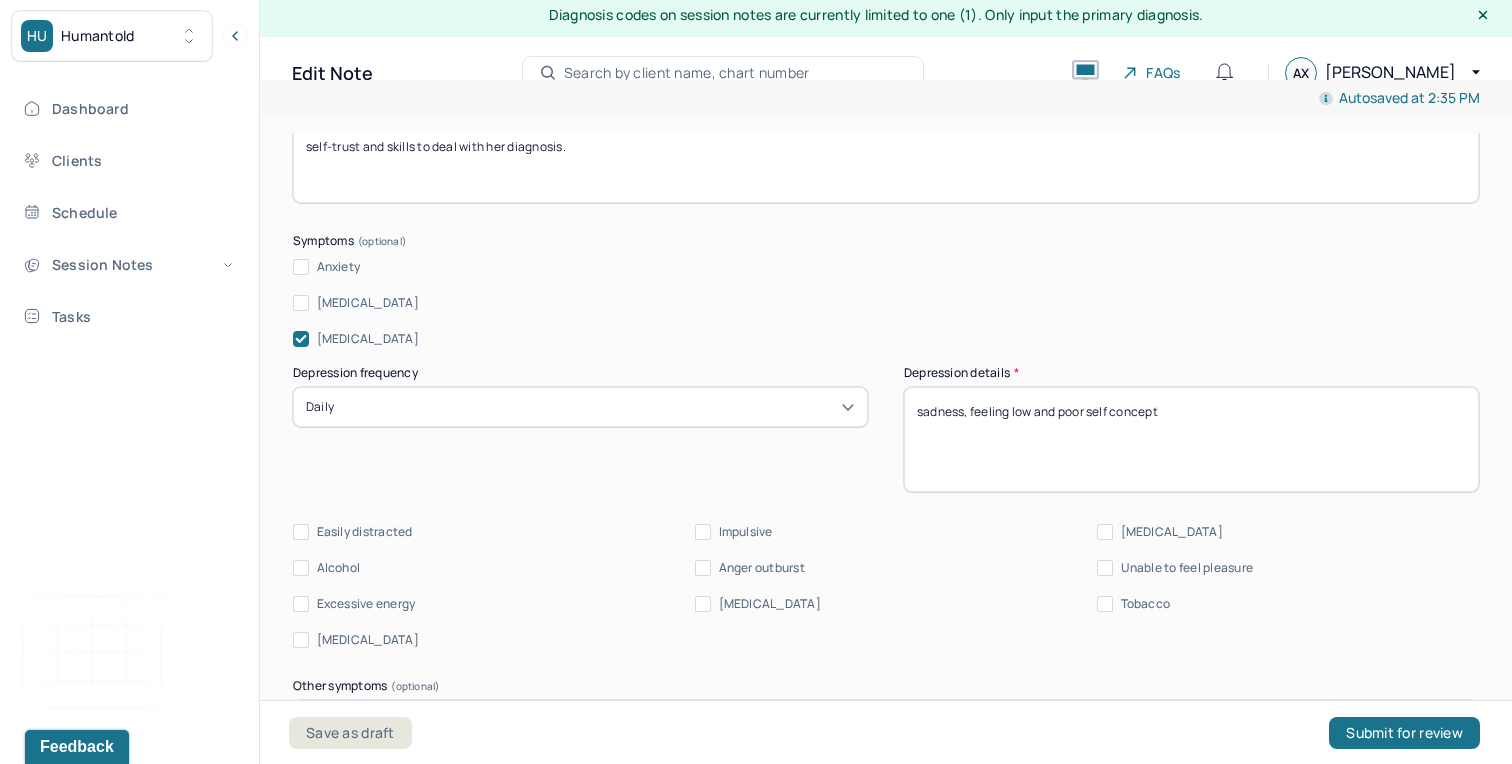 scroll, scrollTop: 2319, scrollLeft: 0, axis: vertical 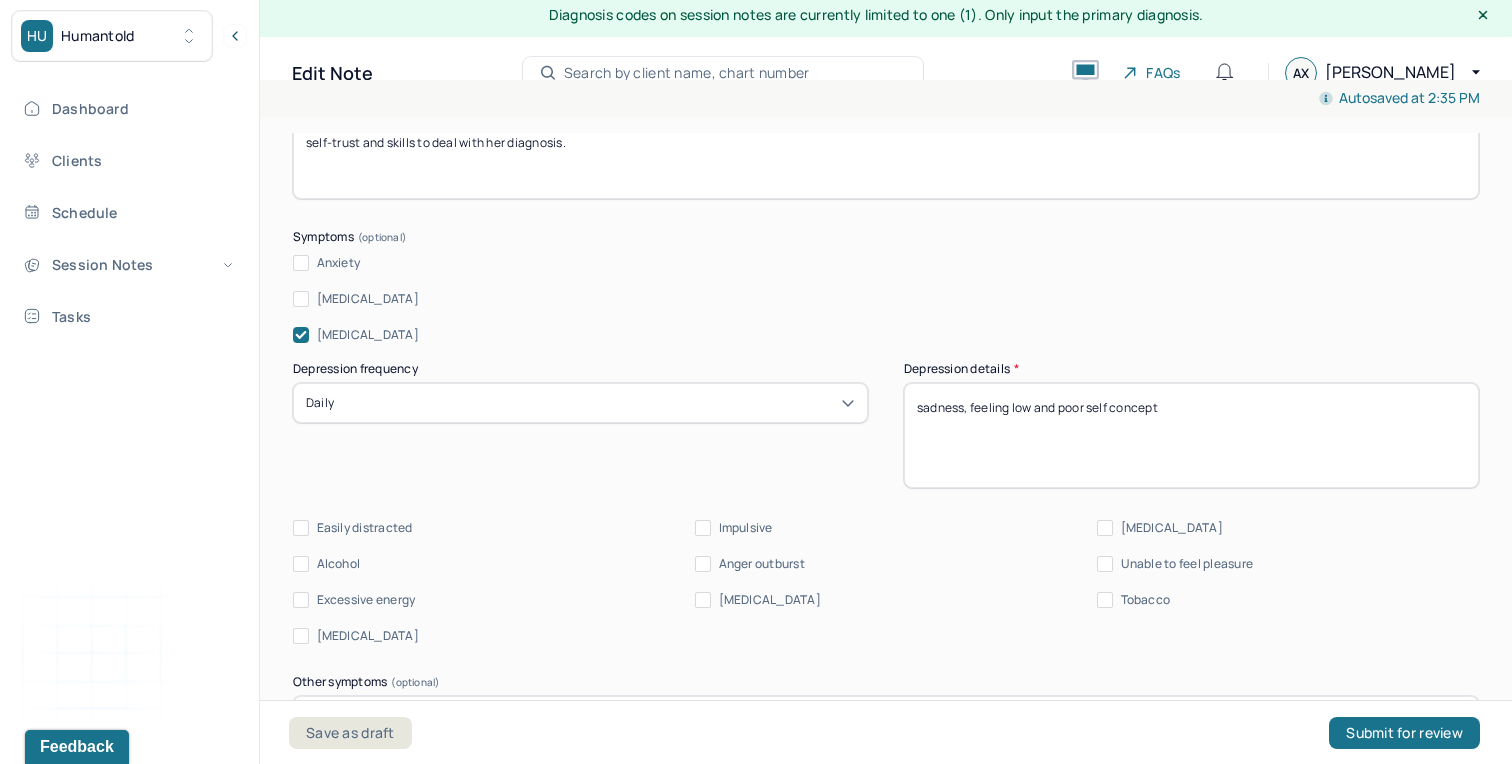 type on "Concerns are CPTSD, [MEDICAL_DATA], and [MEDICAL_DATA] - all diagnosed. The client recently completed partial hospitalization program at [PERSON_NAME] and would like to seek help on building self-trust and skills to deal with her diagnosis." 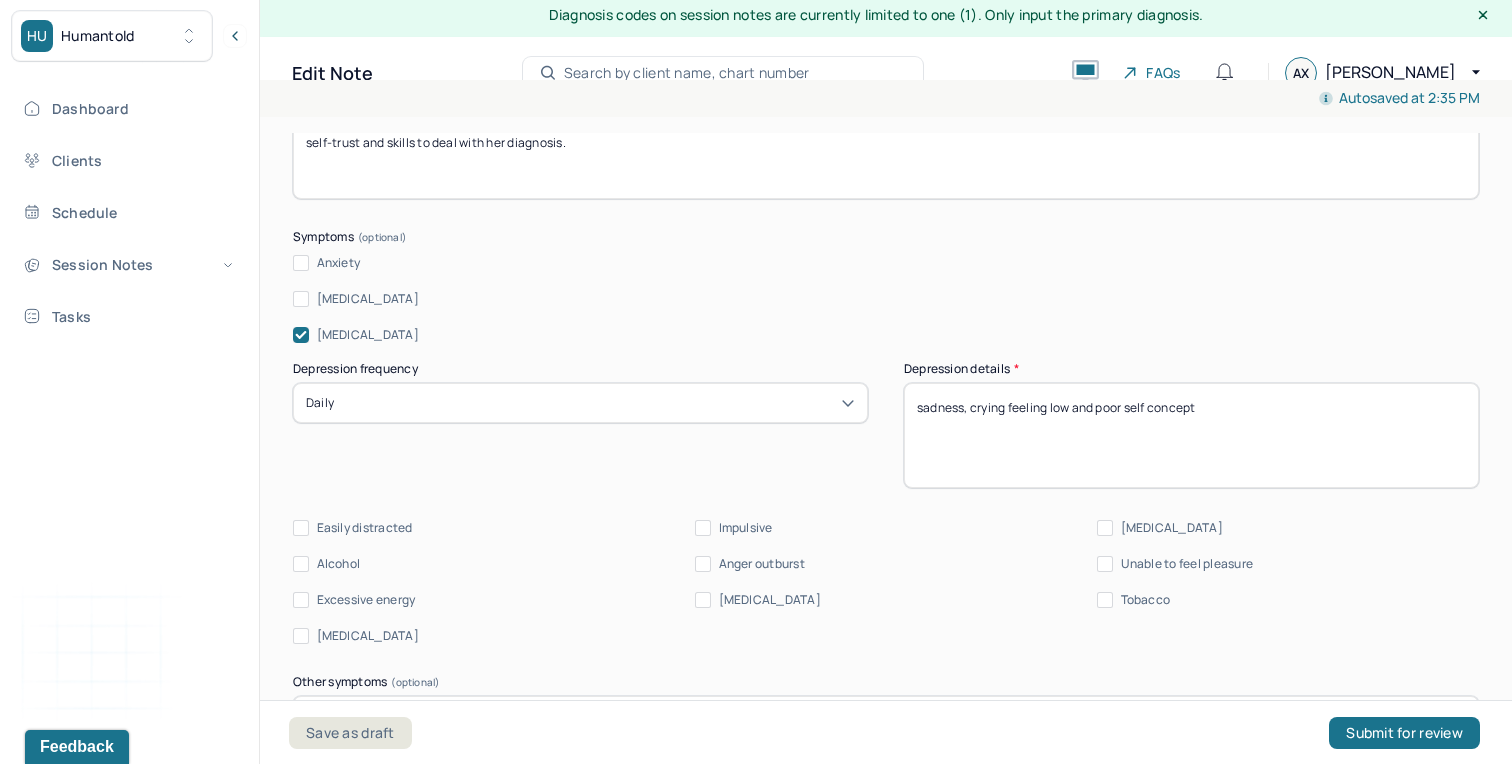 click on "sadness, feeling low and poor self concept" at bounding box center (1191, 435) 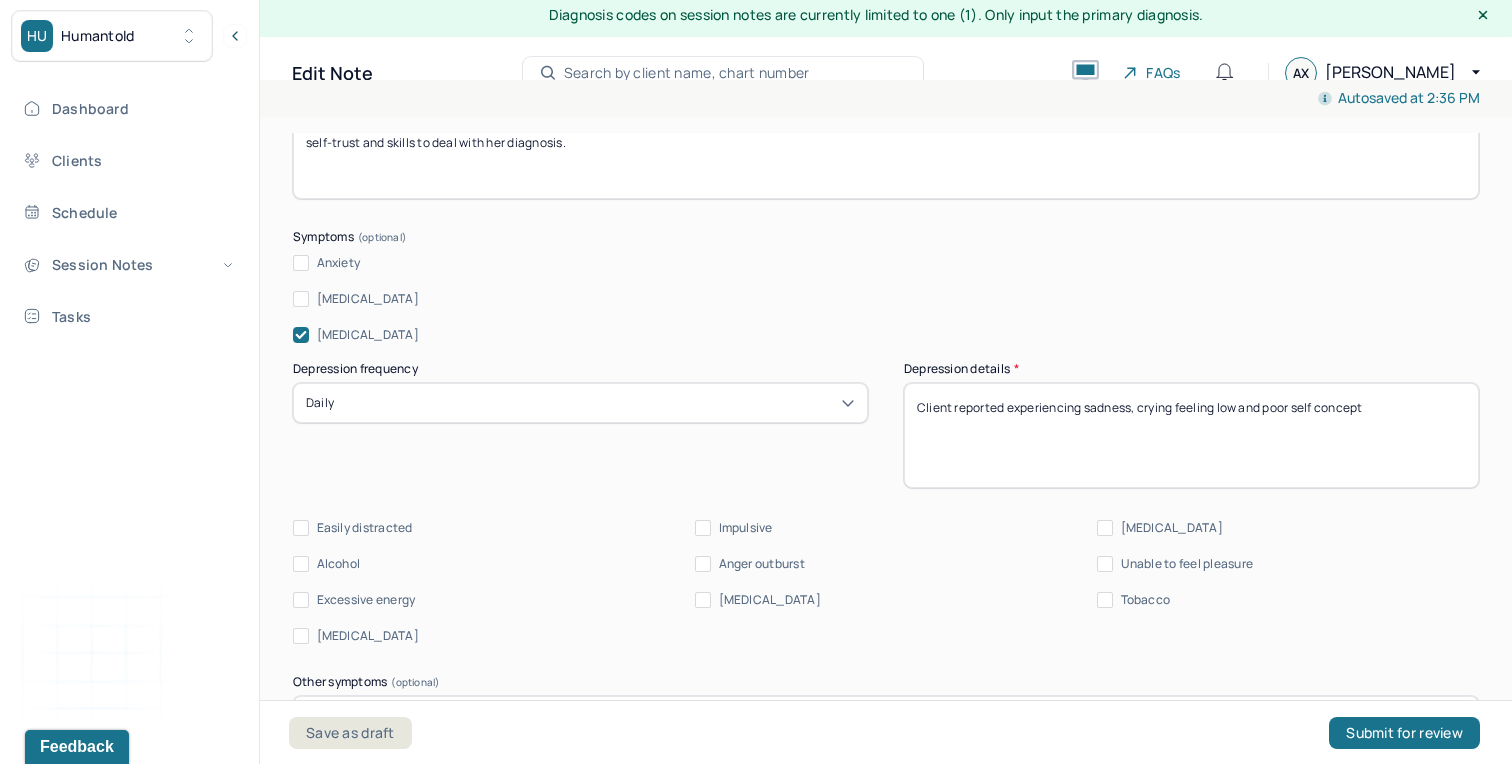 click on "Client reported experiencing sadness, crying feeling low and poor self concept" at bounding box center (1191, 435) 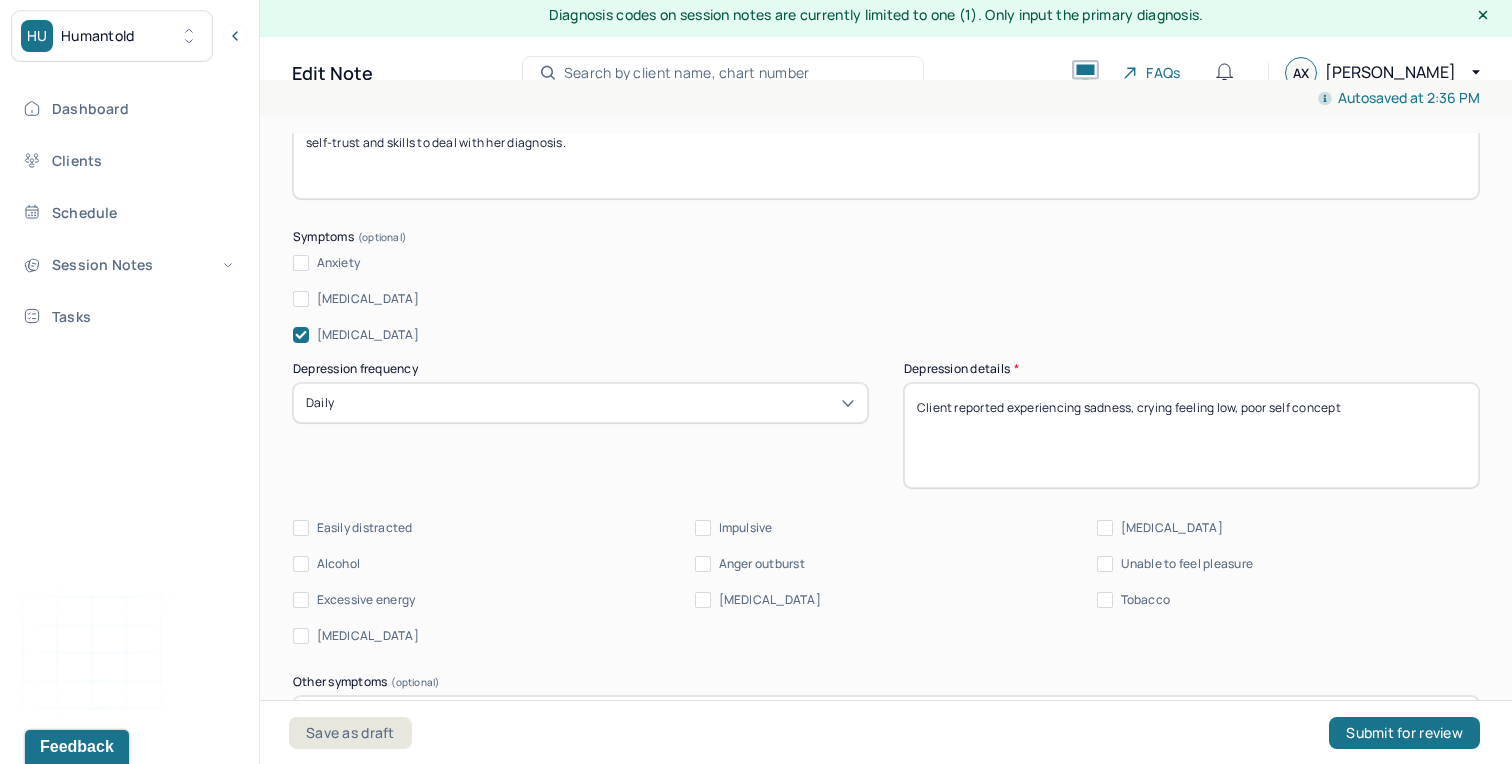 click on "Client reported experiencing sadness, crying feeling low and poor self concept" at bounding box center [1191, 435] 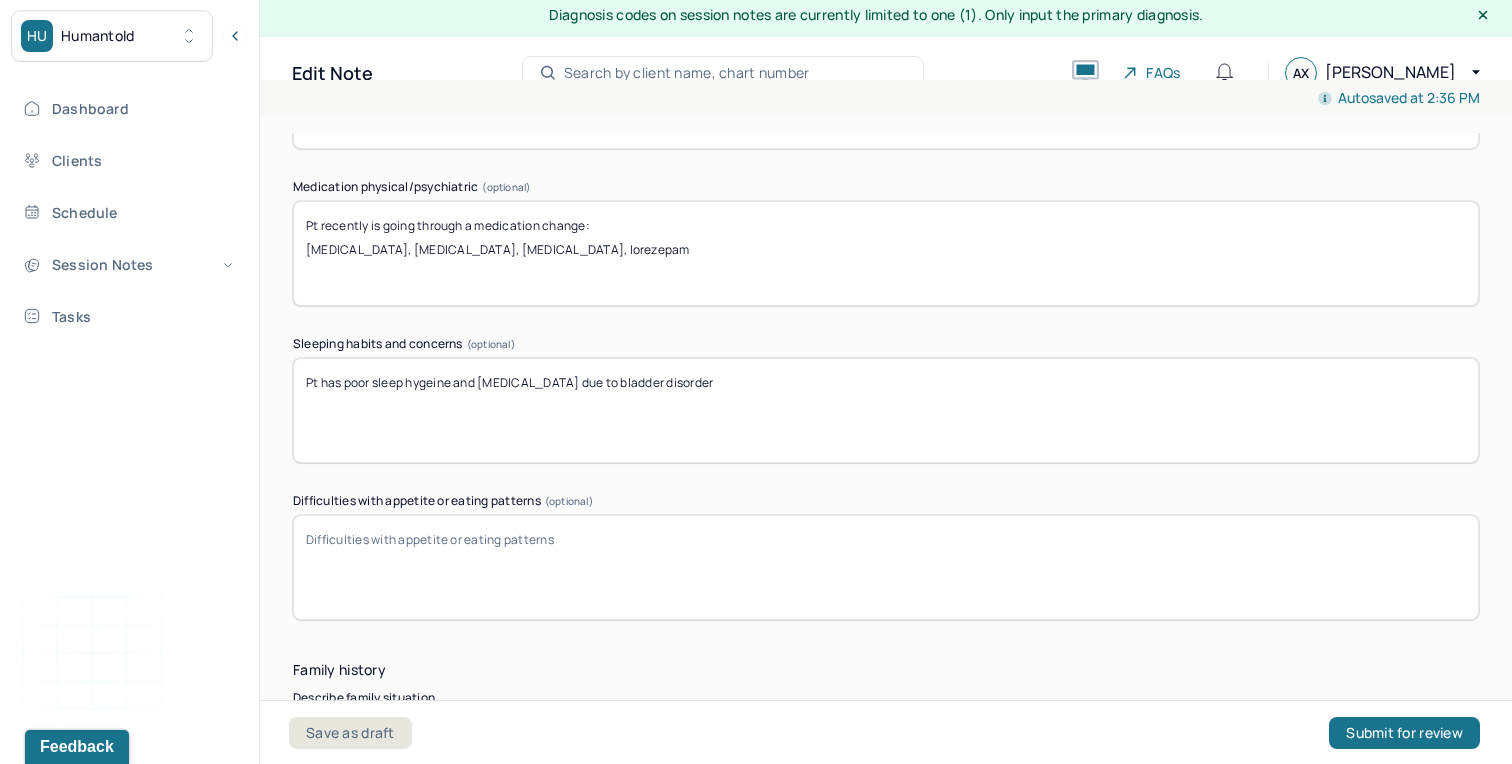 scroll, scrollTop: 3130, scrollLeft: 0, axis: vertical 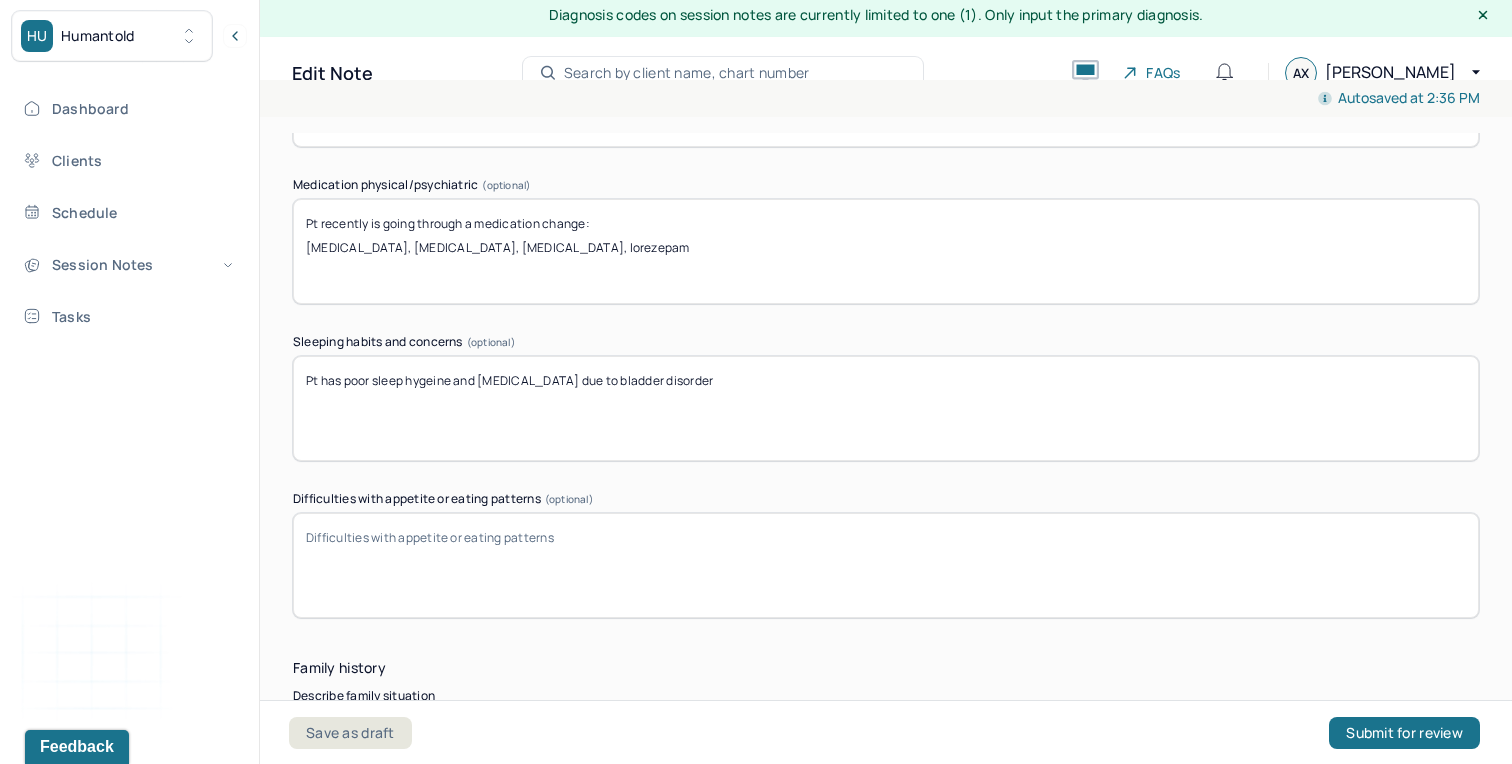 type on "Client reported experiencing sadness, crying feeling low, poor self concept and low motivation." 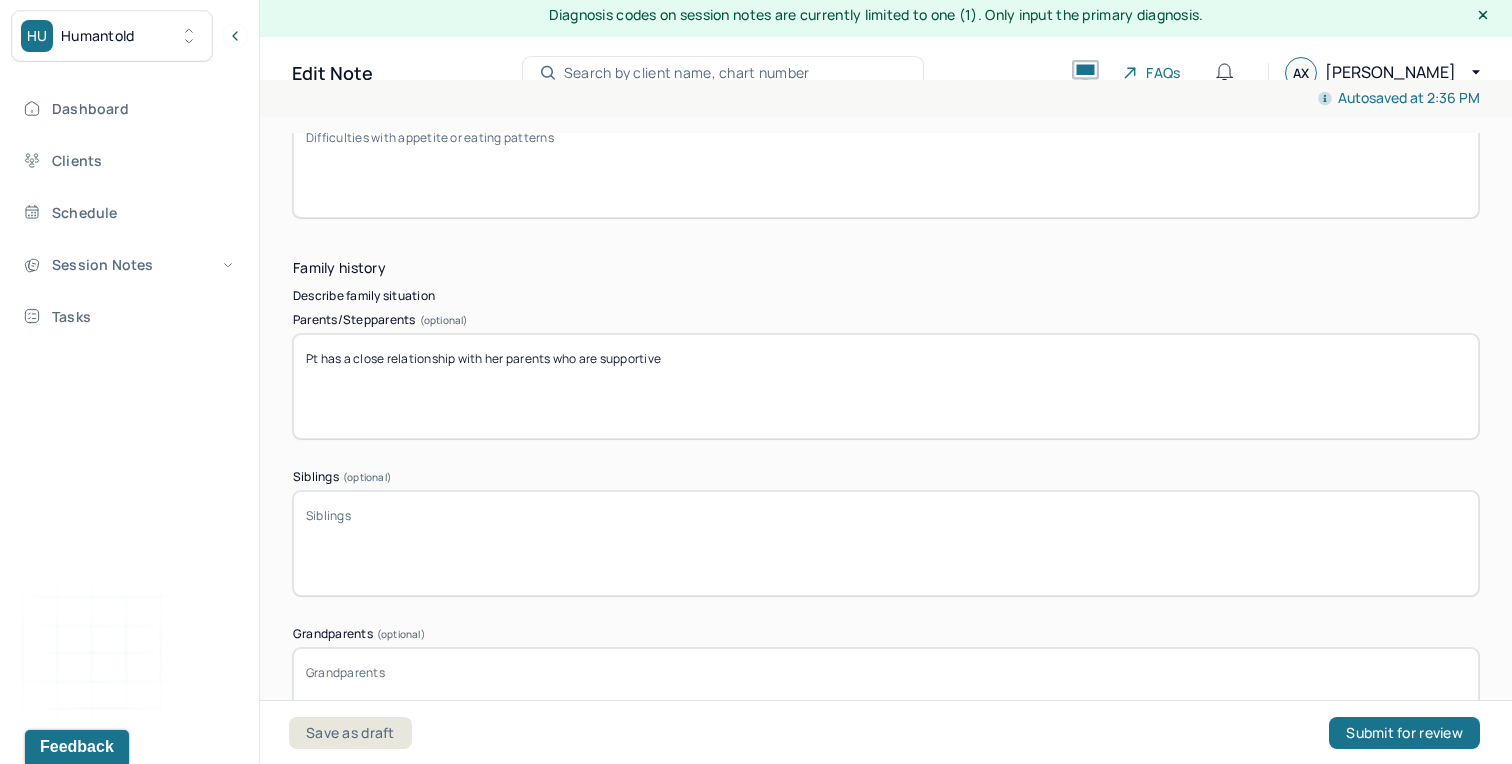 scroll, scrollTop: 3532, scrollLeft: 0, axis: vertical 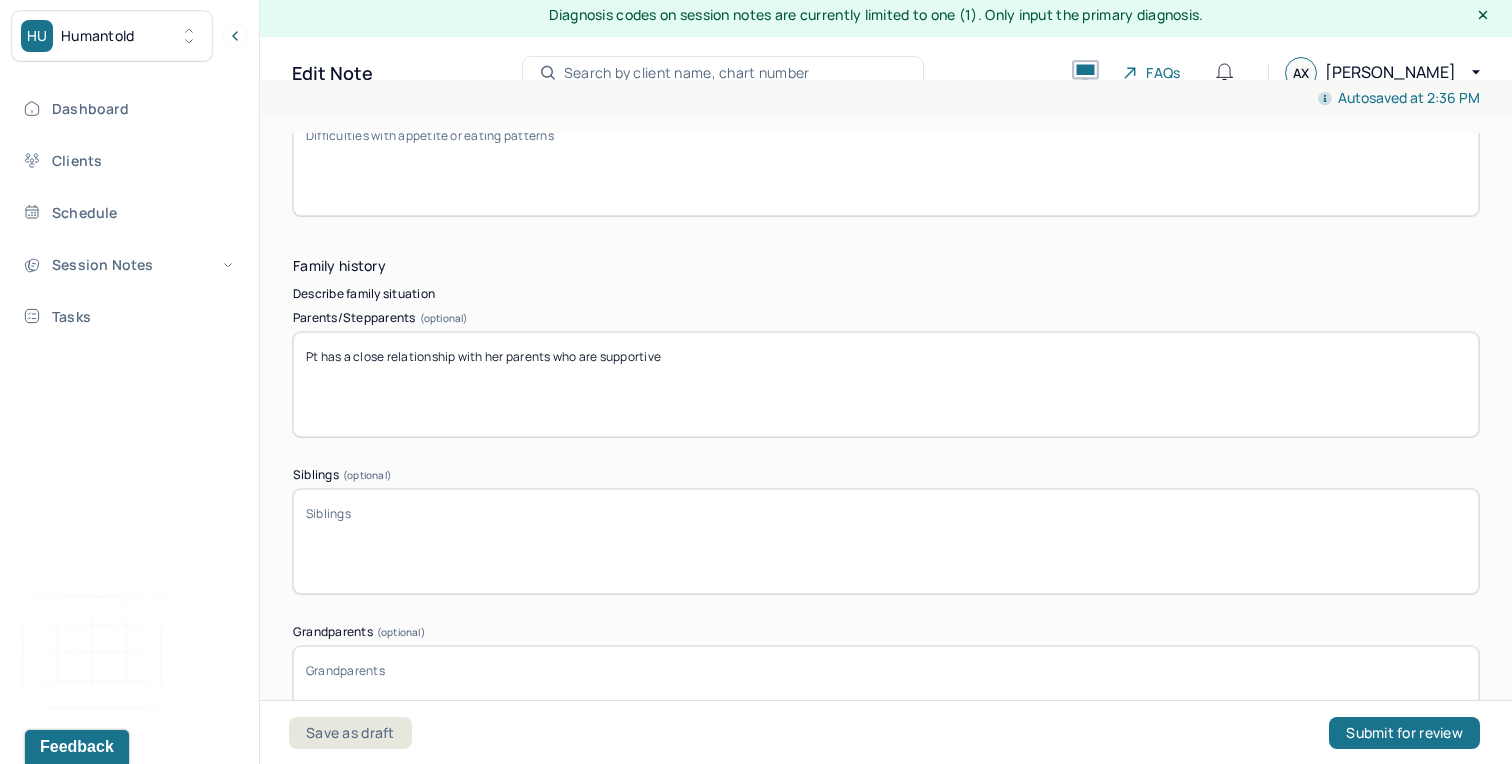 click on "Pt has a close relationship with her parents who are supportive" at bounding box center [886, 384] 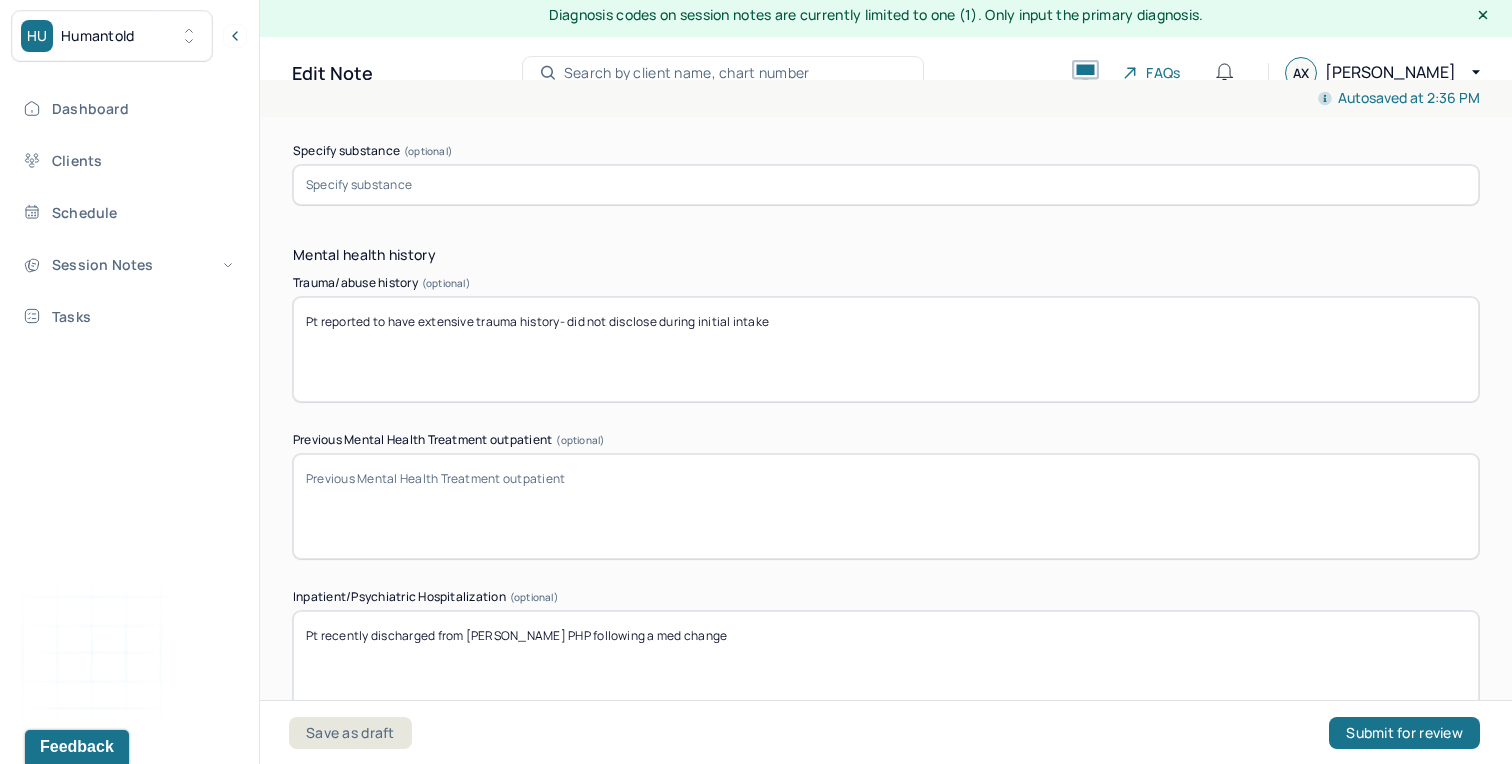 scroll, scrollTop: 5545, scrollLeft: 0, axis: vertical 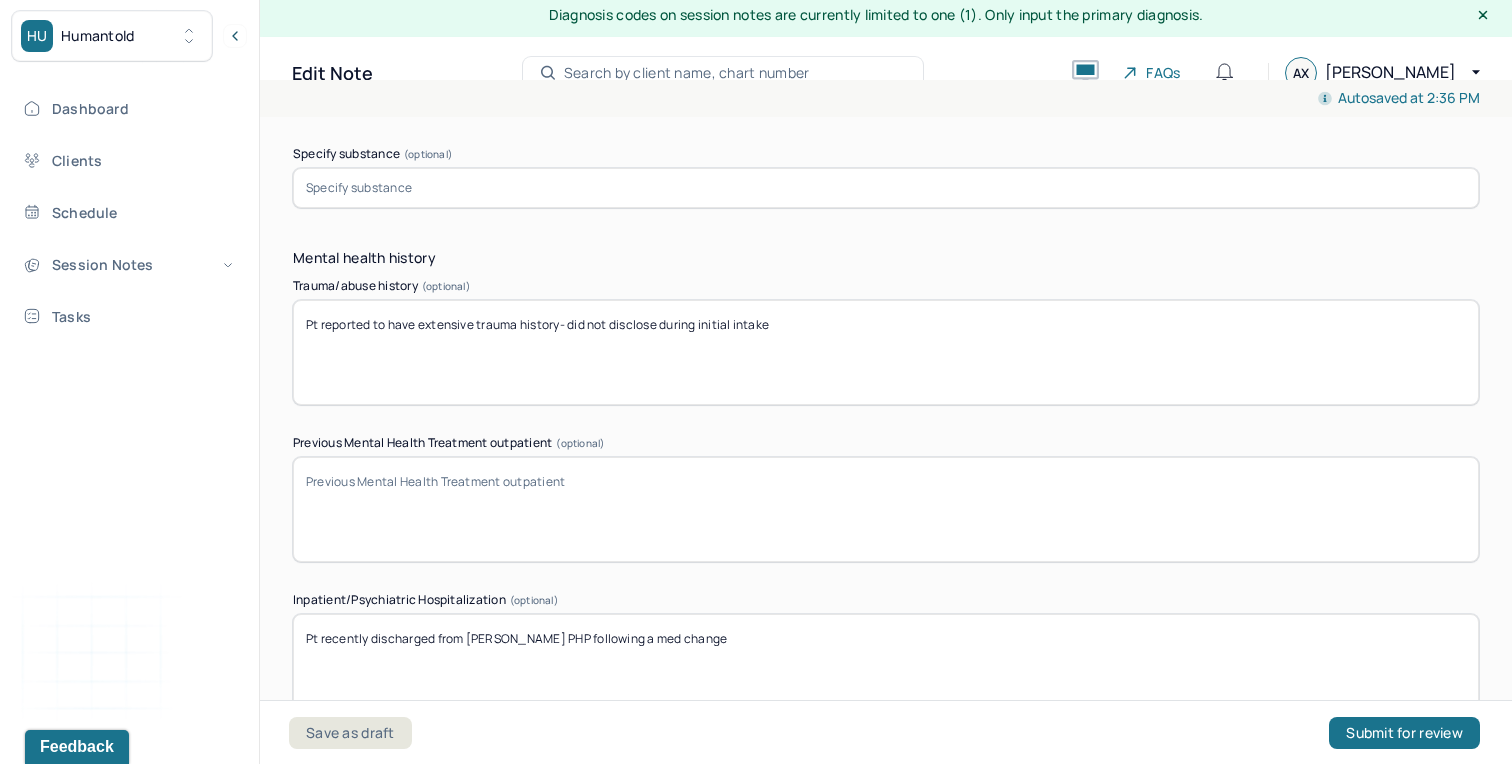 drag, startPoint x: 800, startPoint y: 310, endPoint x: 560, endPoint y: 306, distance: 240.03333 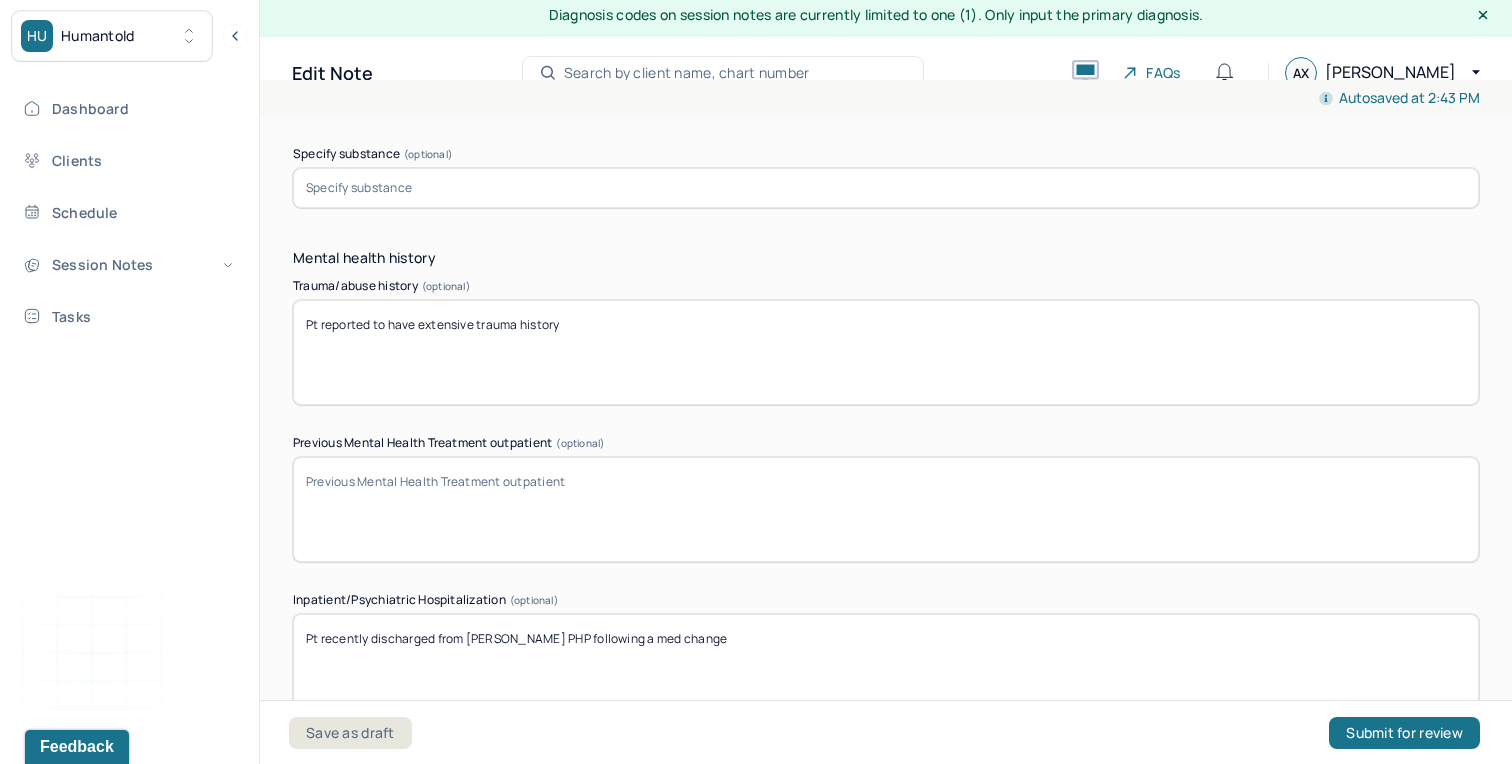 click on "Pt reported to have extensive trauma history" at bounding box center (886, 352) 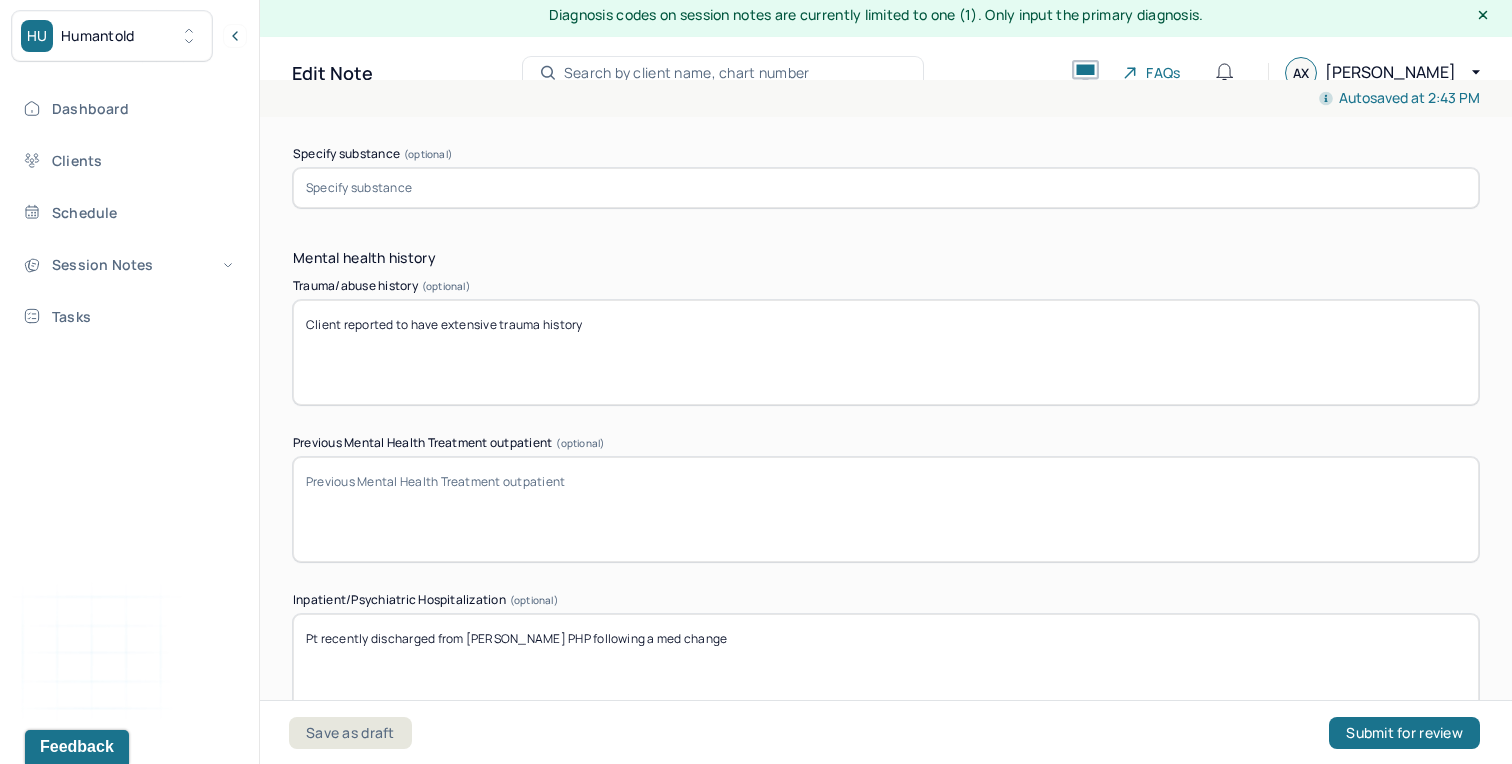 click on "Pt reported to have extensive trauma history" at bounding box center (886, 352) 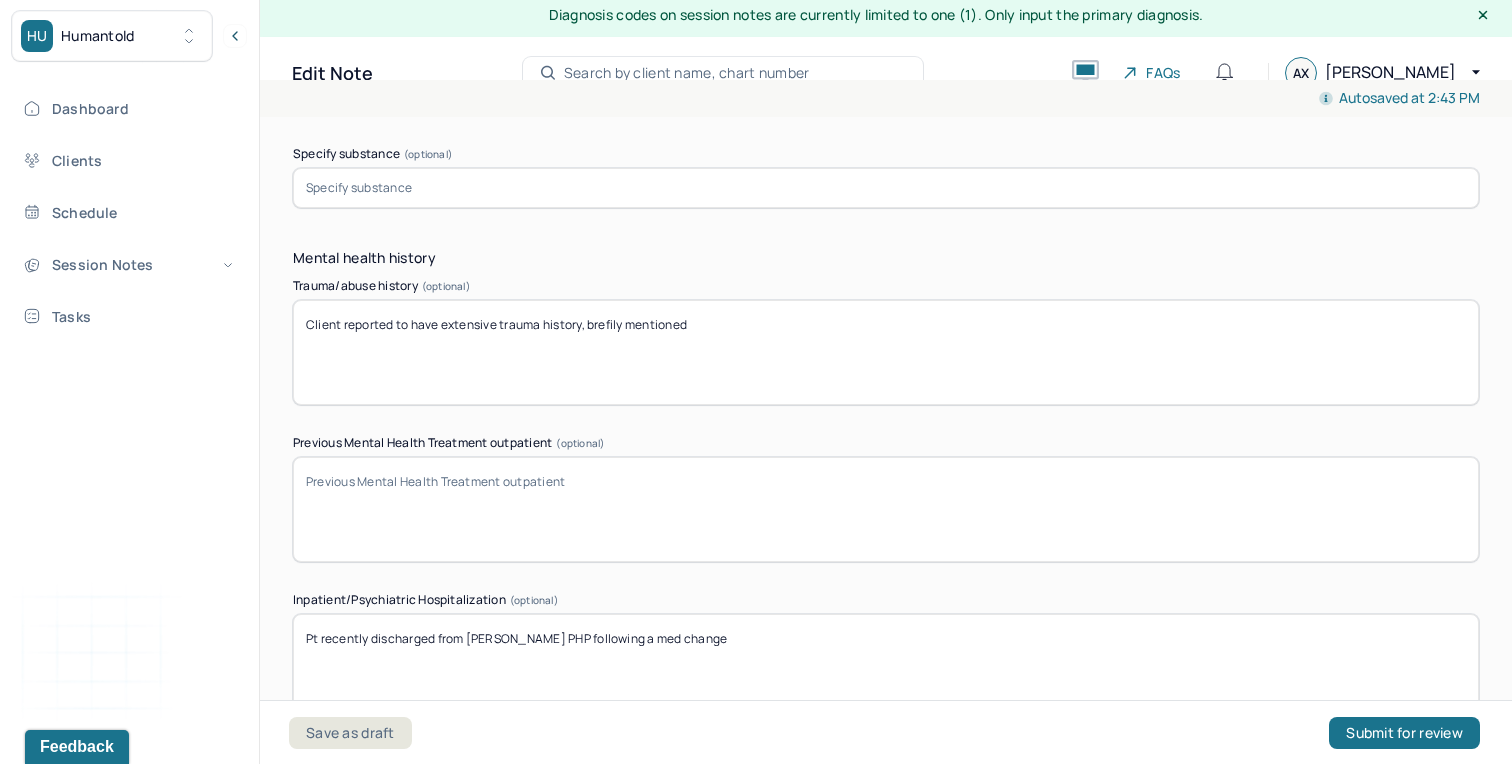click on "Client reported to have extensive trauma history" at bounding box center [886, 352] 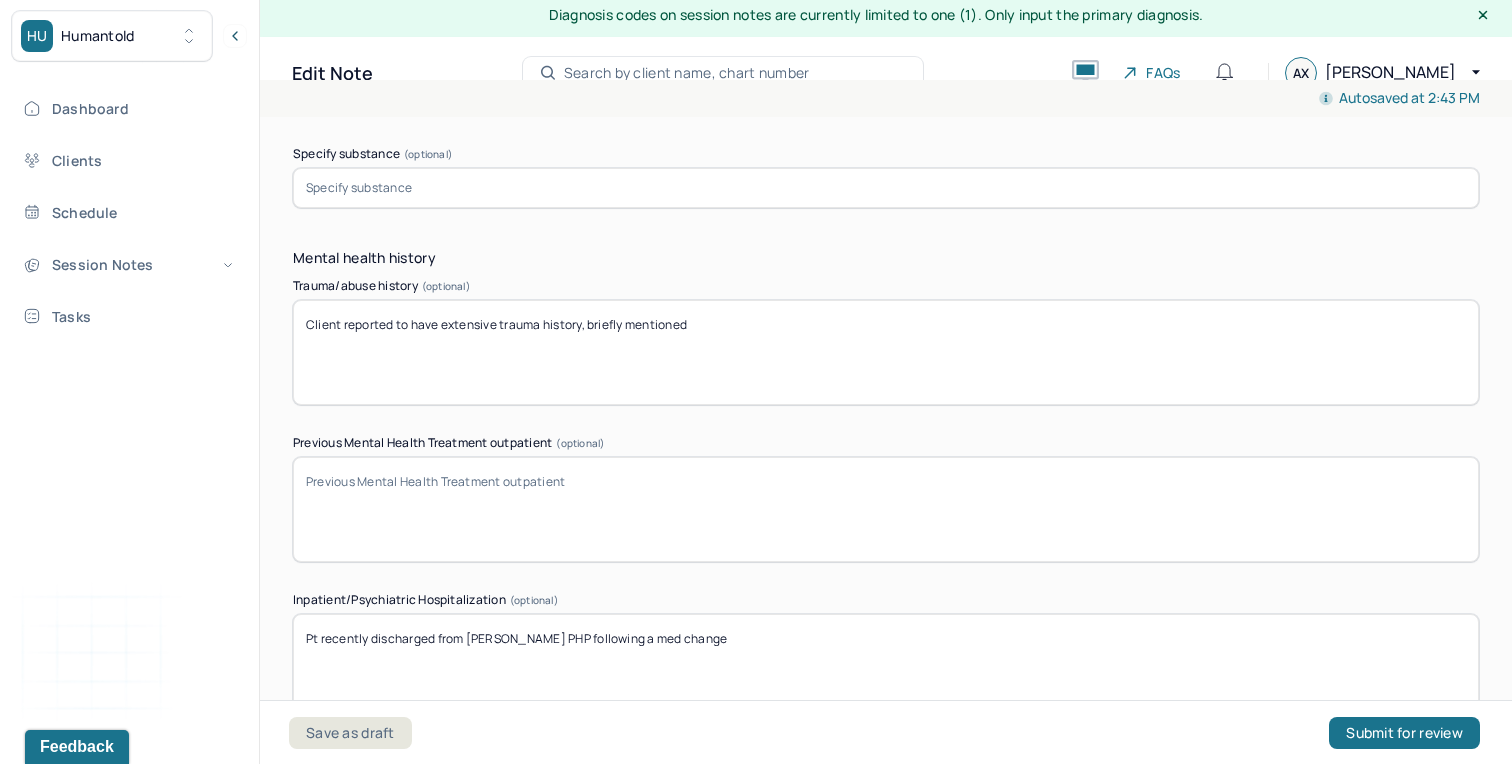 click on "Client reported to have extensive trauma history, brefily mentioned" at bounding box center (886, 352) 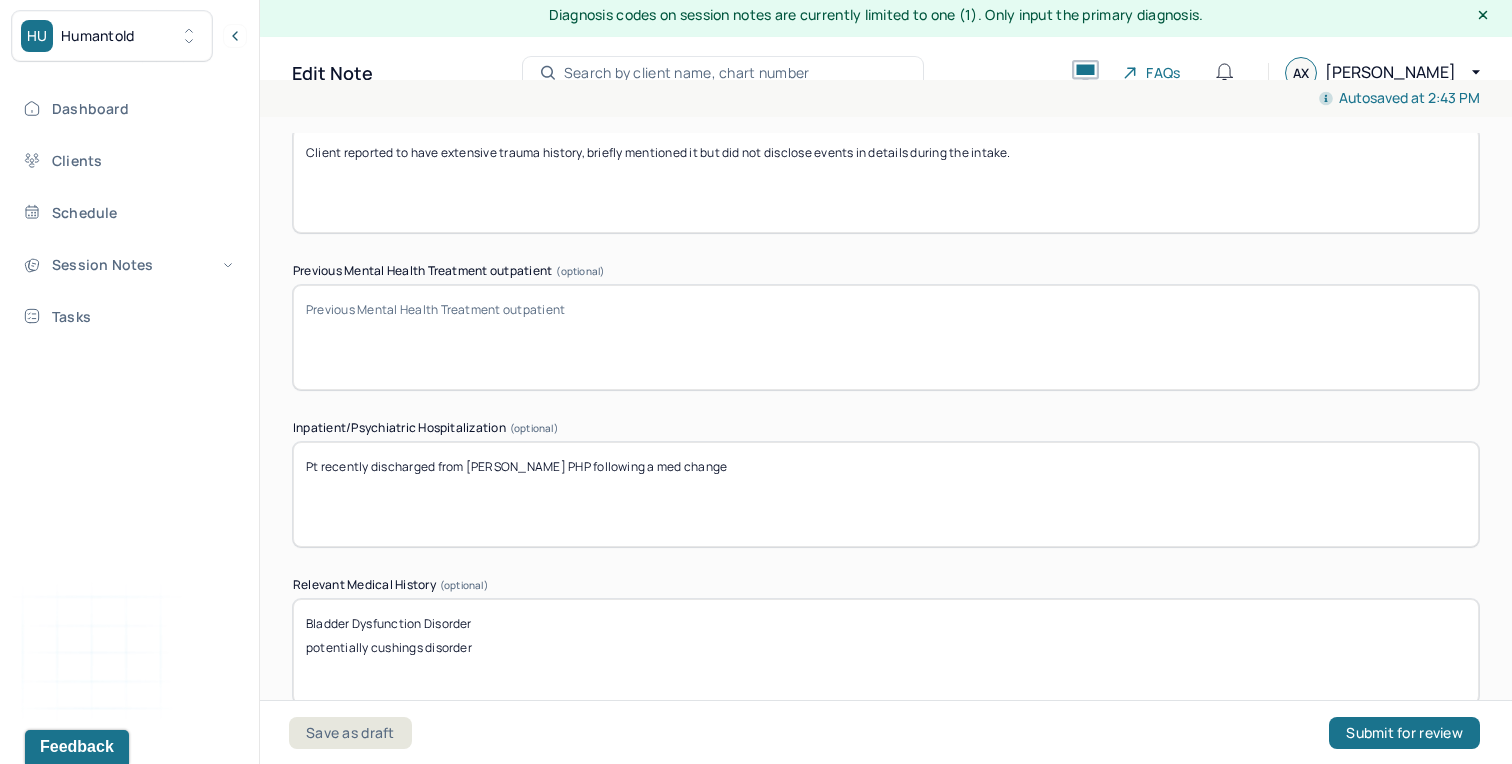 scroll, scrollTop: 5720, scrollLeft: 0, axis: vertical 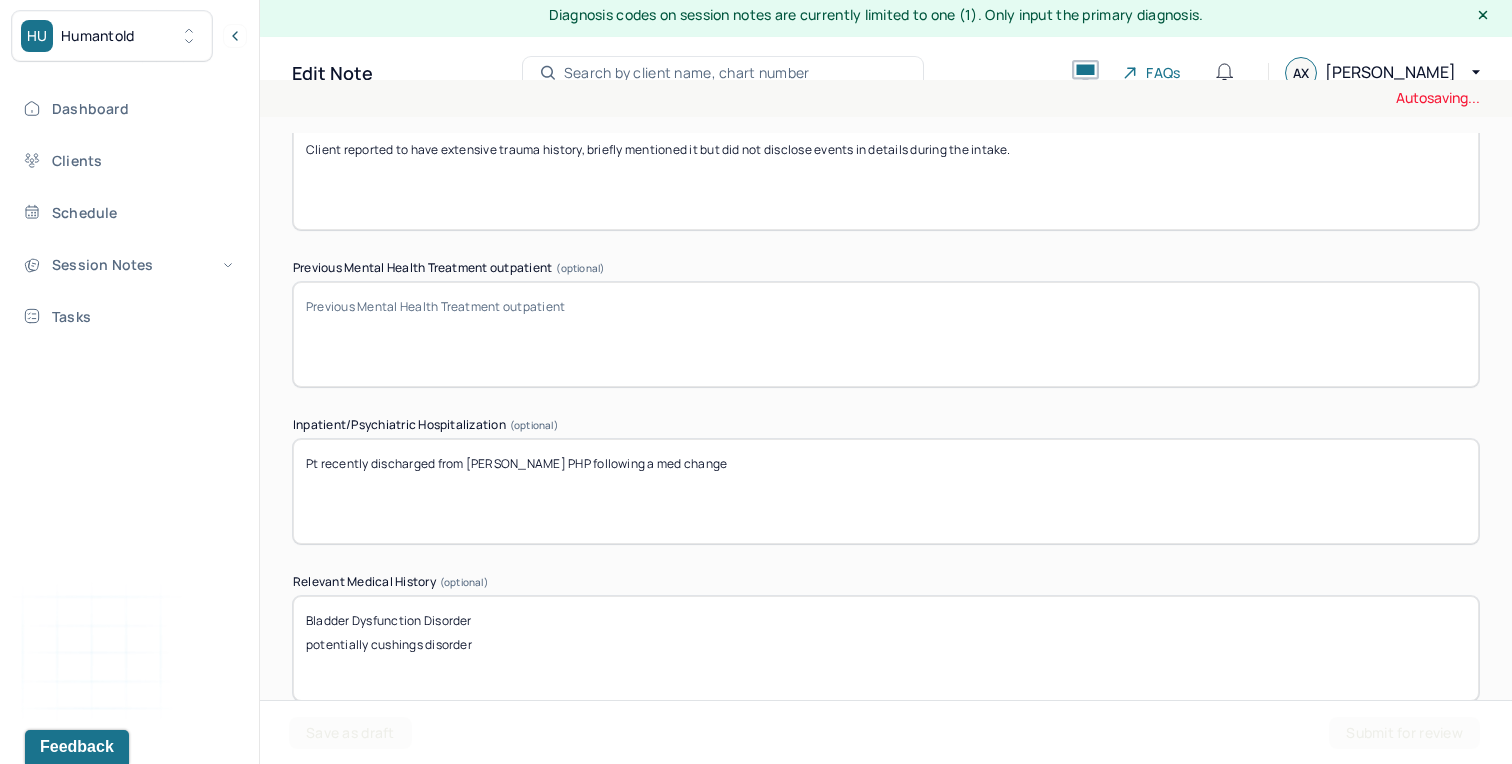 type on "Client reported to have extensive trauma history, briefly mentioned it but did not disclose events in details during the intake." 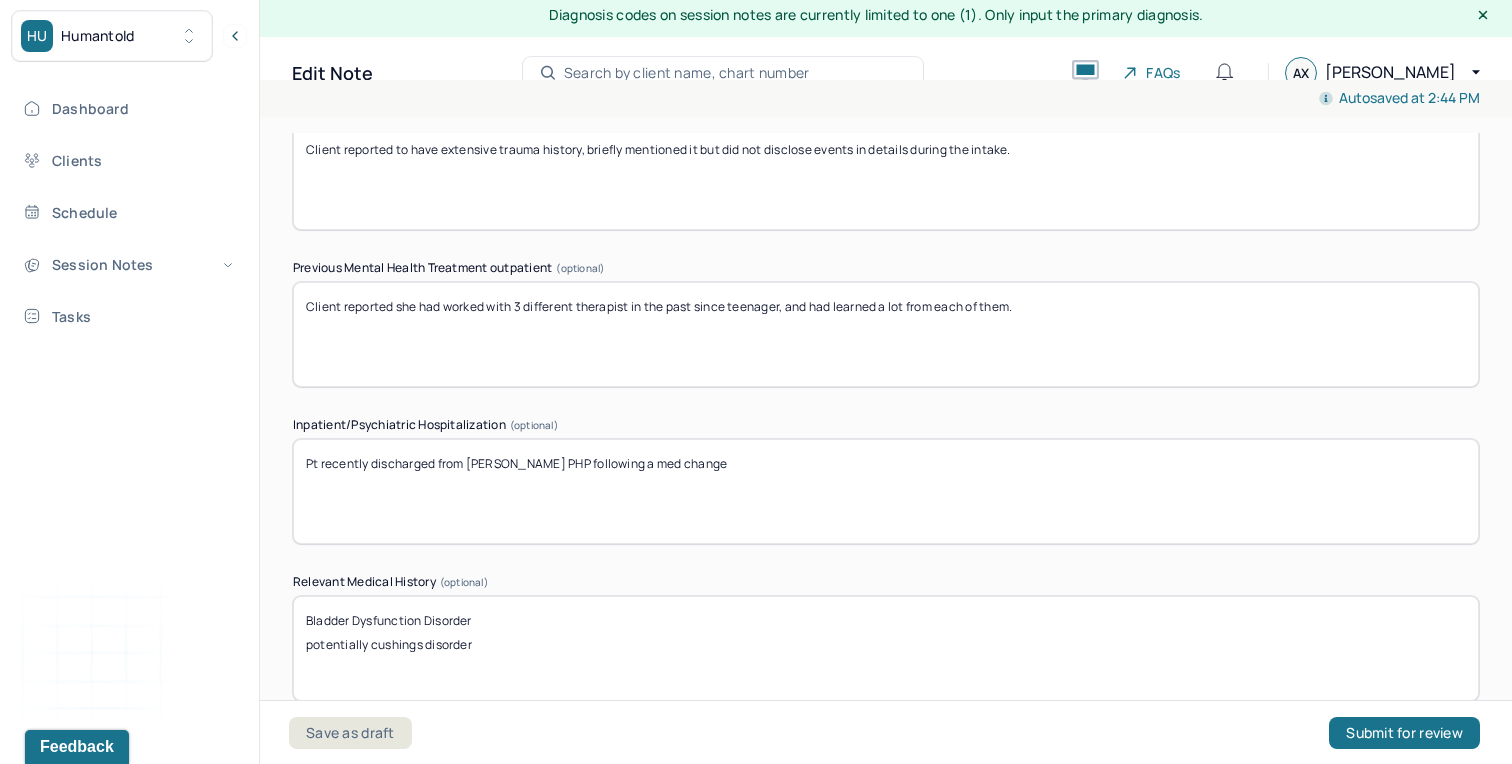 scroll, scrollTop: 36, scrollLeft: 0, axis: vertical 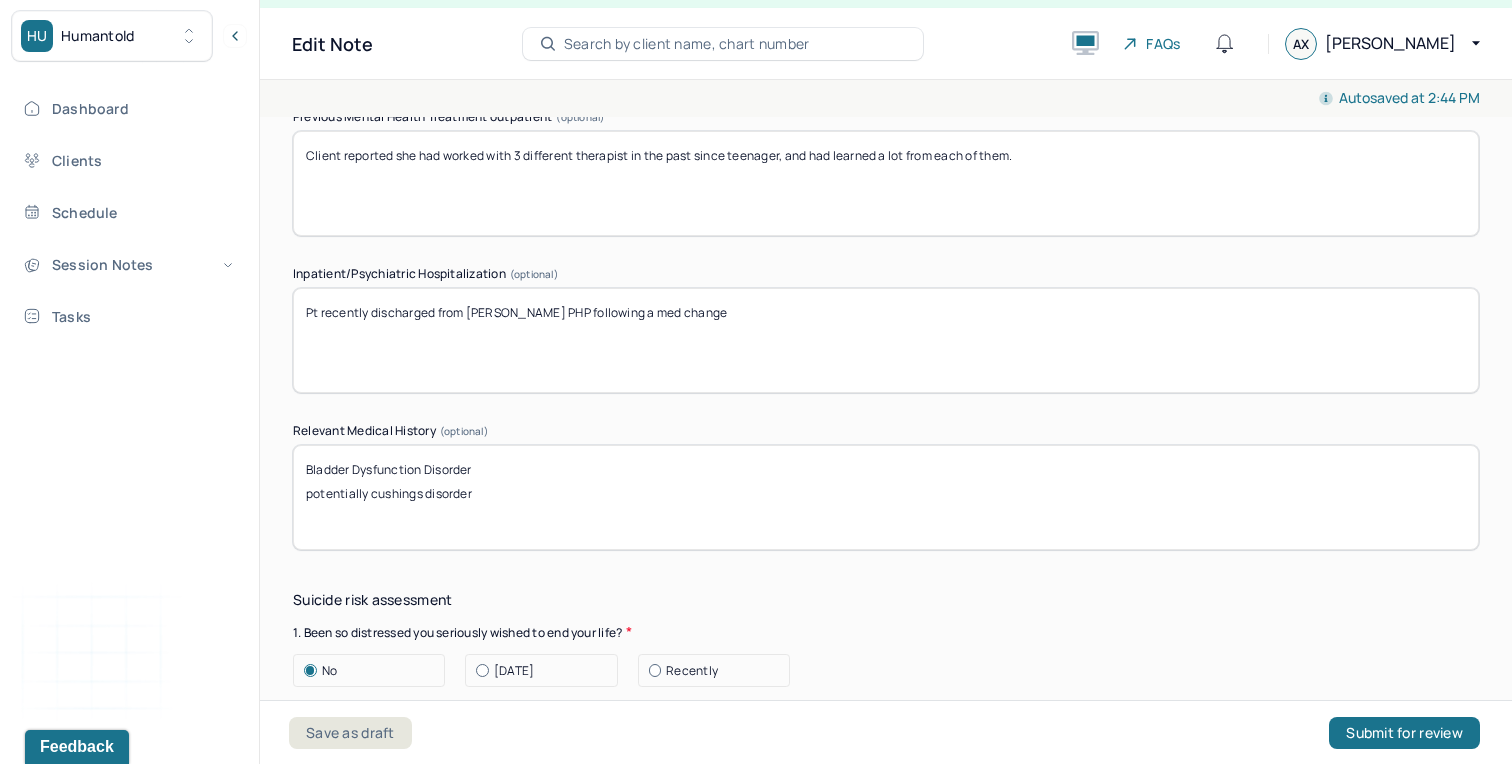 type on "Client reported she had worked with 3 different therapist in the past since teenager, and had learned a lot from each of them." 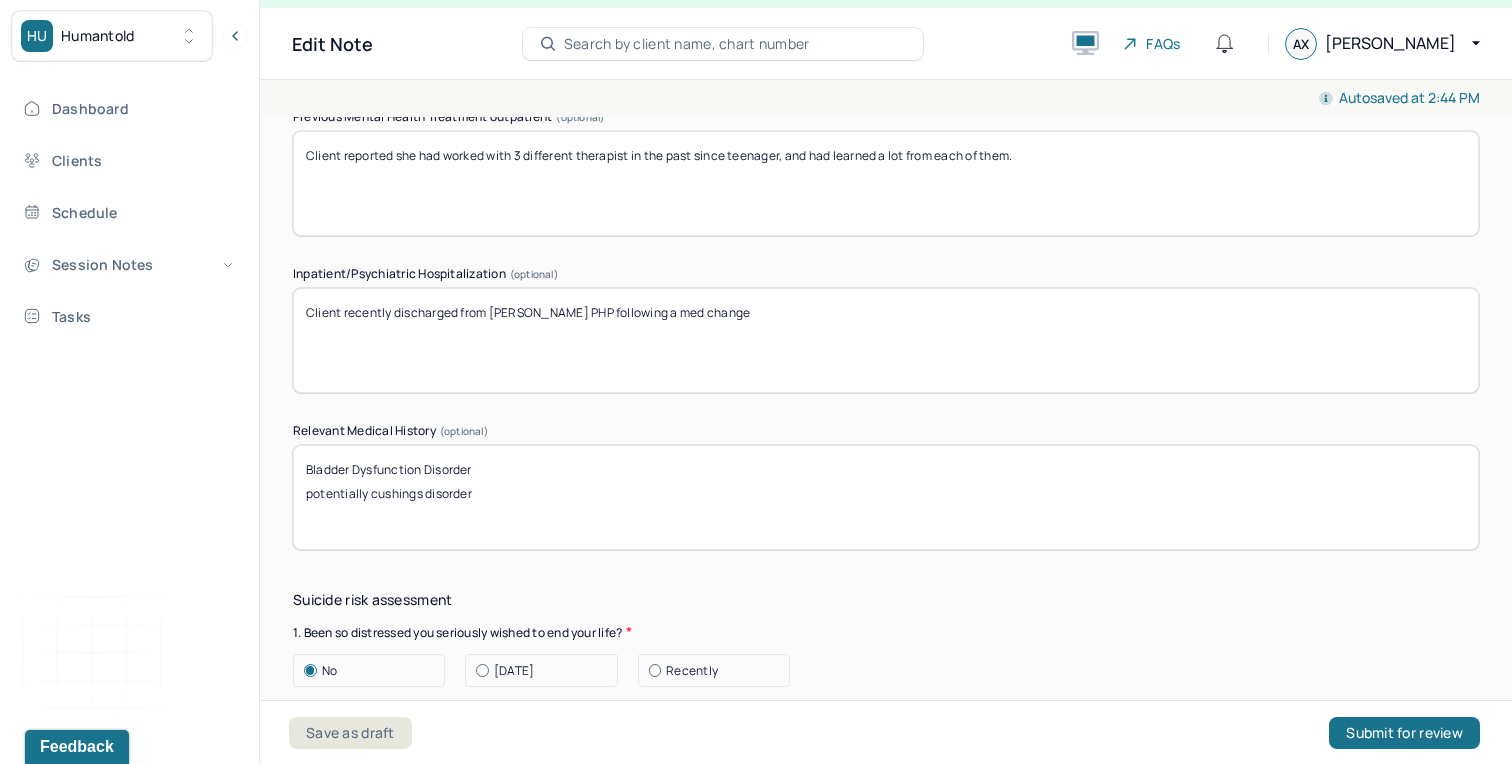 click on "Pt recently discharged from [PERSON_NAME] PHP following a med change" at bounding box center [886, 340] 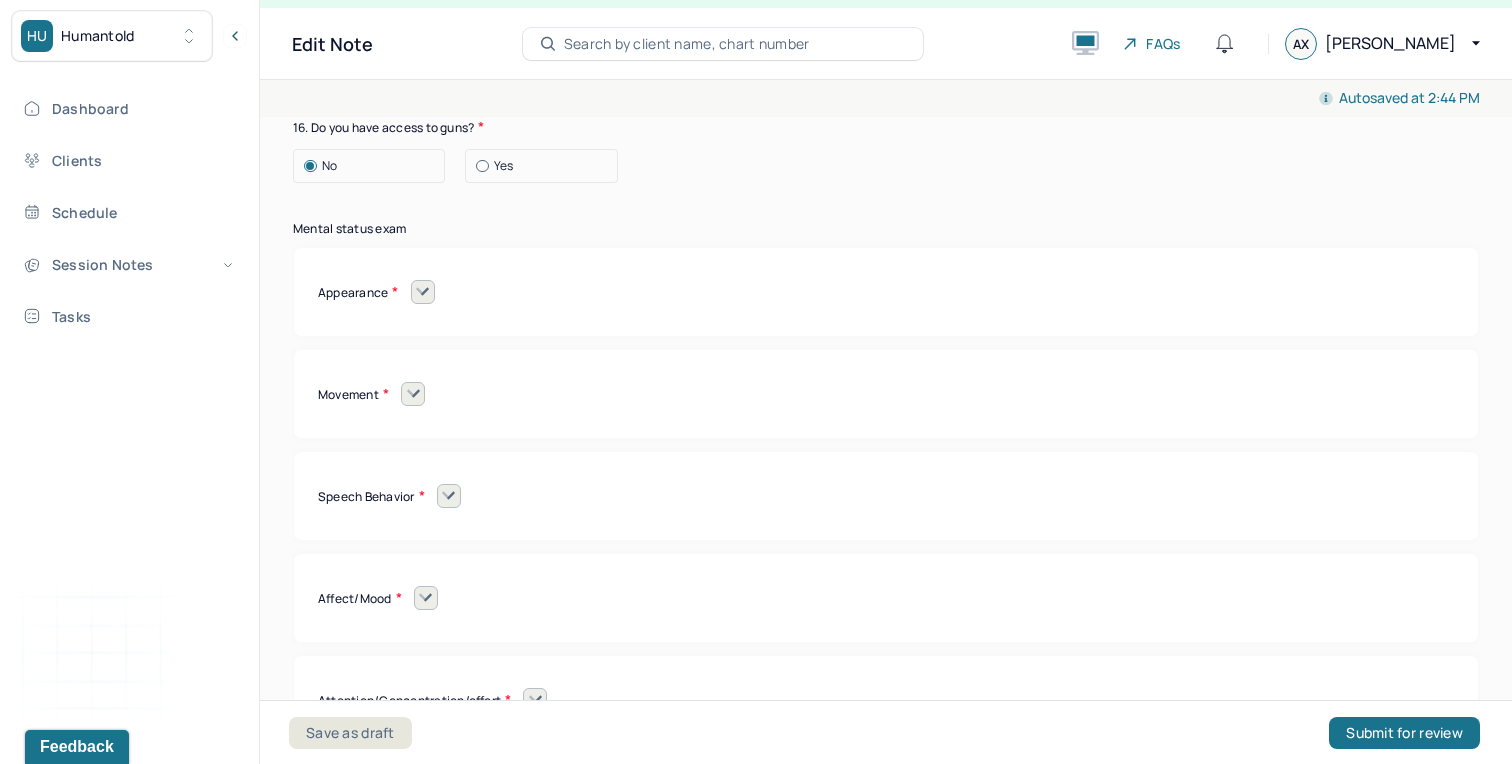 scroll, scrollTop: 8178, scrollLeft: 0, axis: vertical 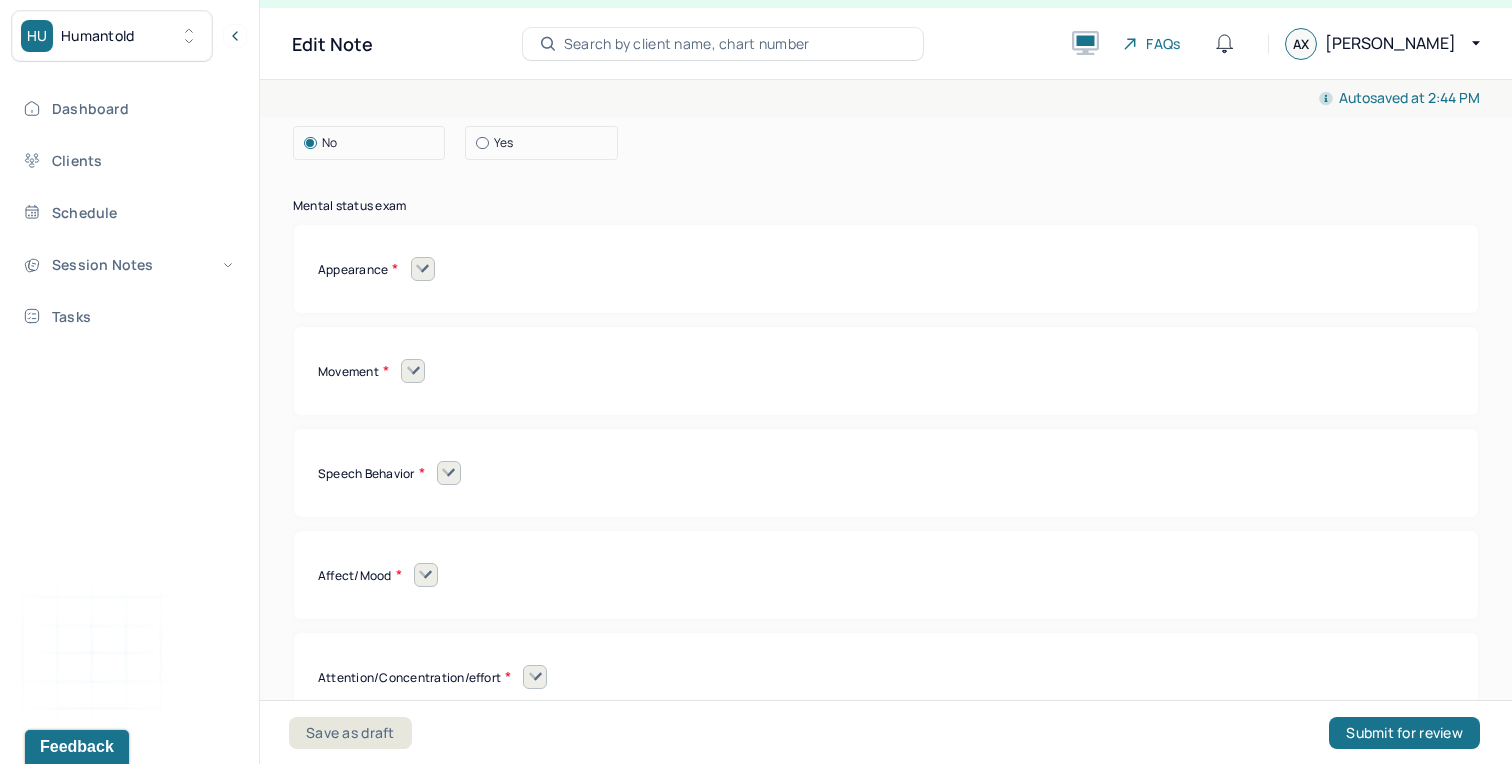 type on "Client recently discharged from [PERSON_NAME] PHP following a med change." 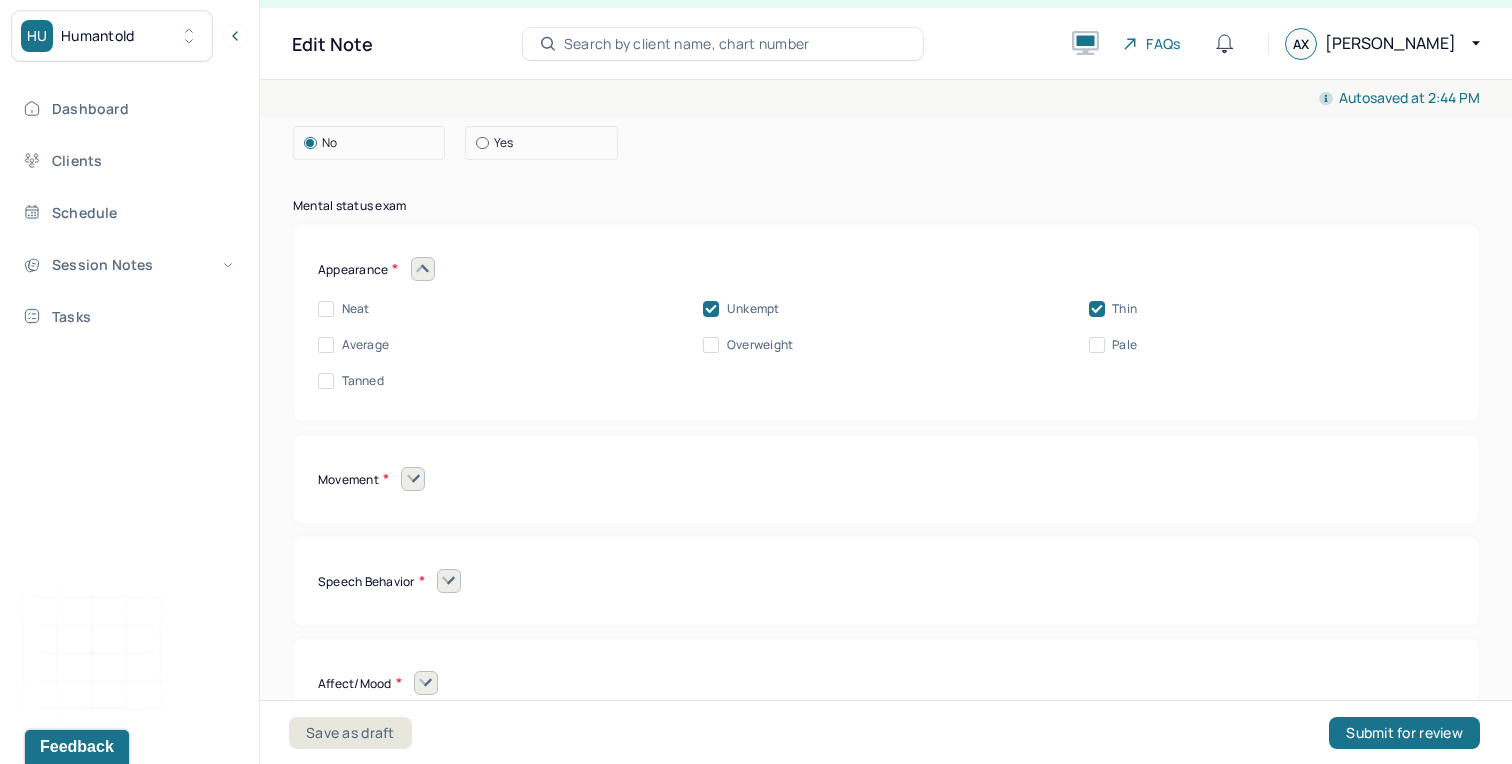 click 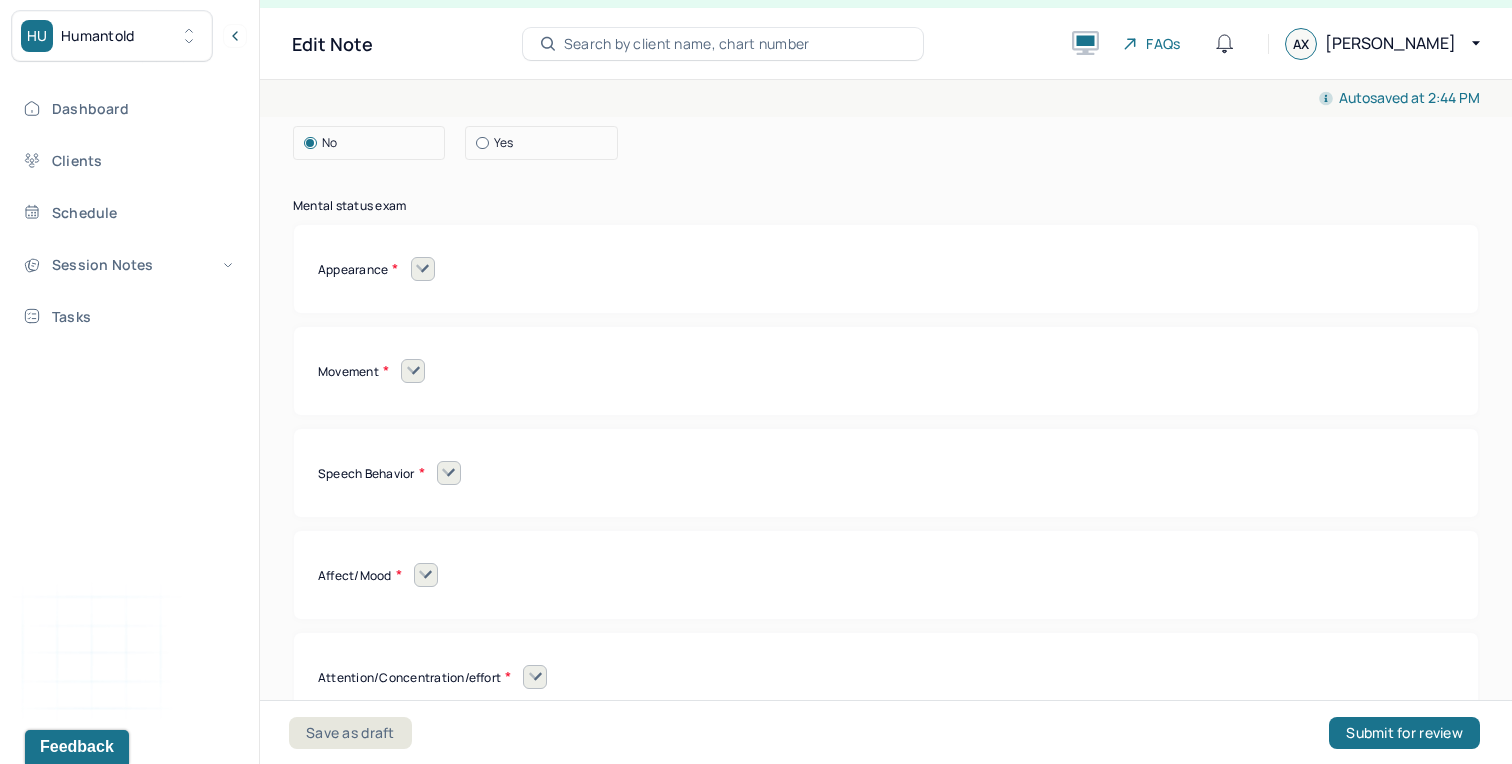 click 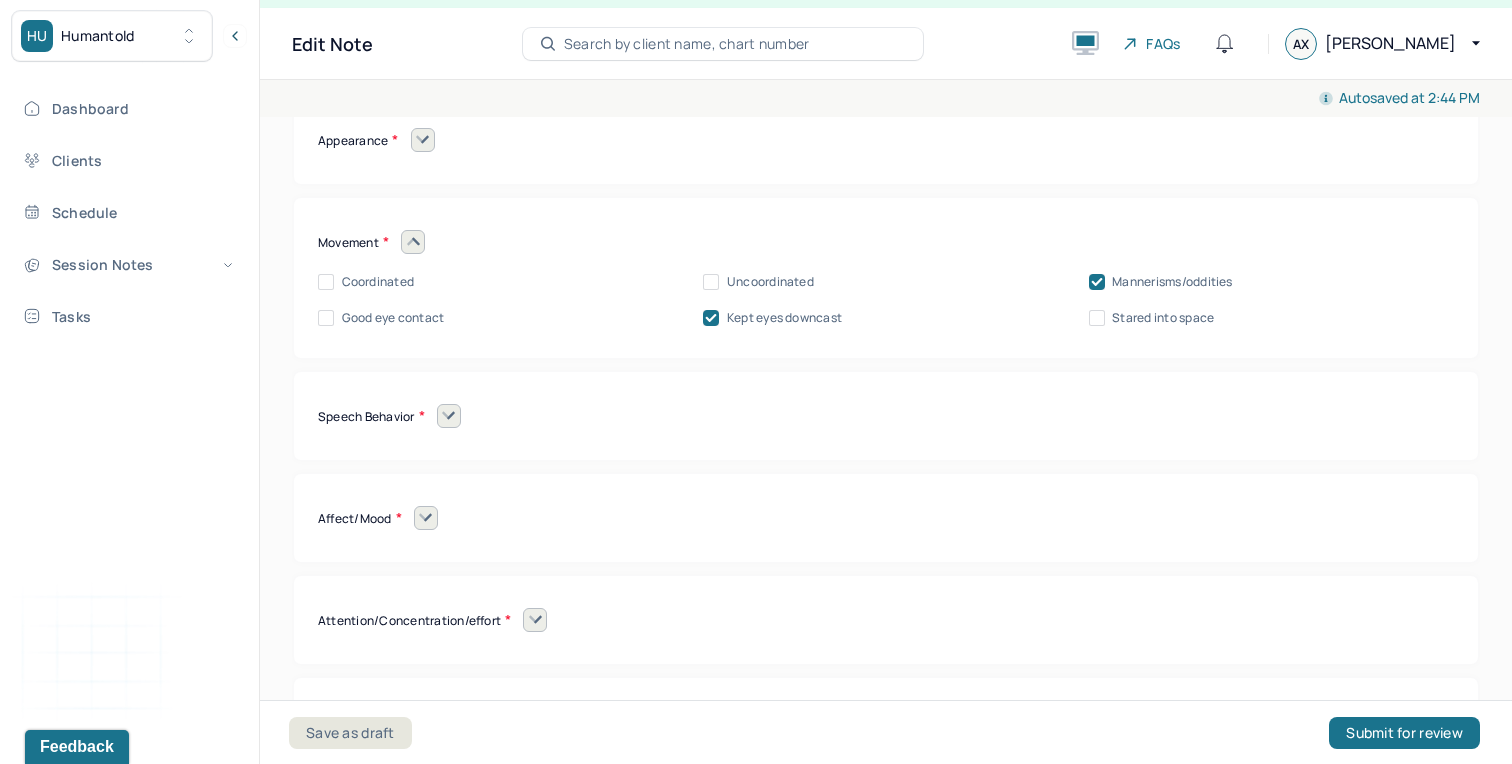 scroll, scrollTop: 8305, scrollLeft: 0, axis: vertical 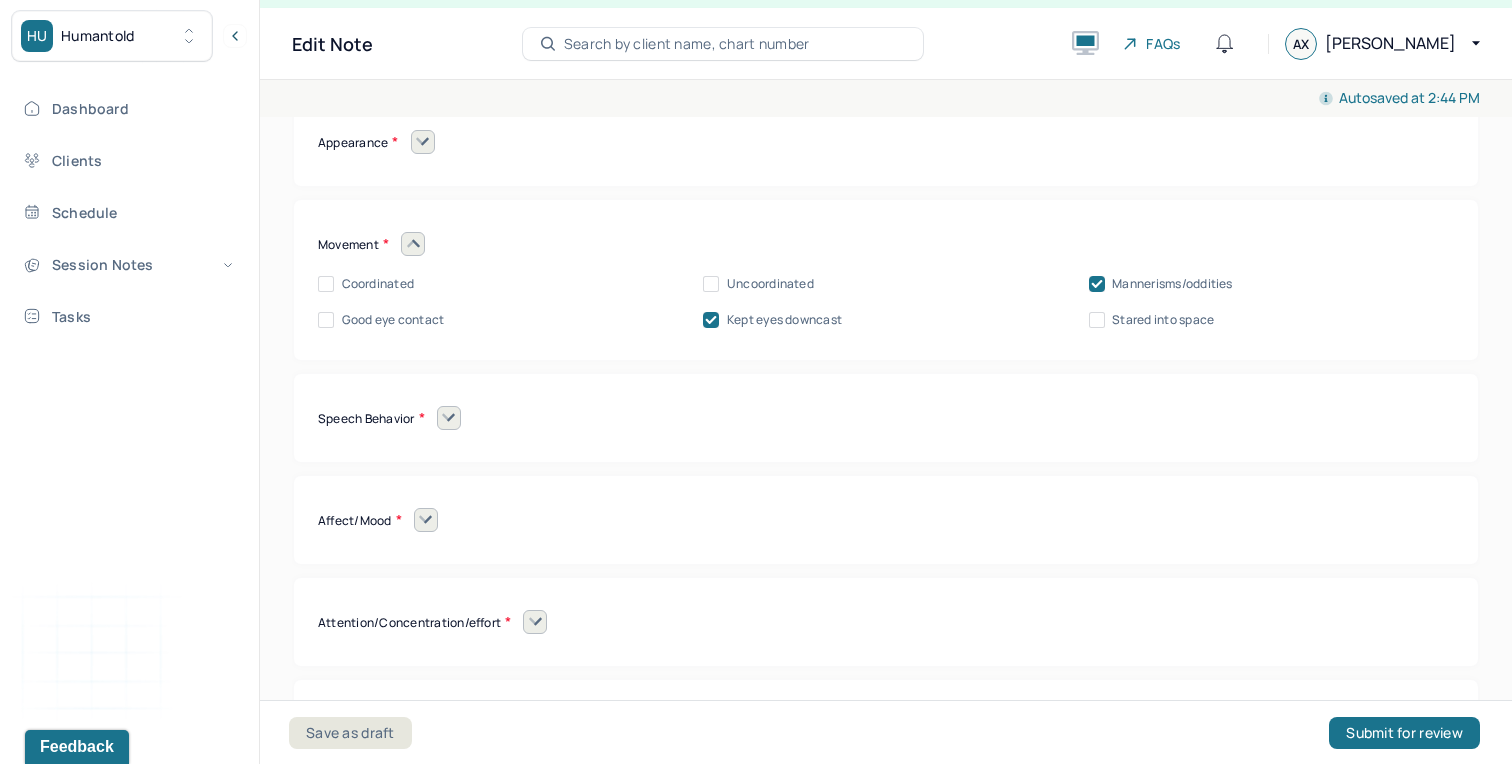 click 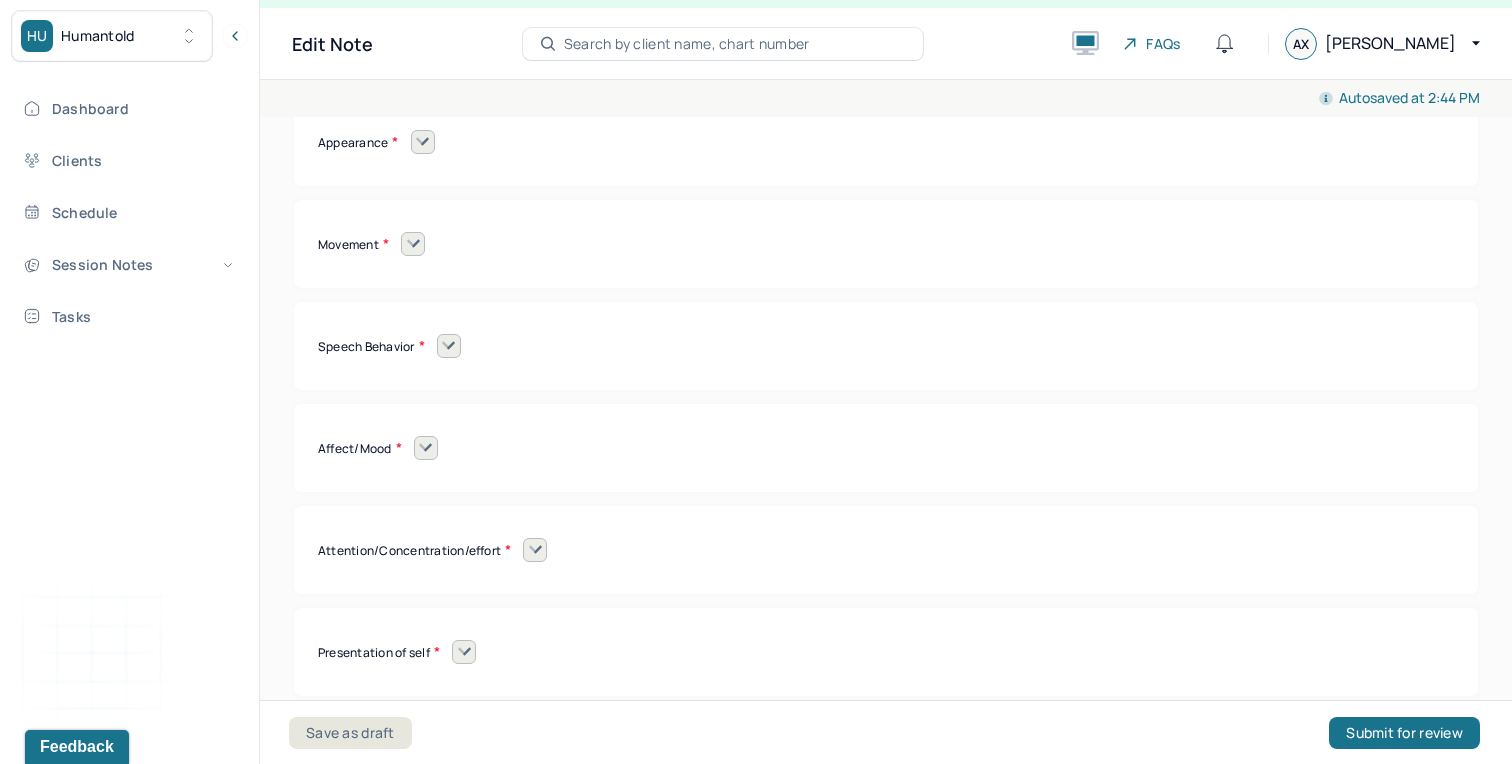 click 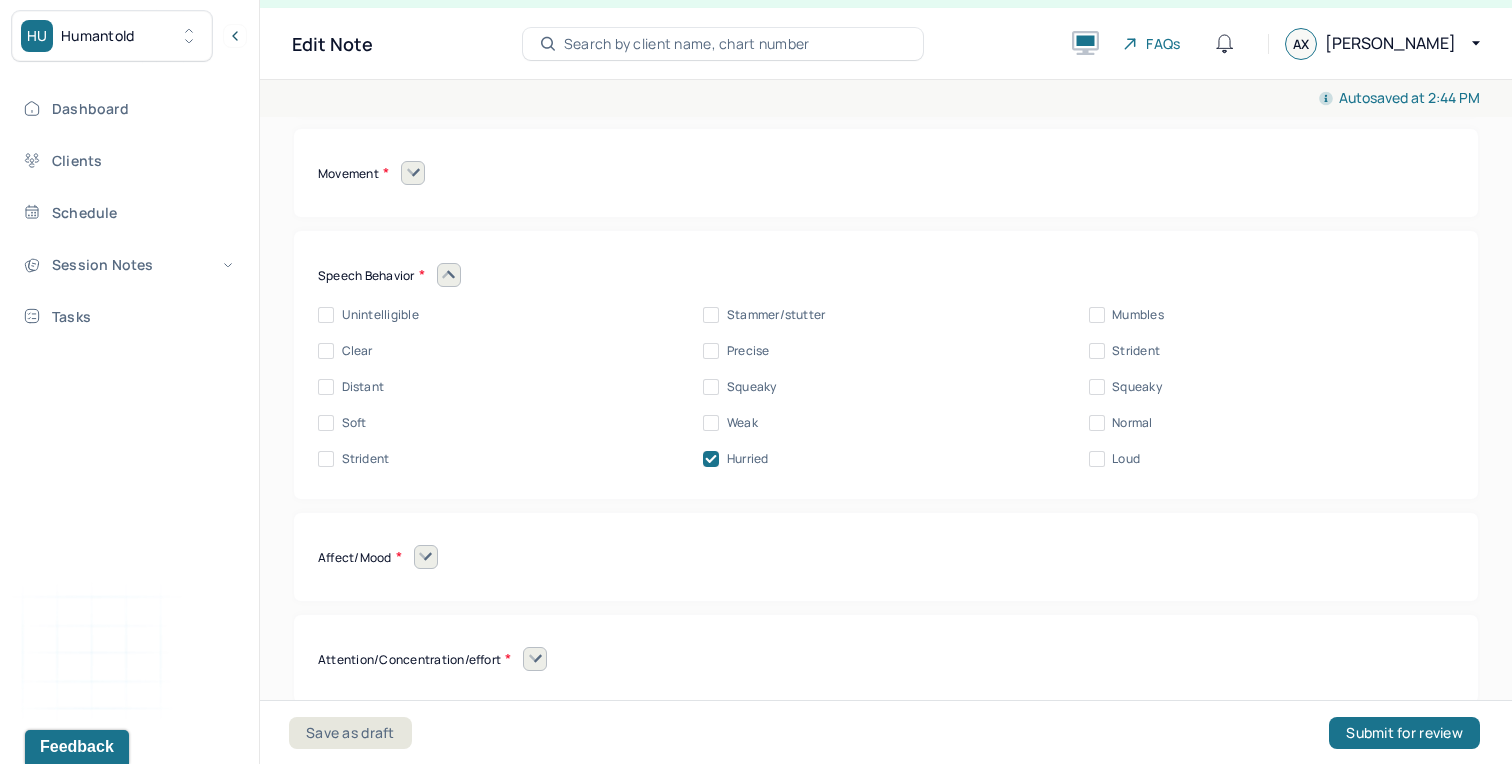 scroll, scrollTop: 8388, scrollLeft: 0, axis: vertical 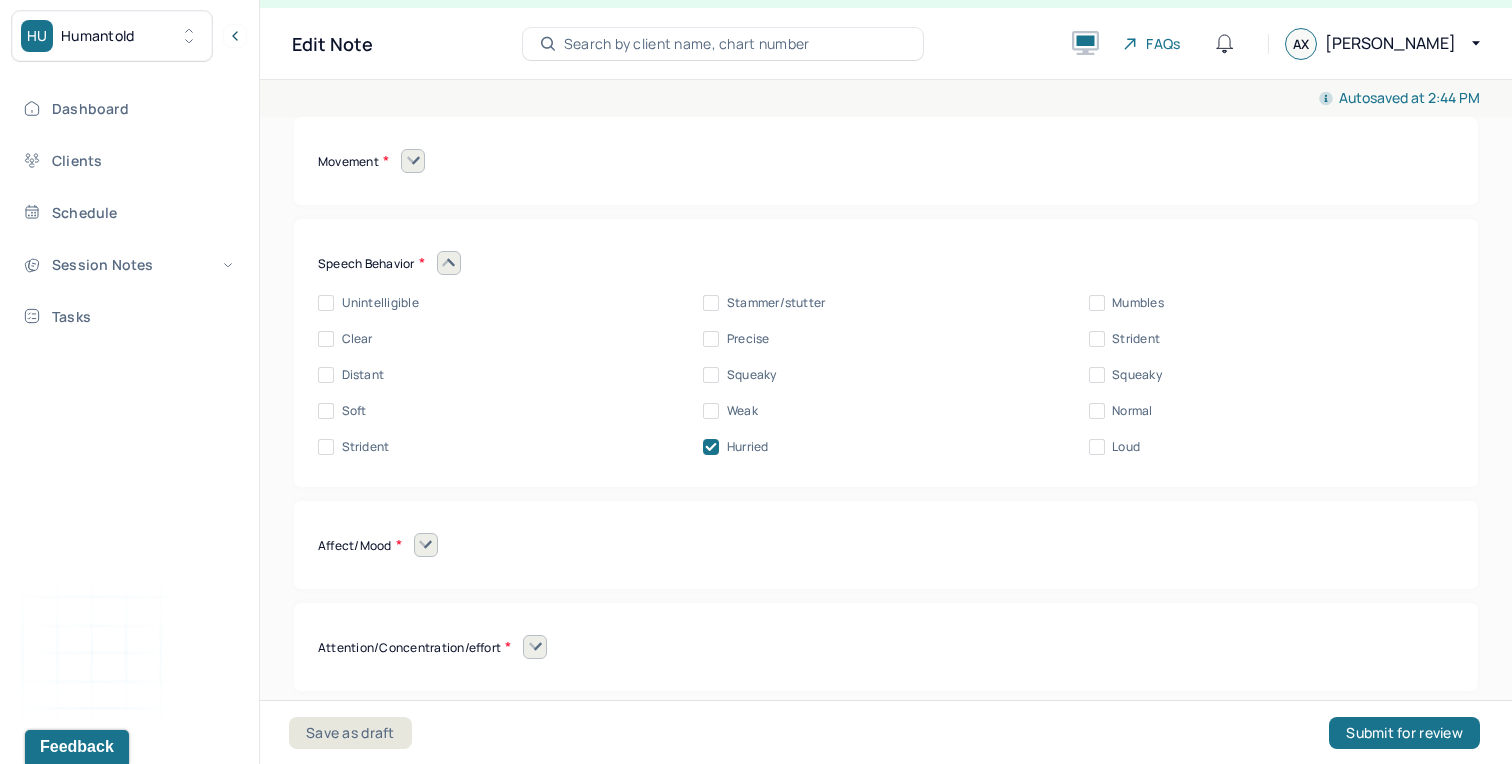click 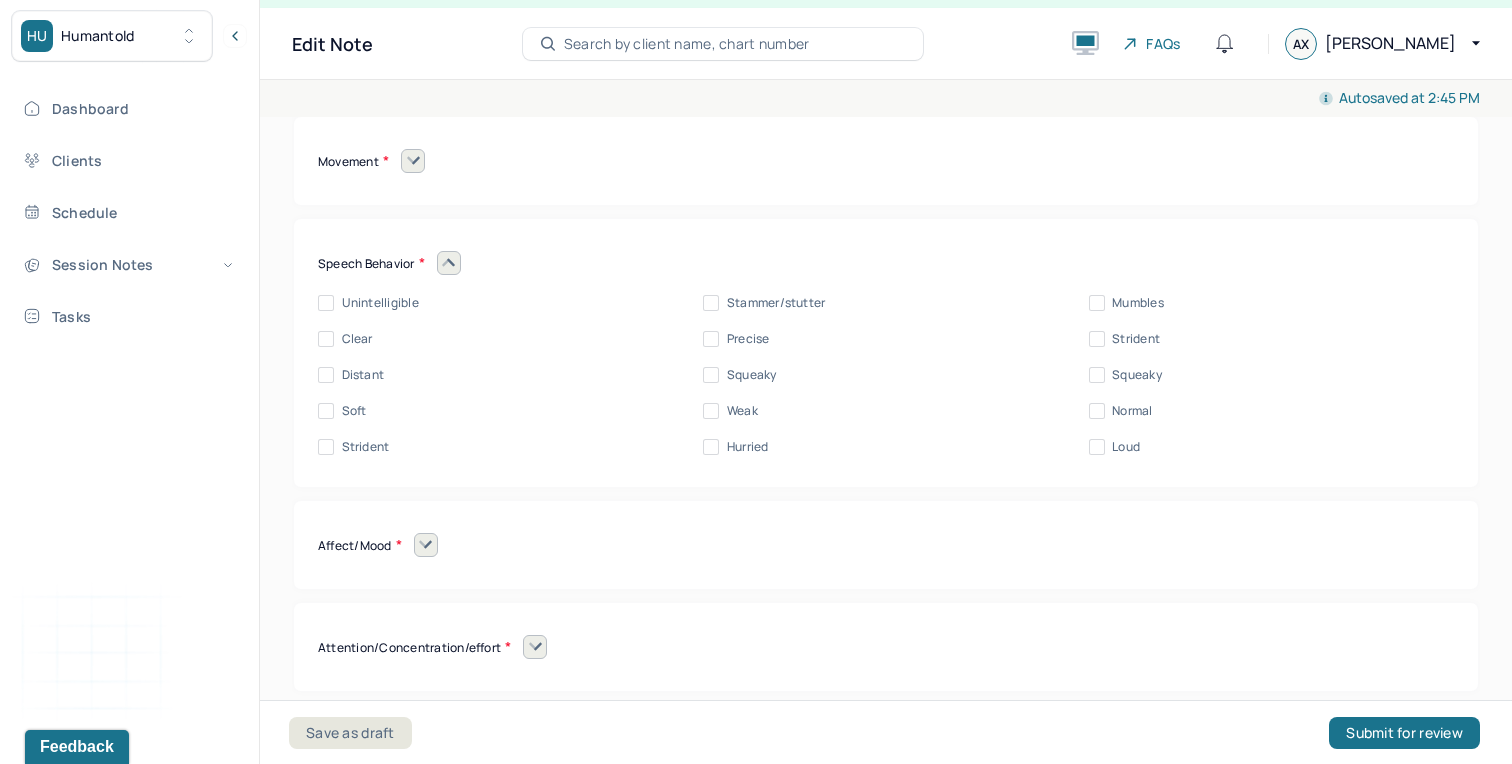 click on "Stammer/stutter" at bounding box center [711, 303] 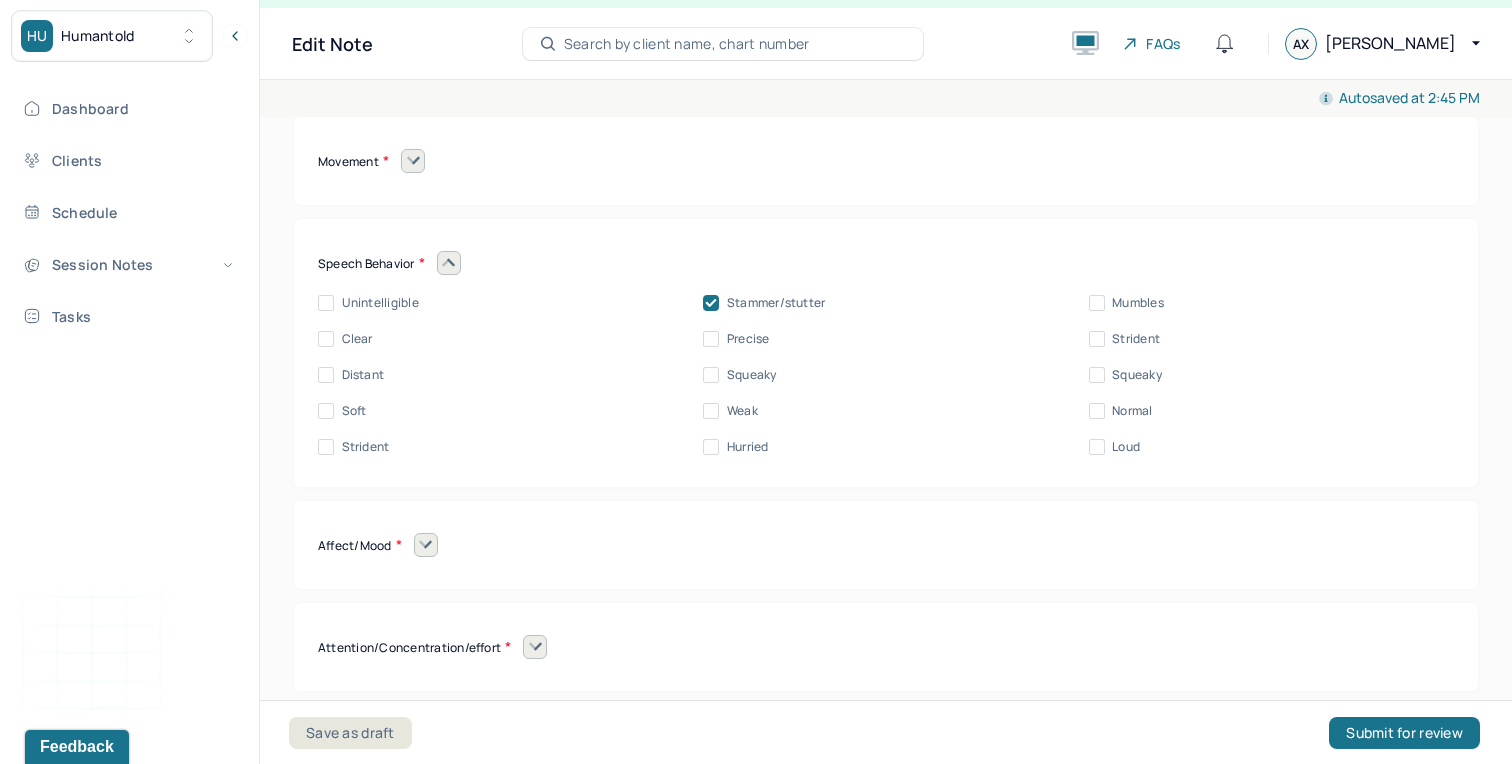 click 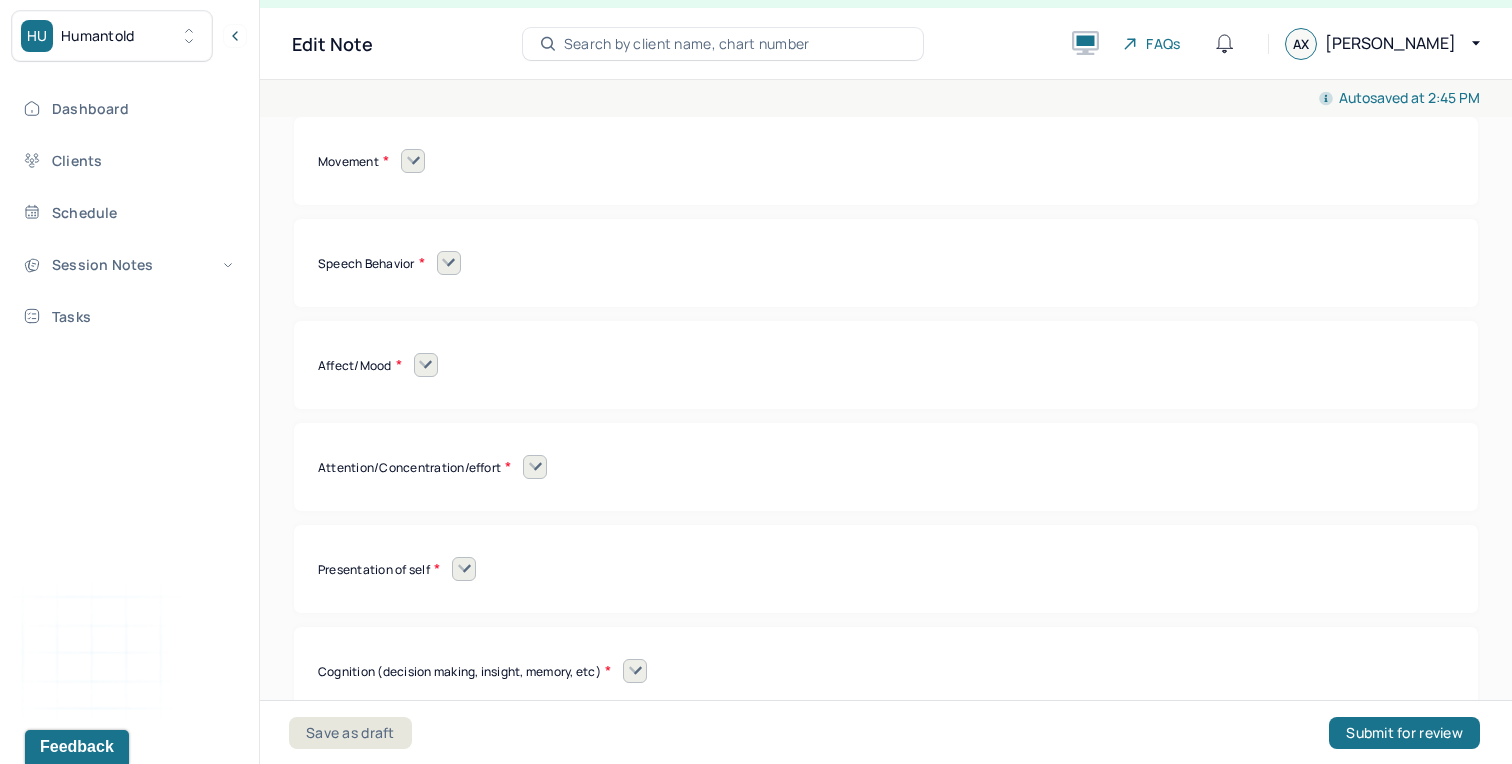 click 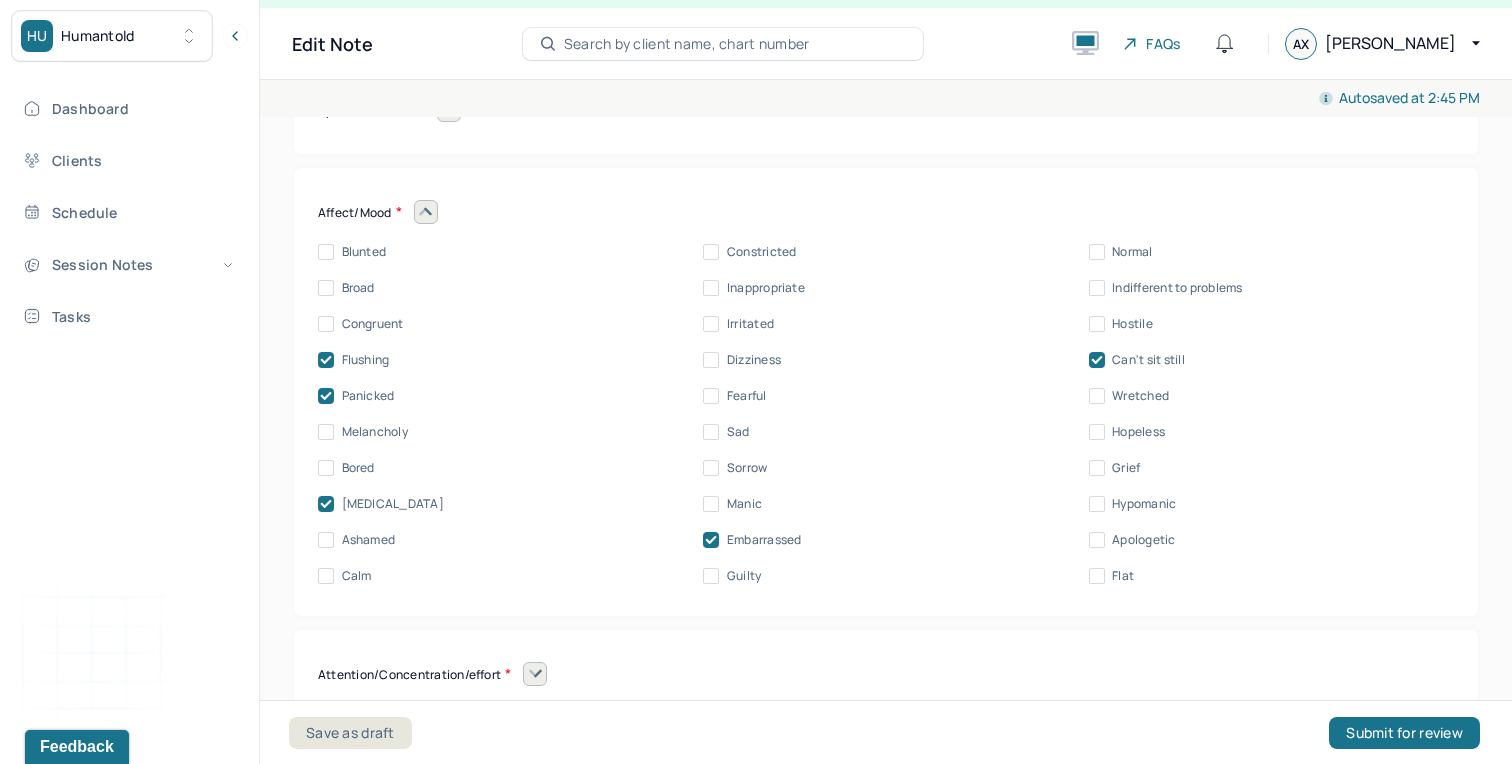 scroll, scrollTop: 8544, scrollLeft: 0, axis: vertical 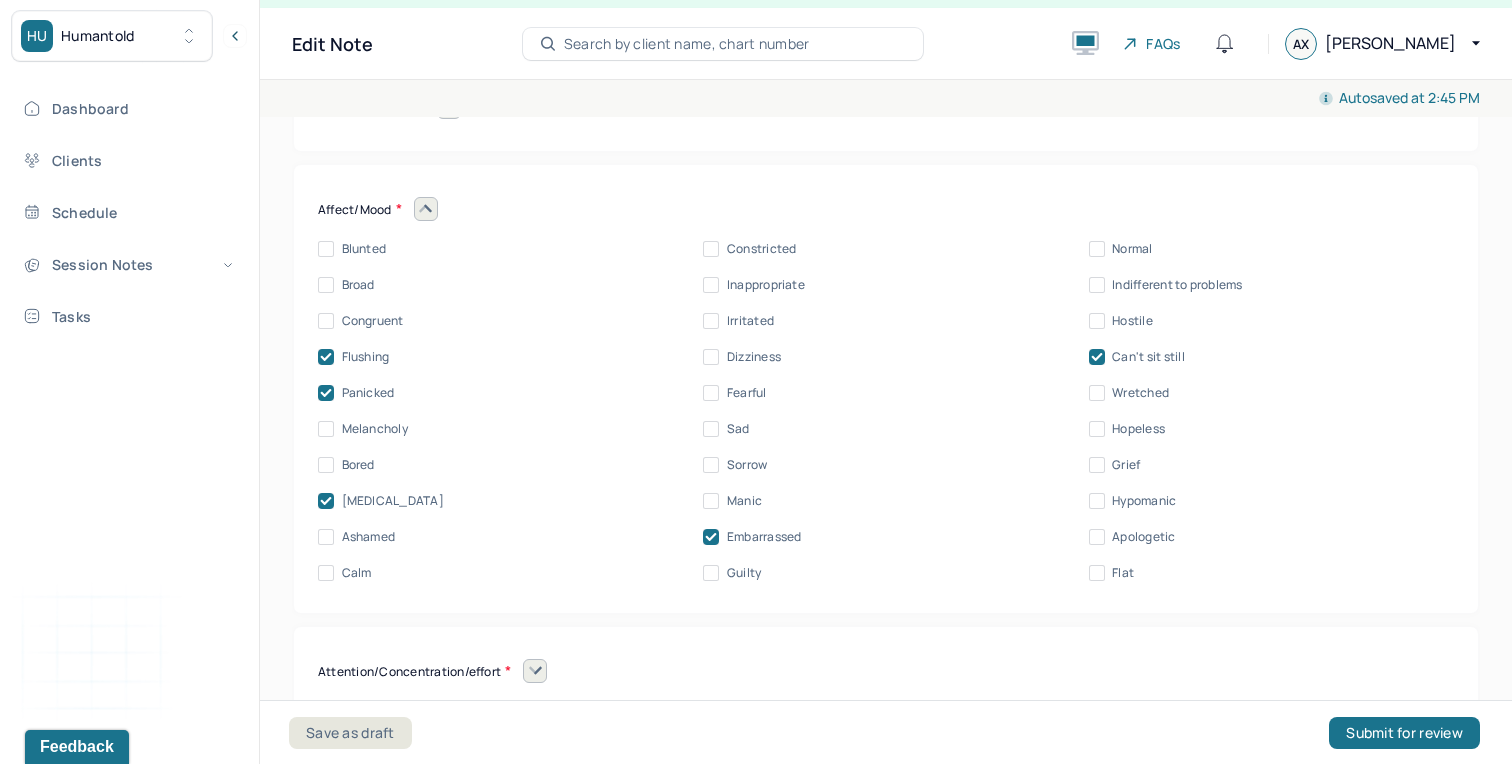 click on "Panicked" at bounding box center [368, 393] 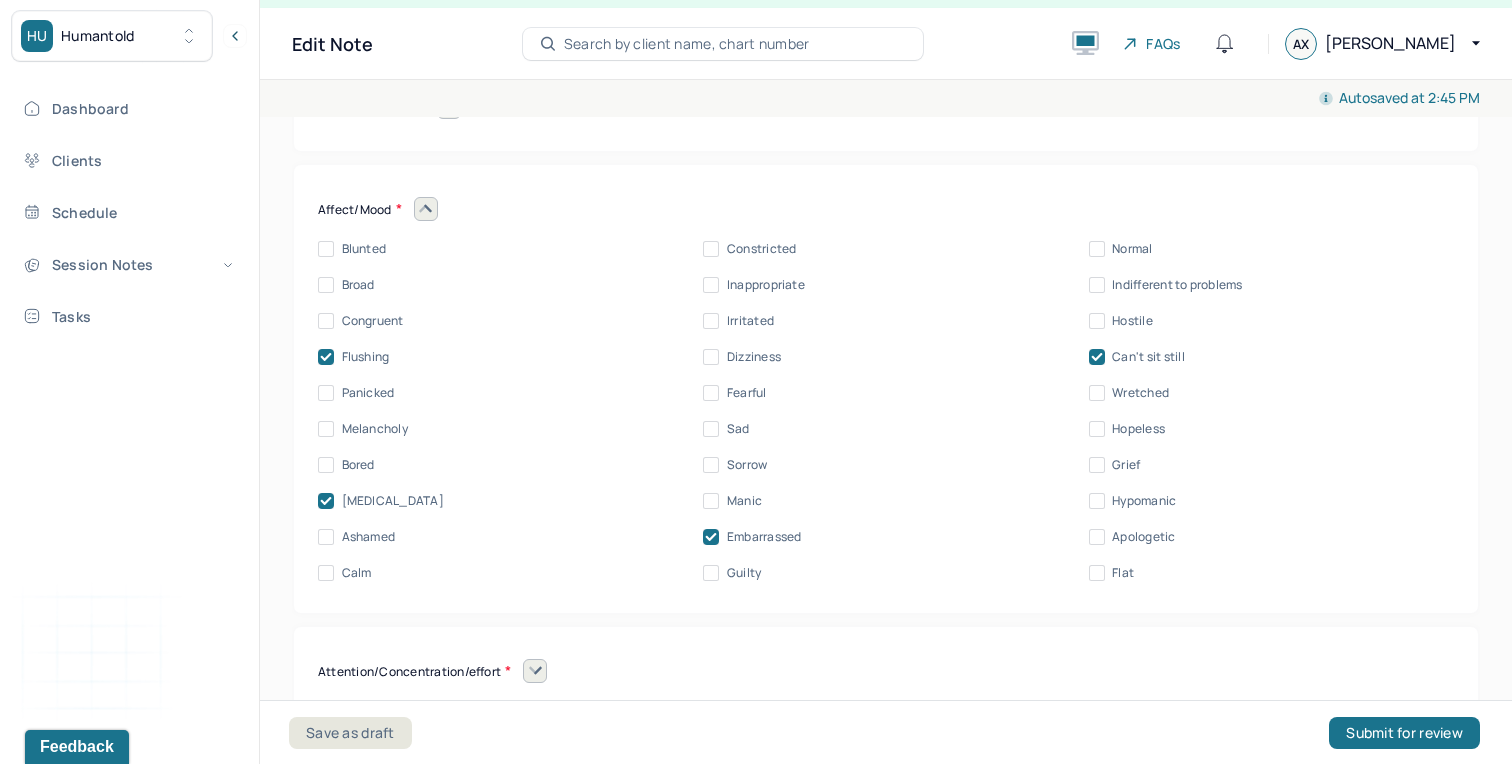 click on "Embarrassed" at bounding box center [764, 537] 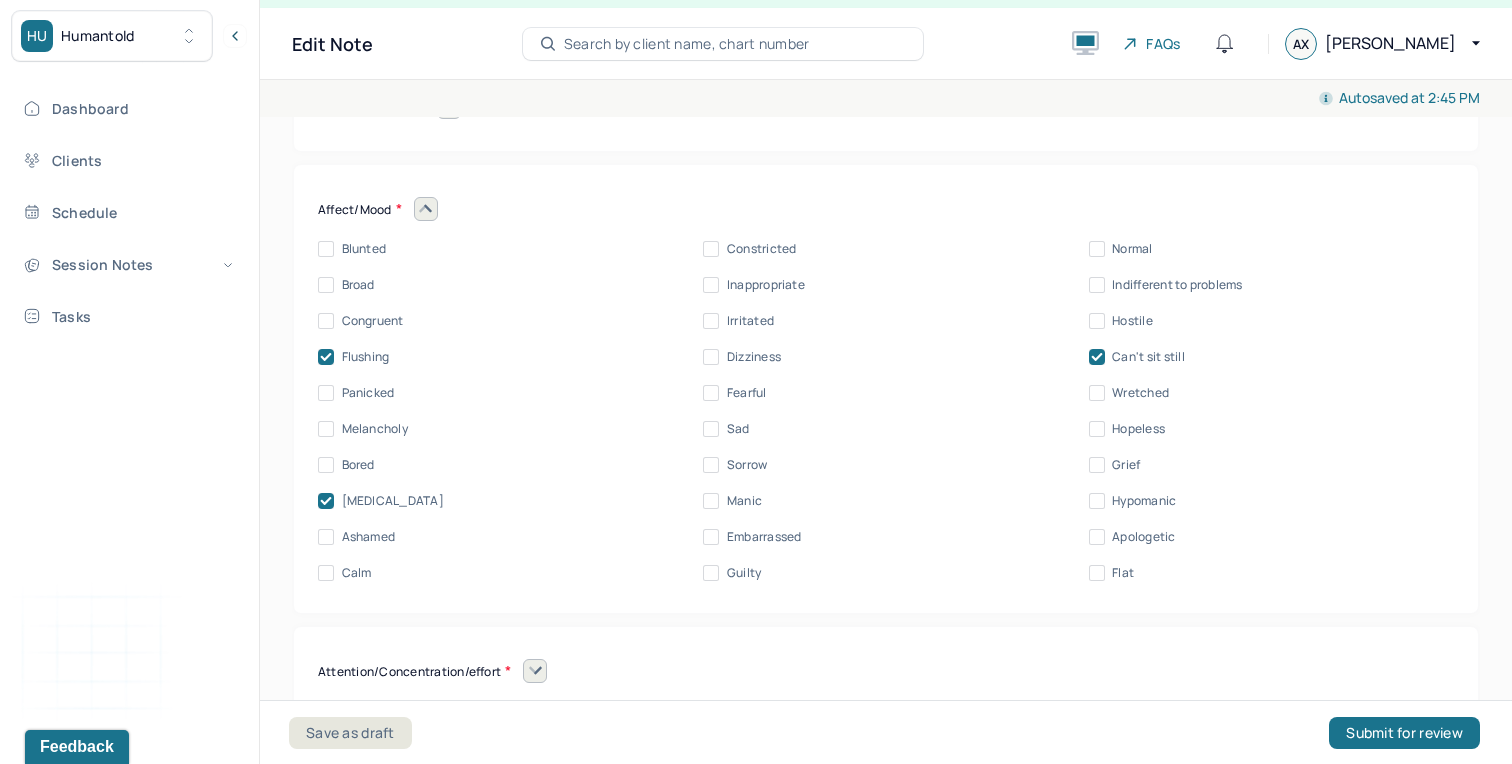 click 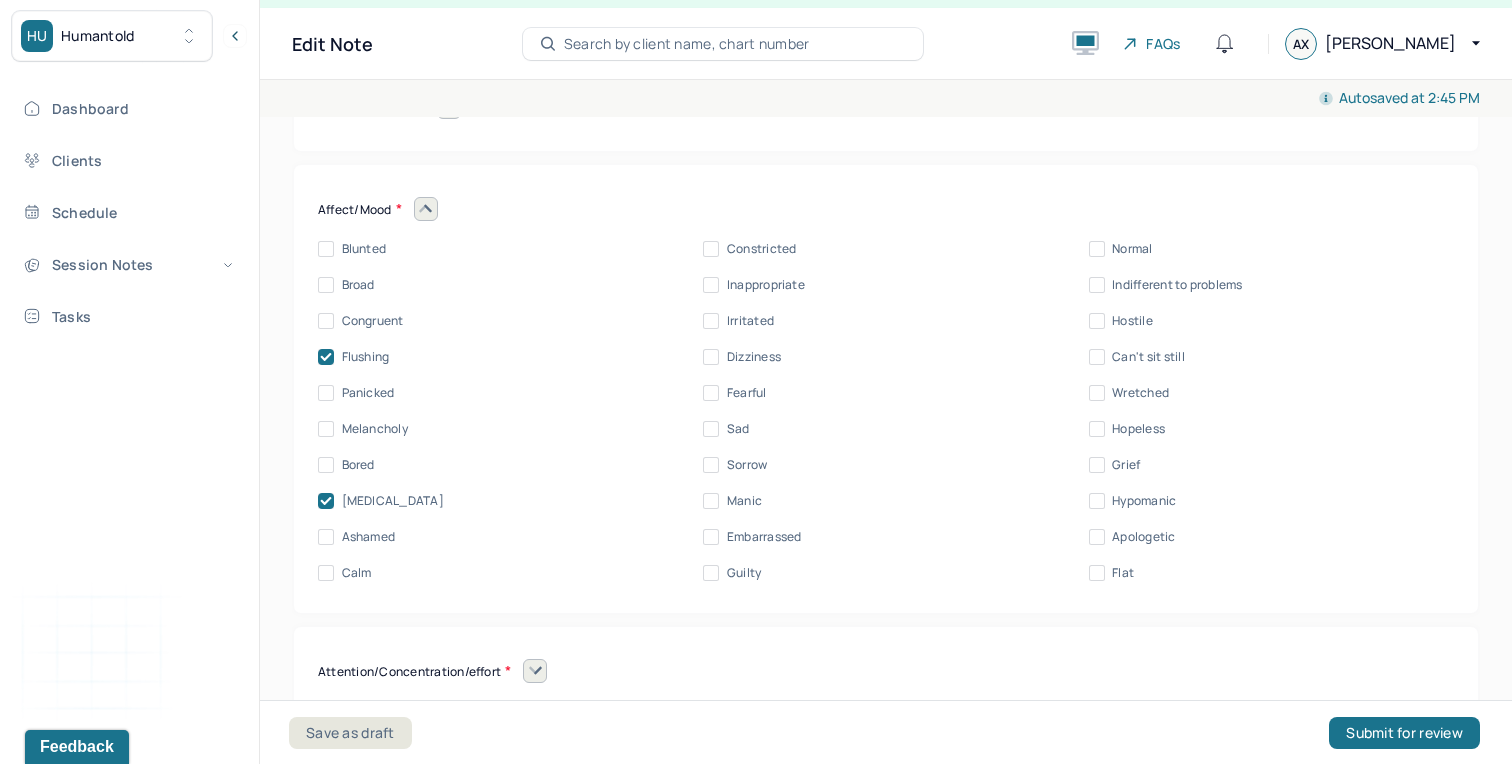 click at bounding box center (426, 209) 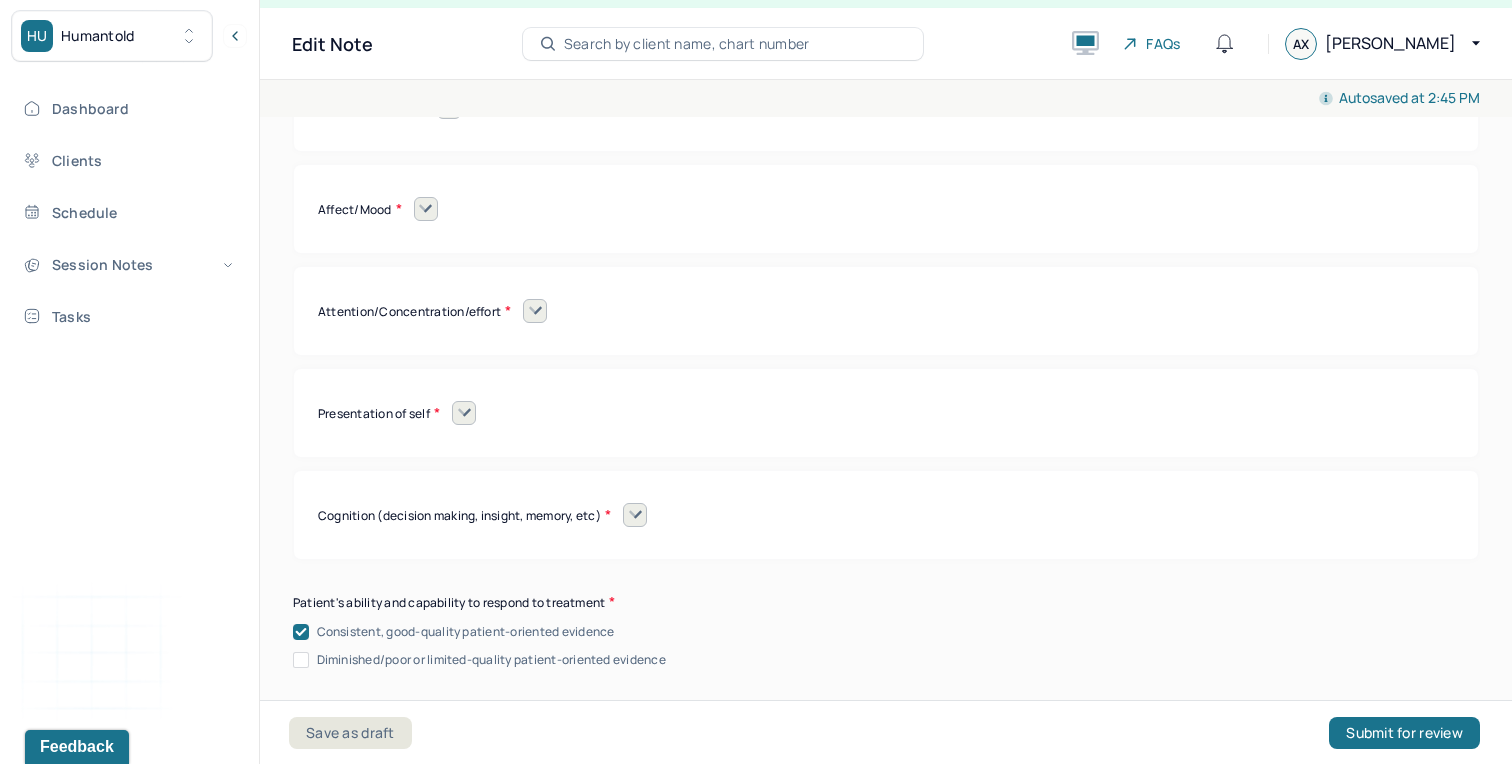 click on "Attention/Concentration/effort" at bounding box center (886, 311) 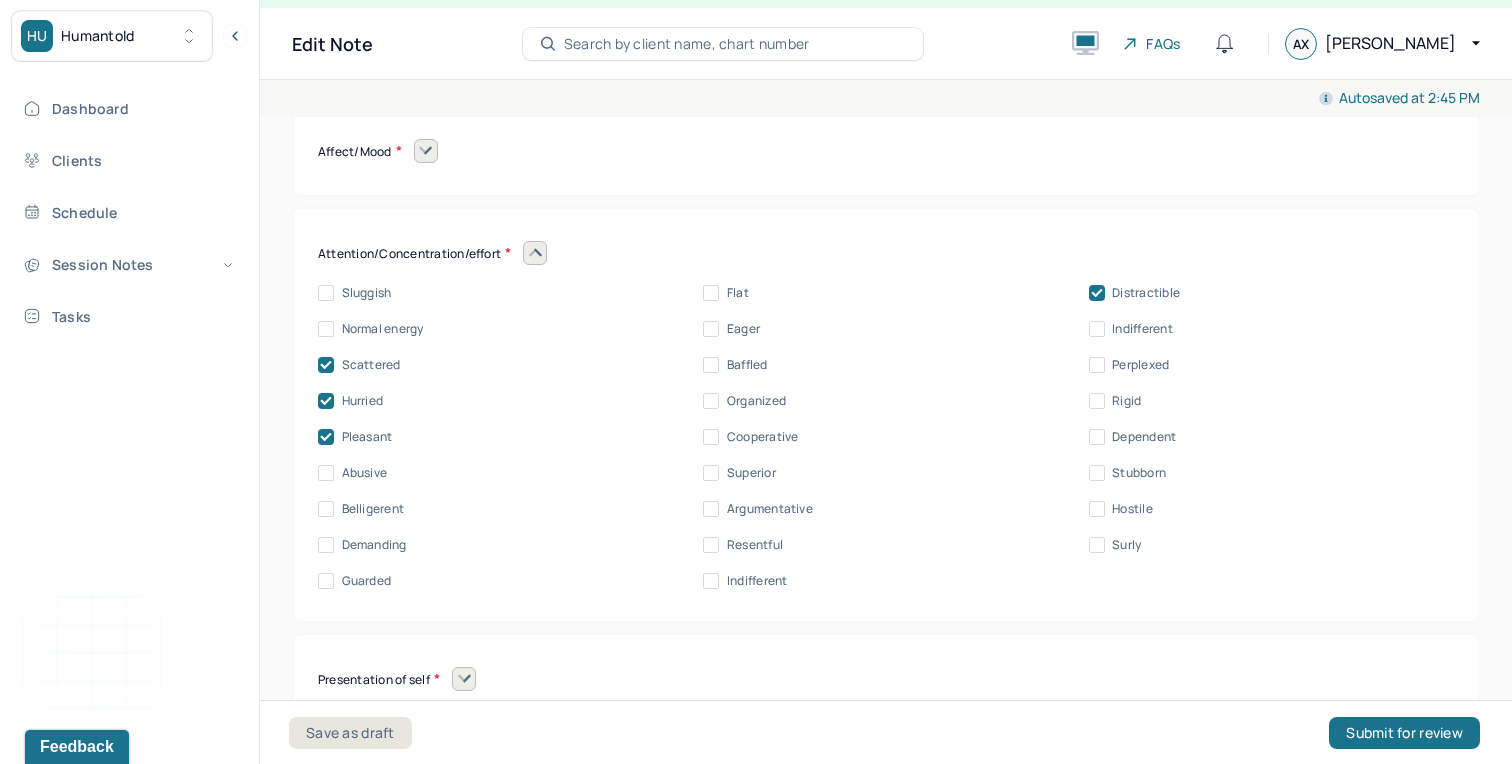 scroll, scrollTop: 8606, scrollLeft: 0, axis: vertical 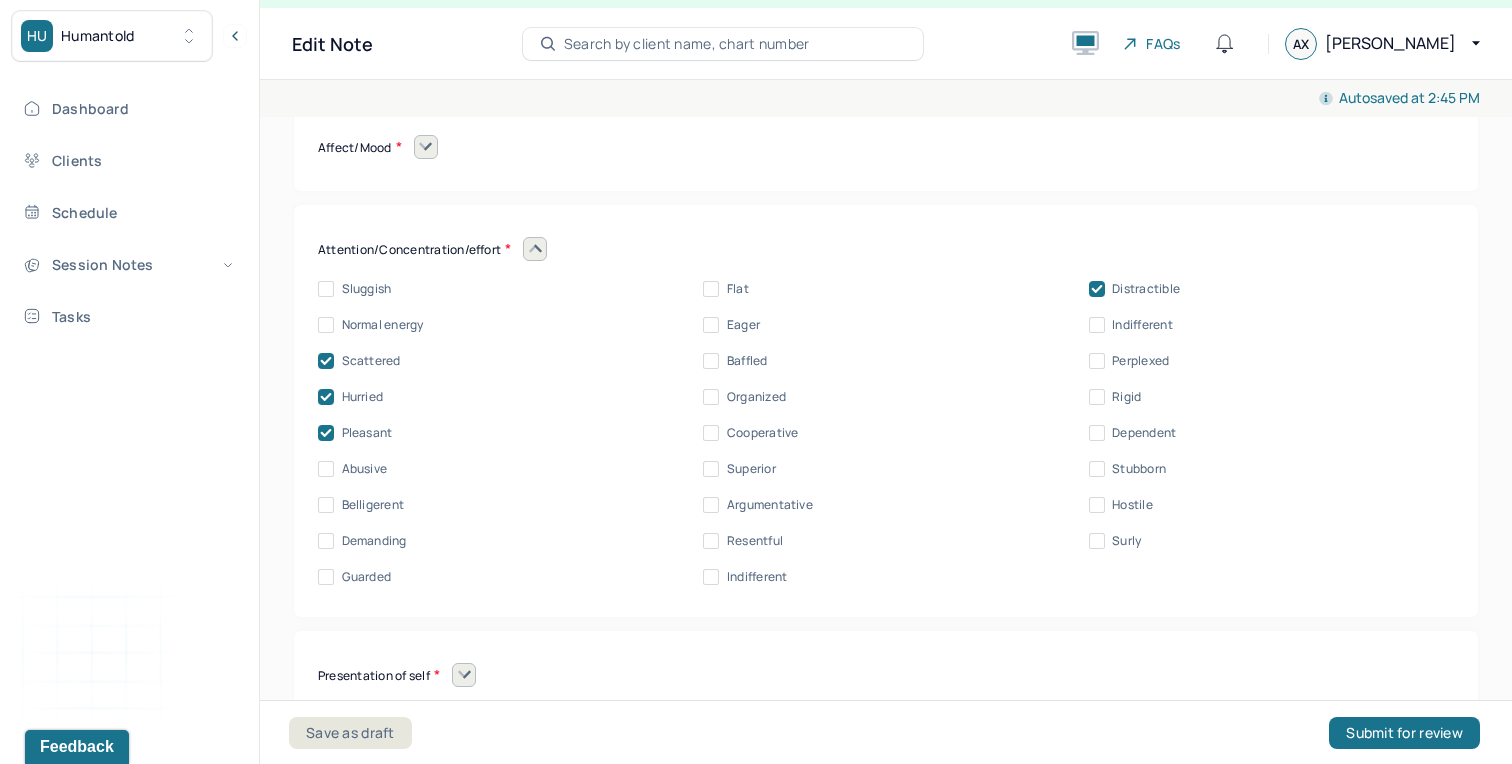 click on "Hurried" at bounding box center (363, 397) 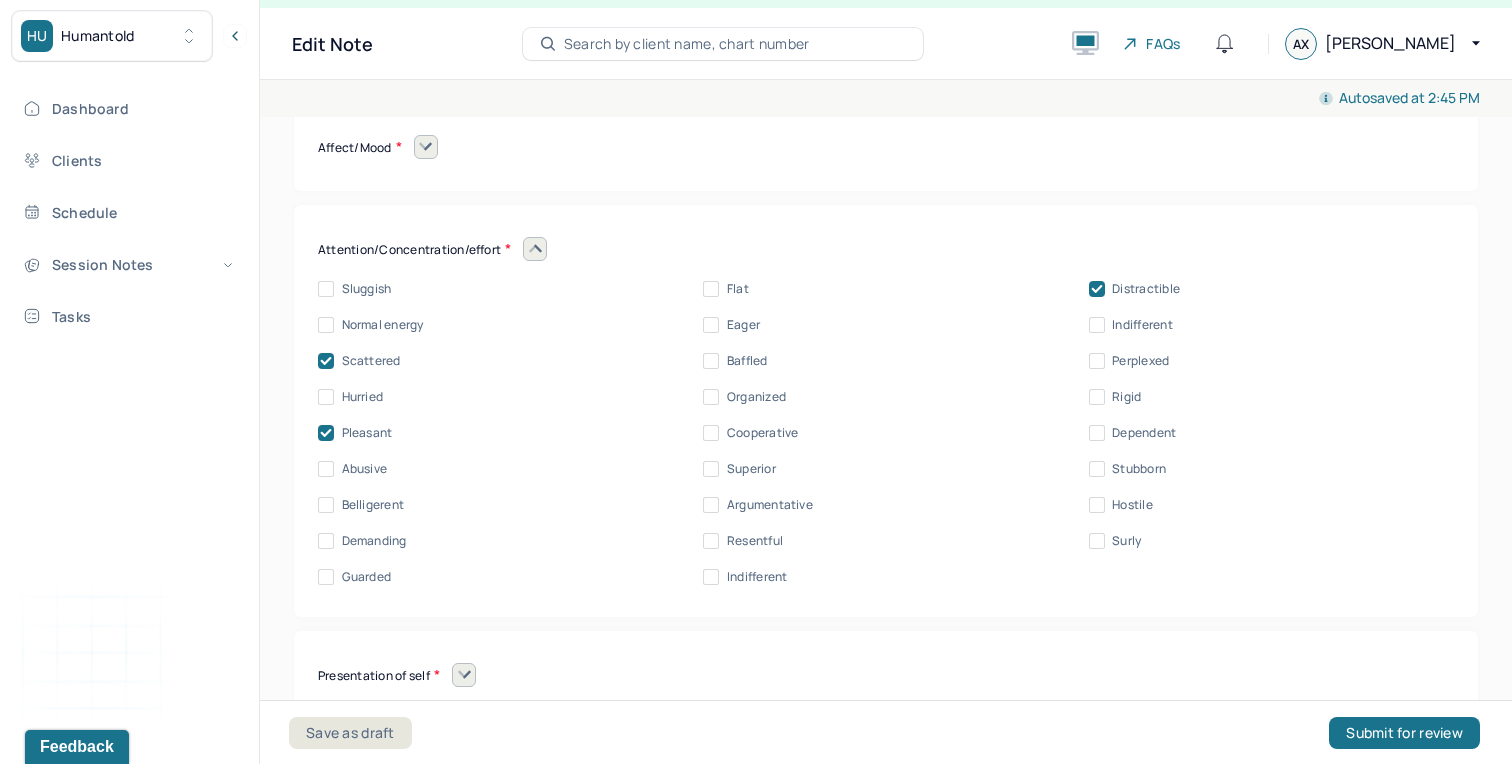 click on "Hurried" at bounding box center (363, 397) 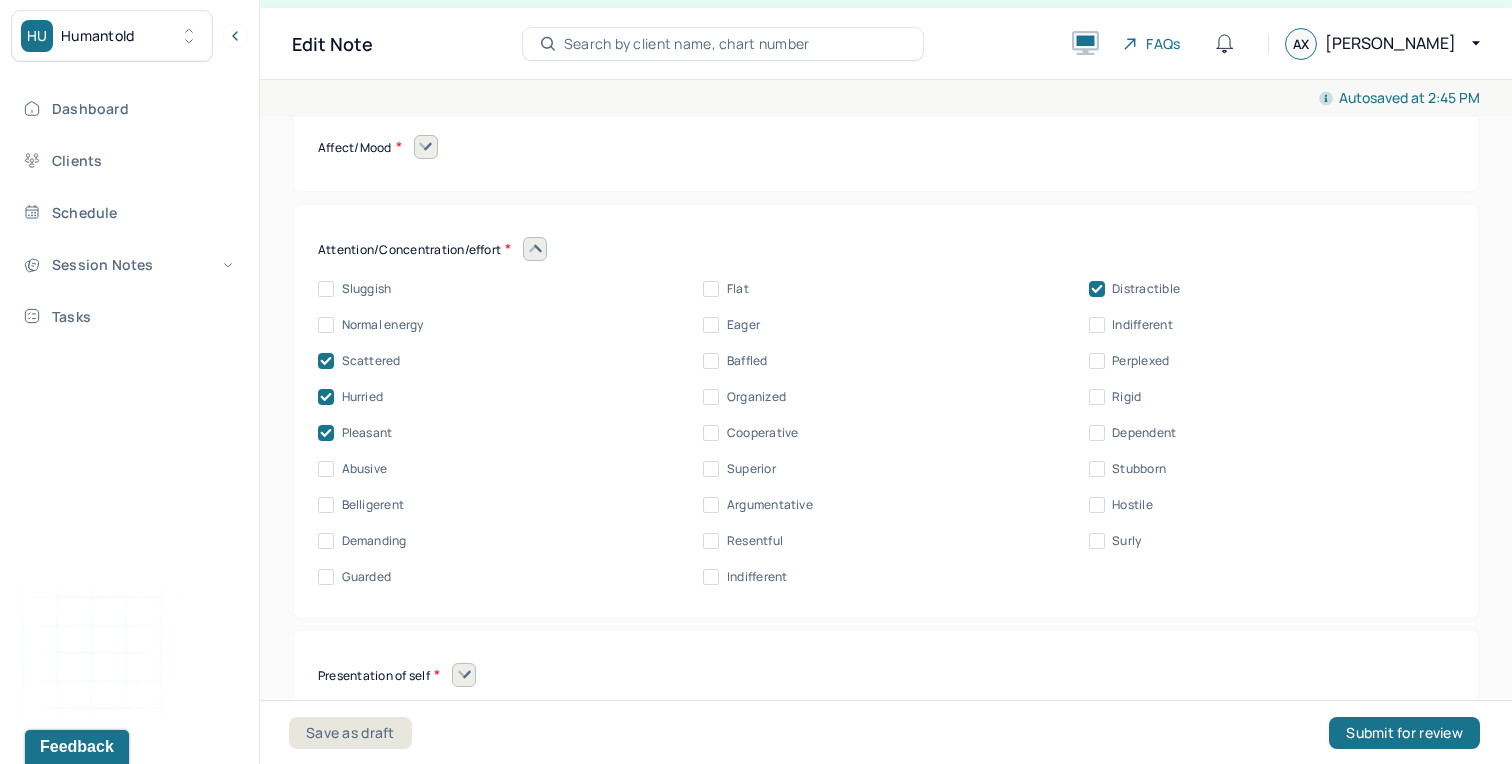 click on "Hurried" at bounding box center (363, 397) 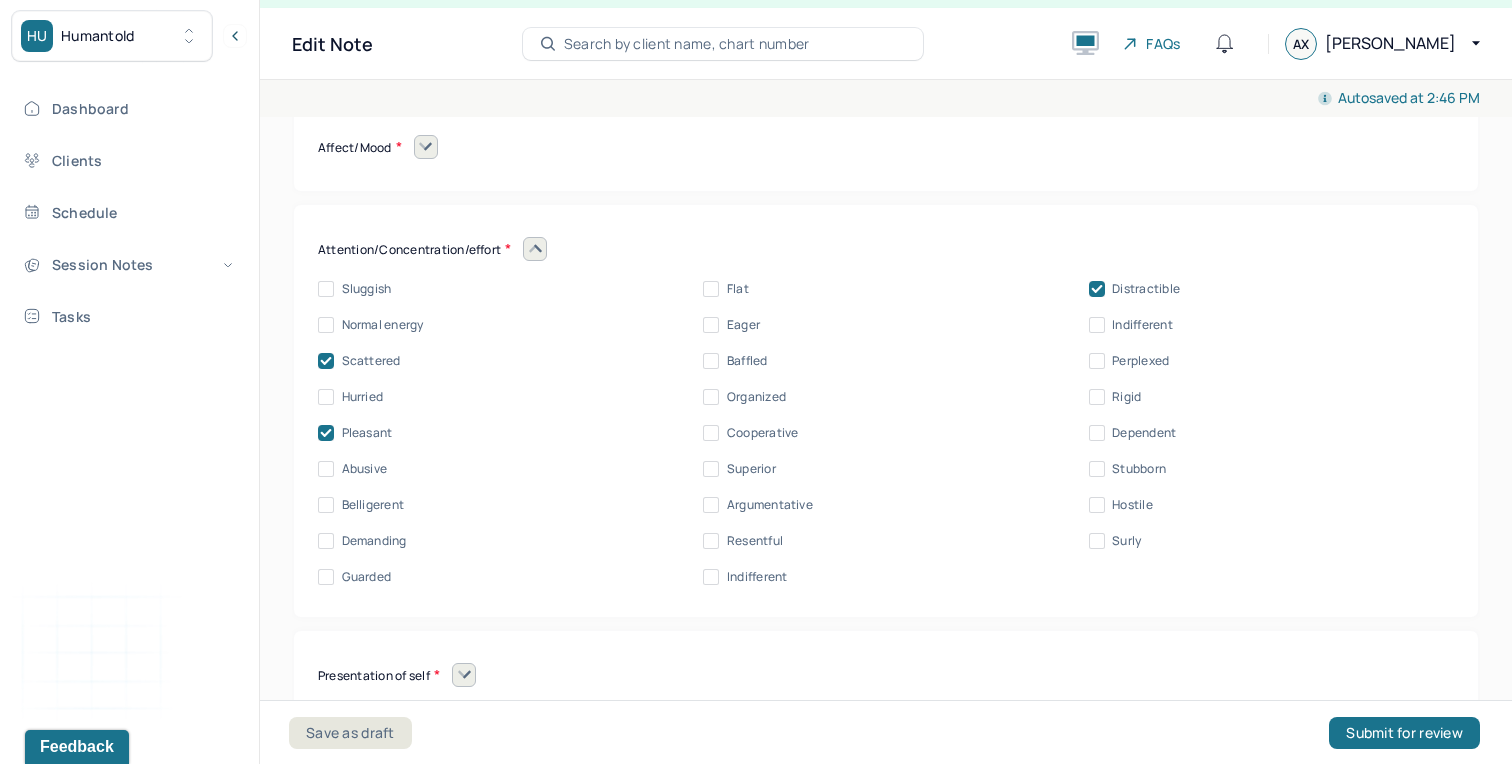 click 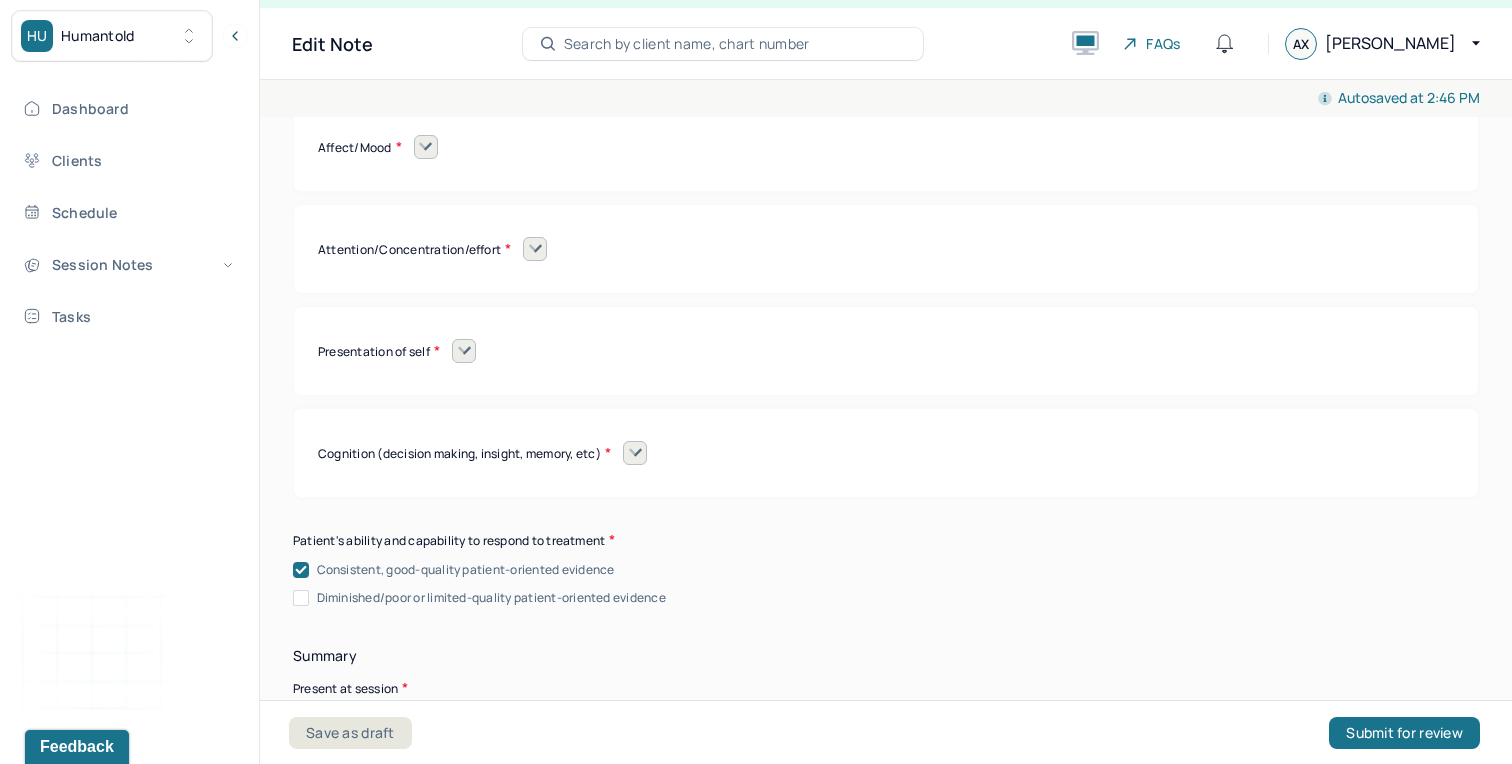 click at bounding box center (464, 351) 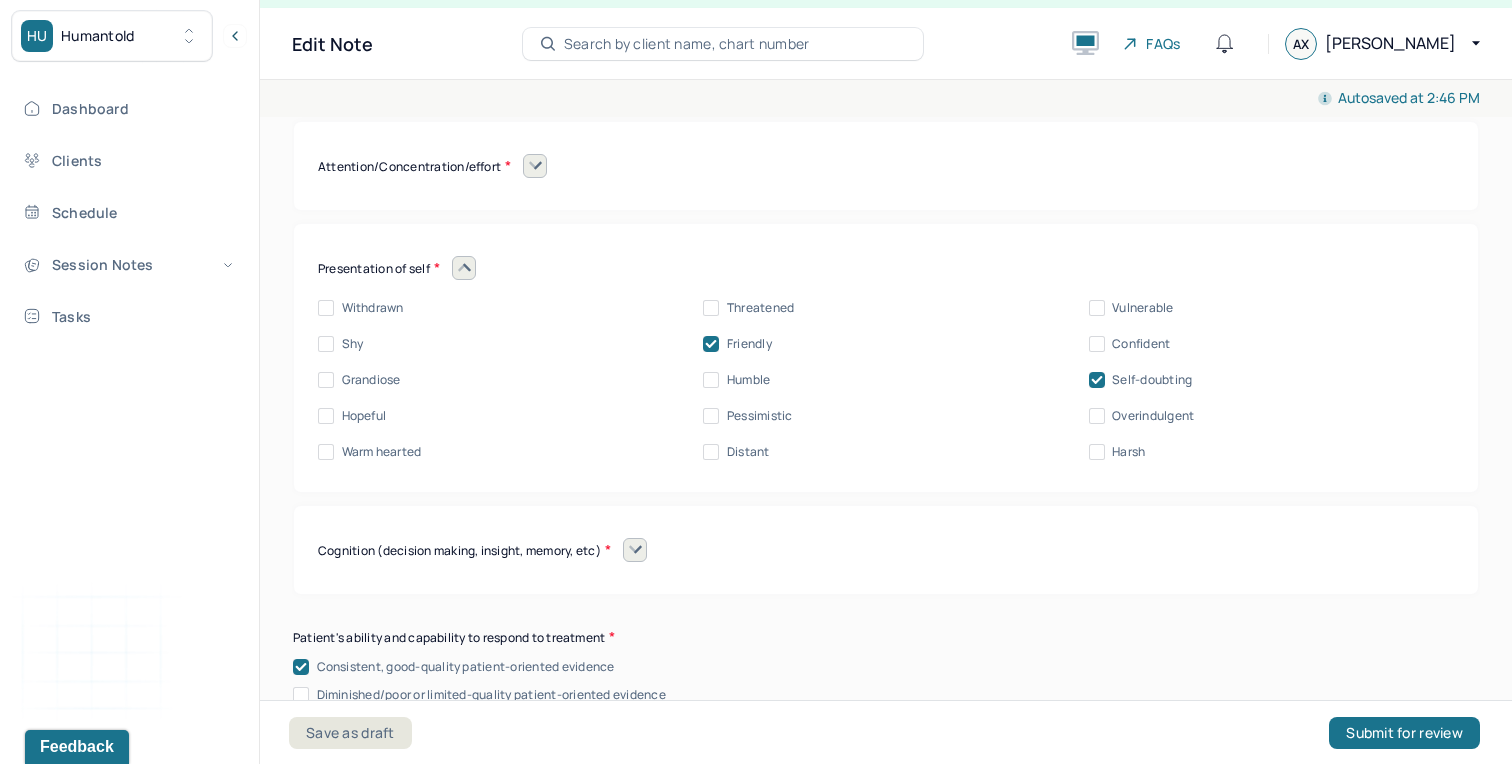 scroll, scrollTop: 8692, scrollLeft: 0, axis: vertical 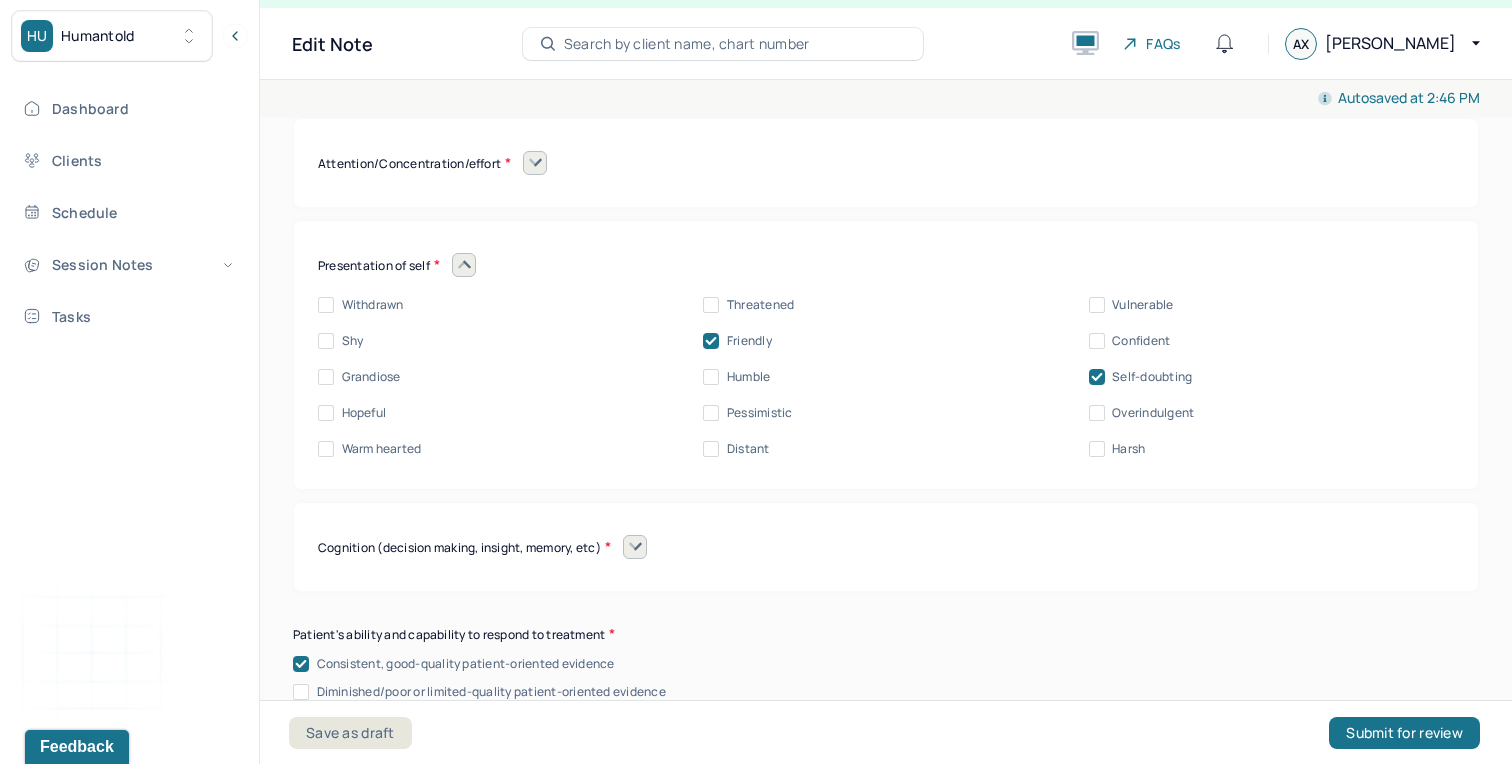 click 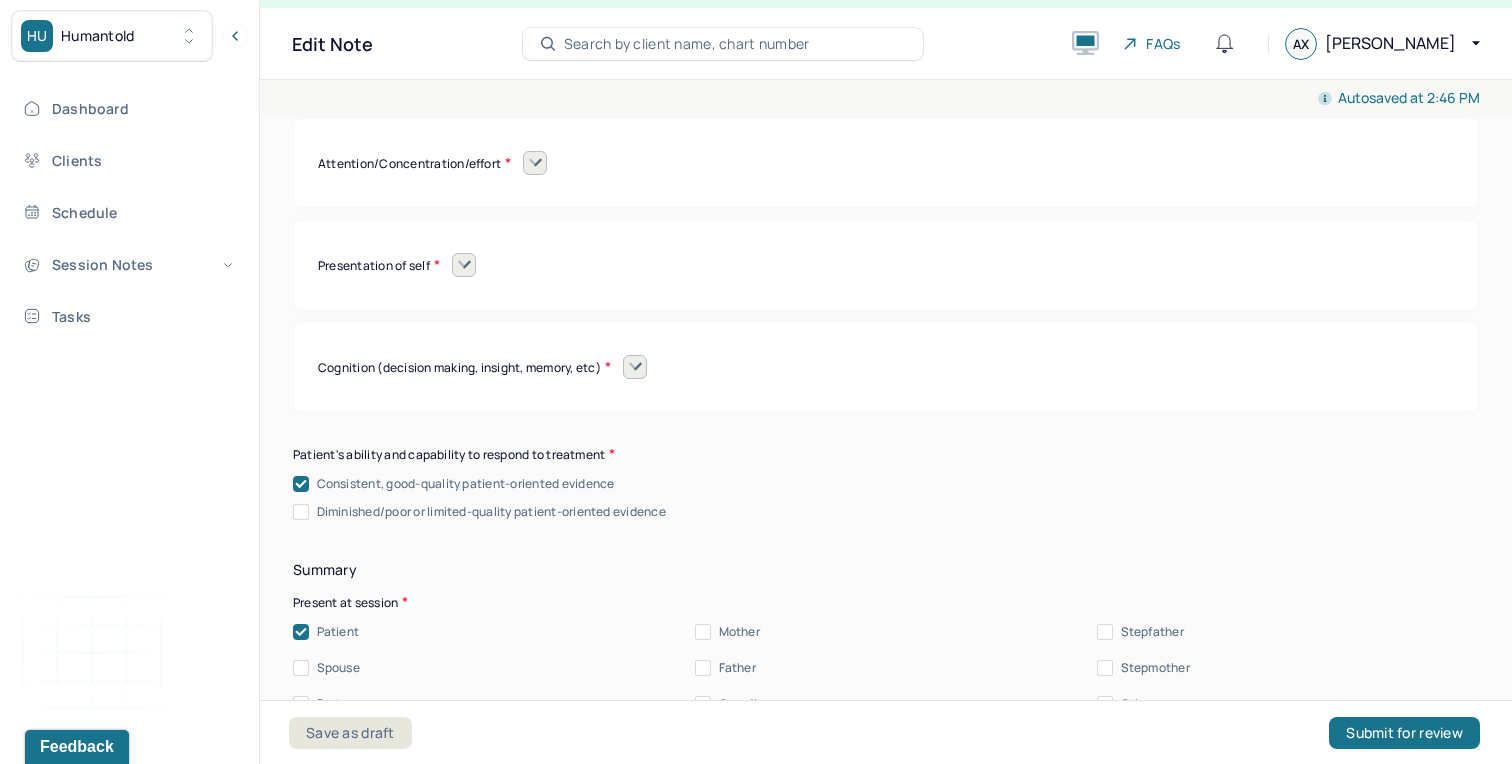 click at bounding box center (635, 367) 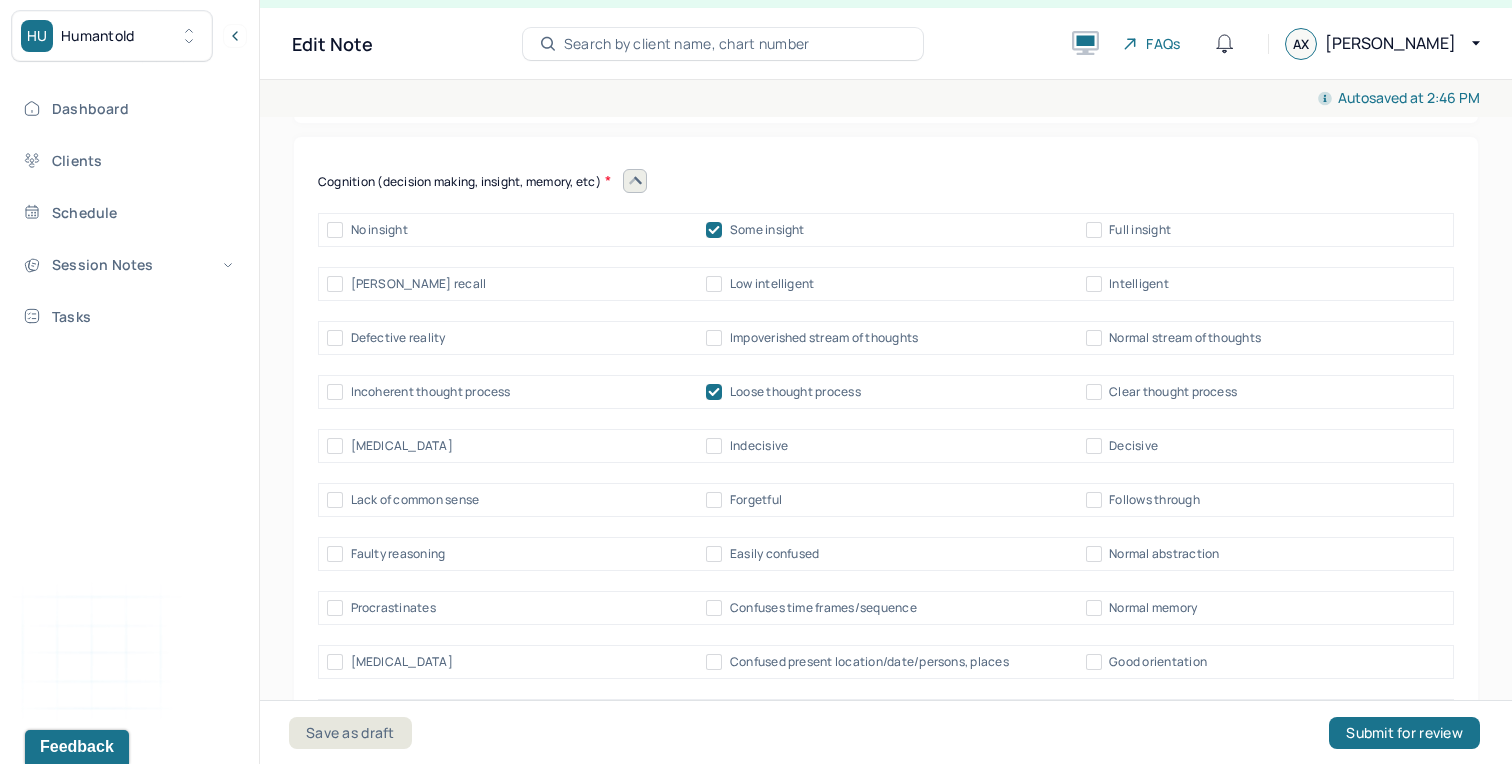 scroll, scrollTop: 8874, scrollLeft: 0, axis: vertical 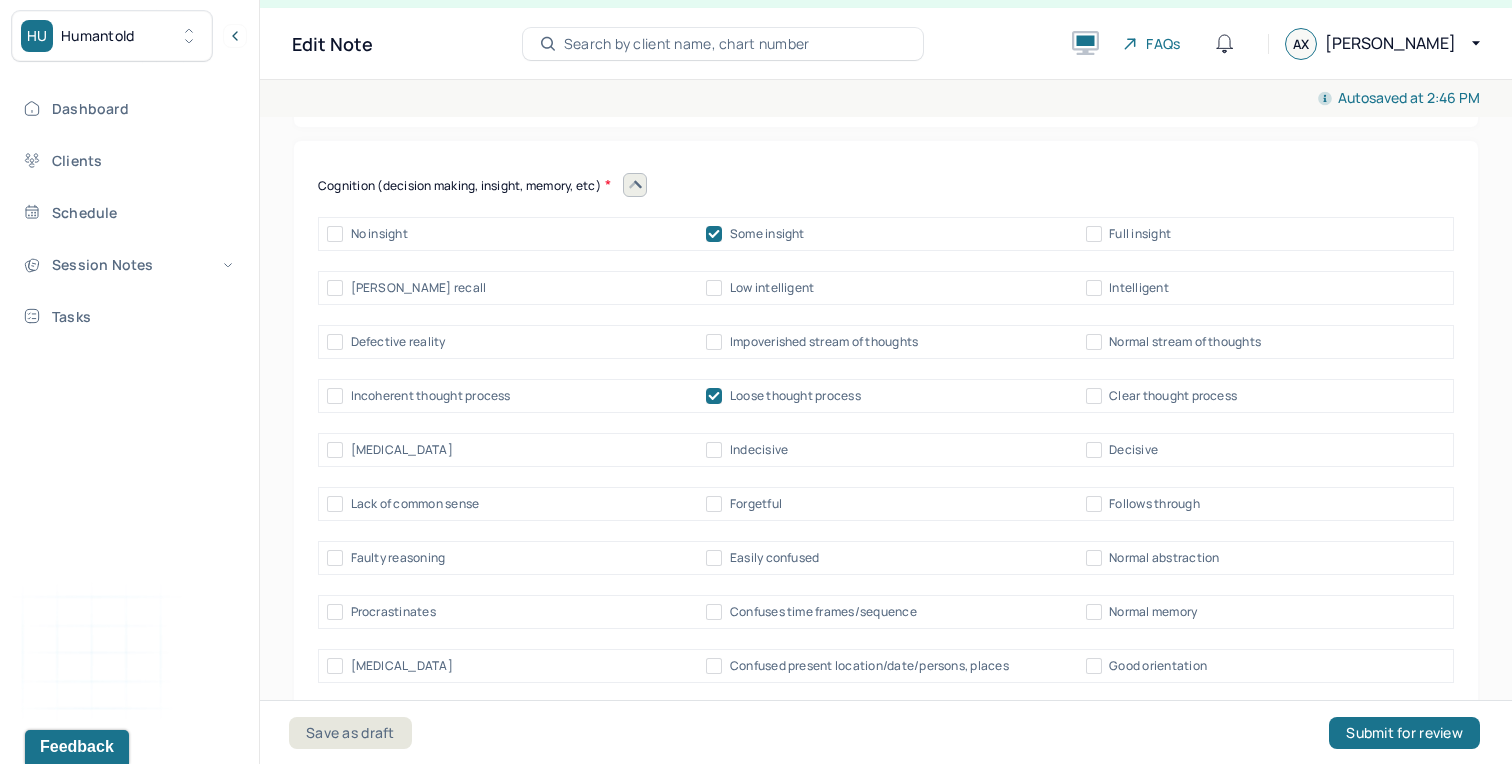 click 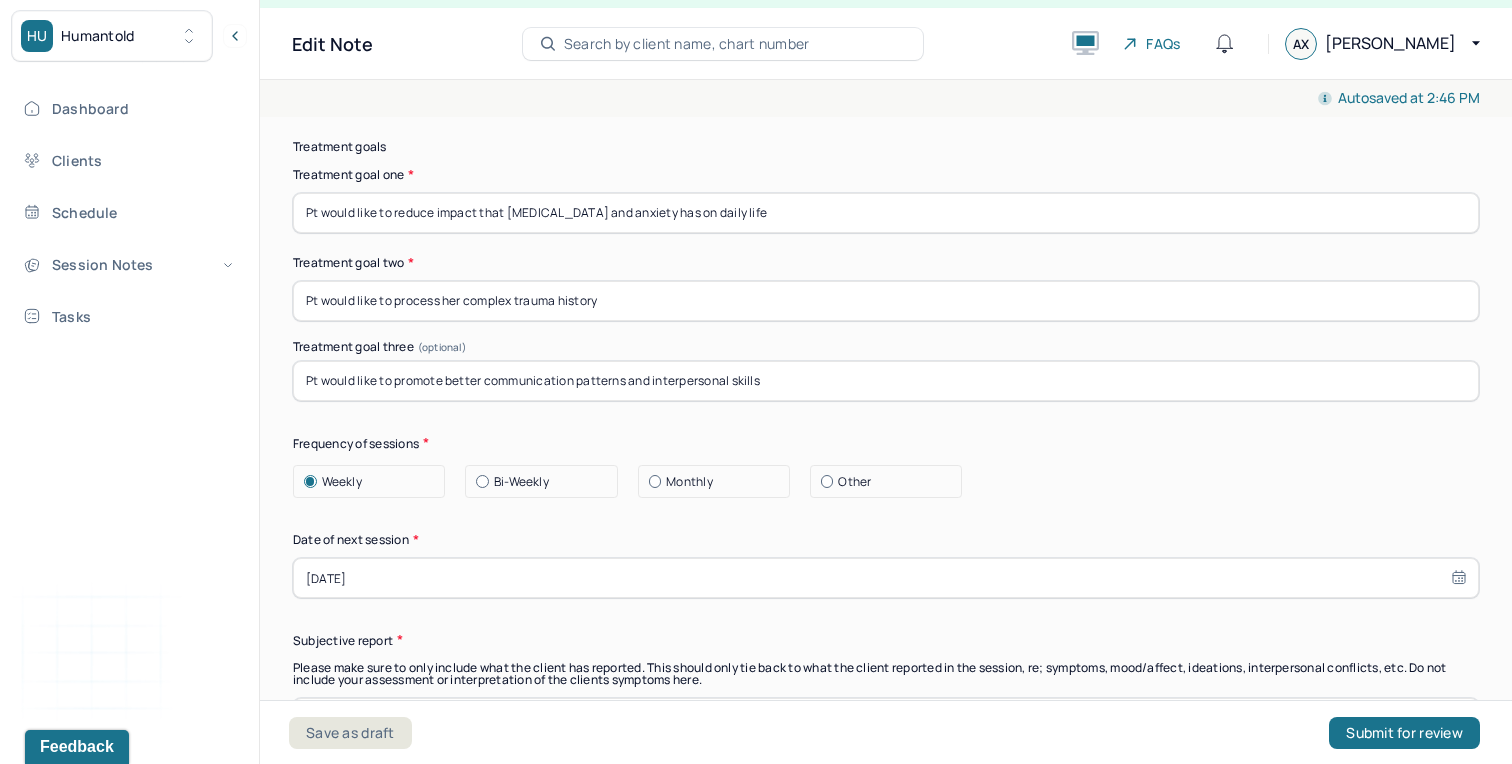 scroll, scrollTop: 9784, scrollLeft: 0, axis: vertical 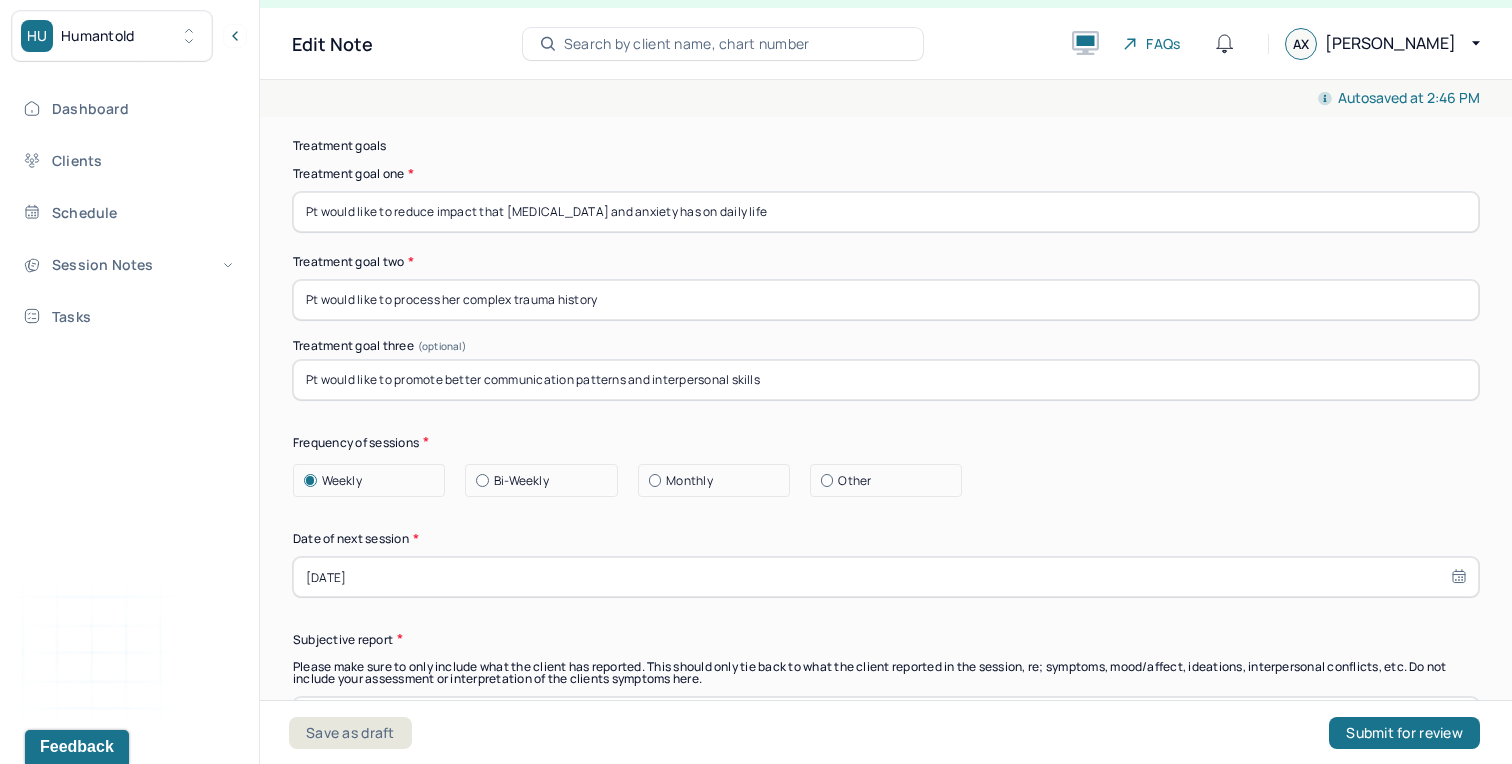 drag, startPoint x: 777, startPoint y: 346, endPoint x: 302, endPoint y: 345, distance: 475.00104 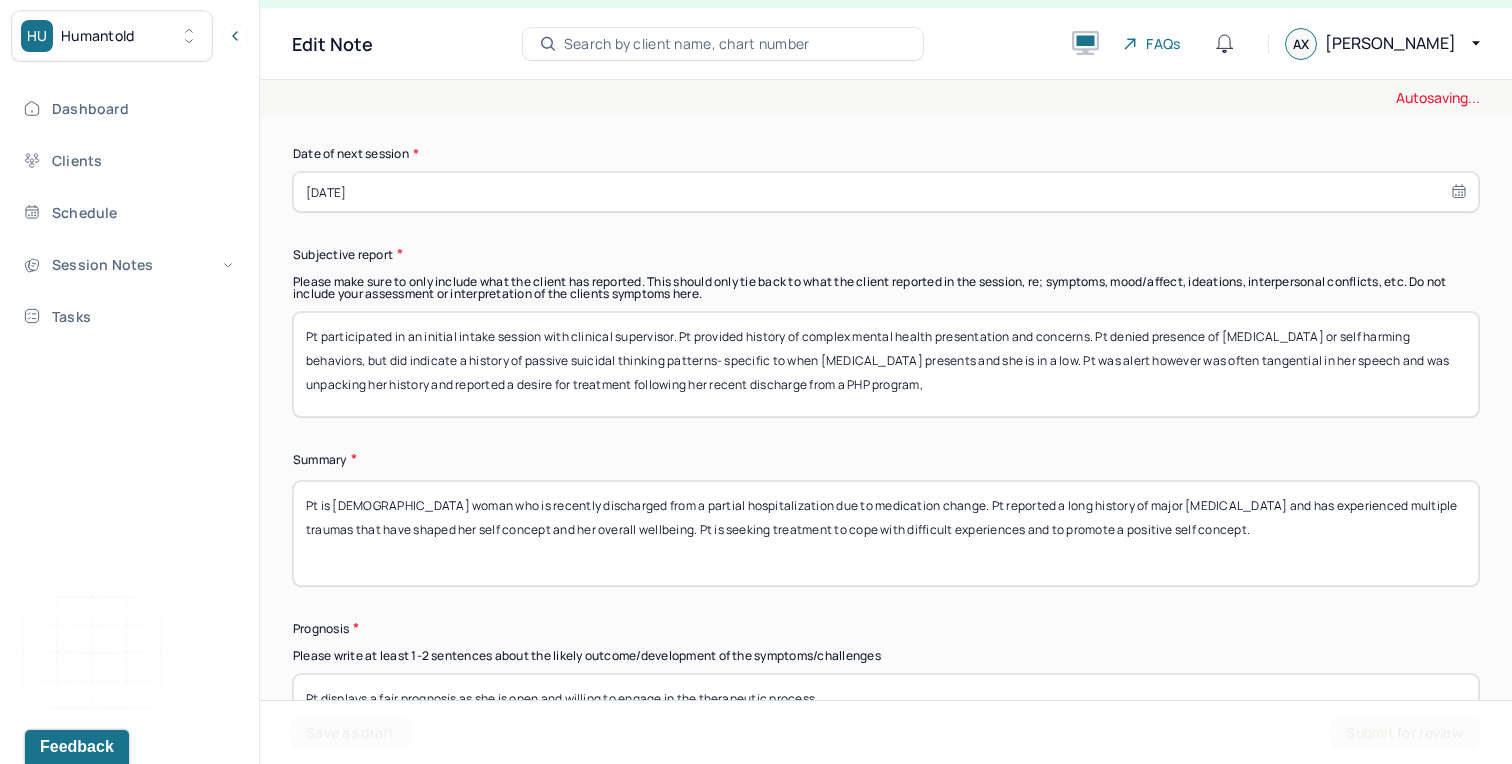 scroll, scrollTop: 10170, scrollLeft: 0, axis: vertical 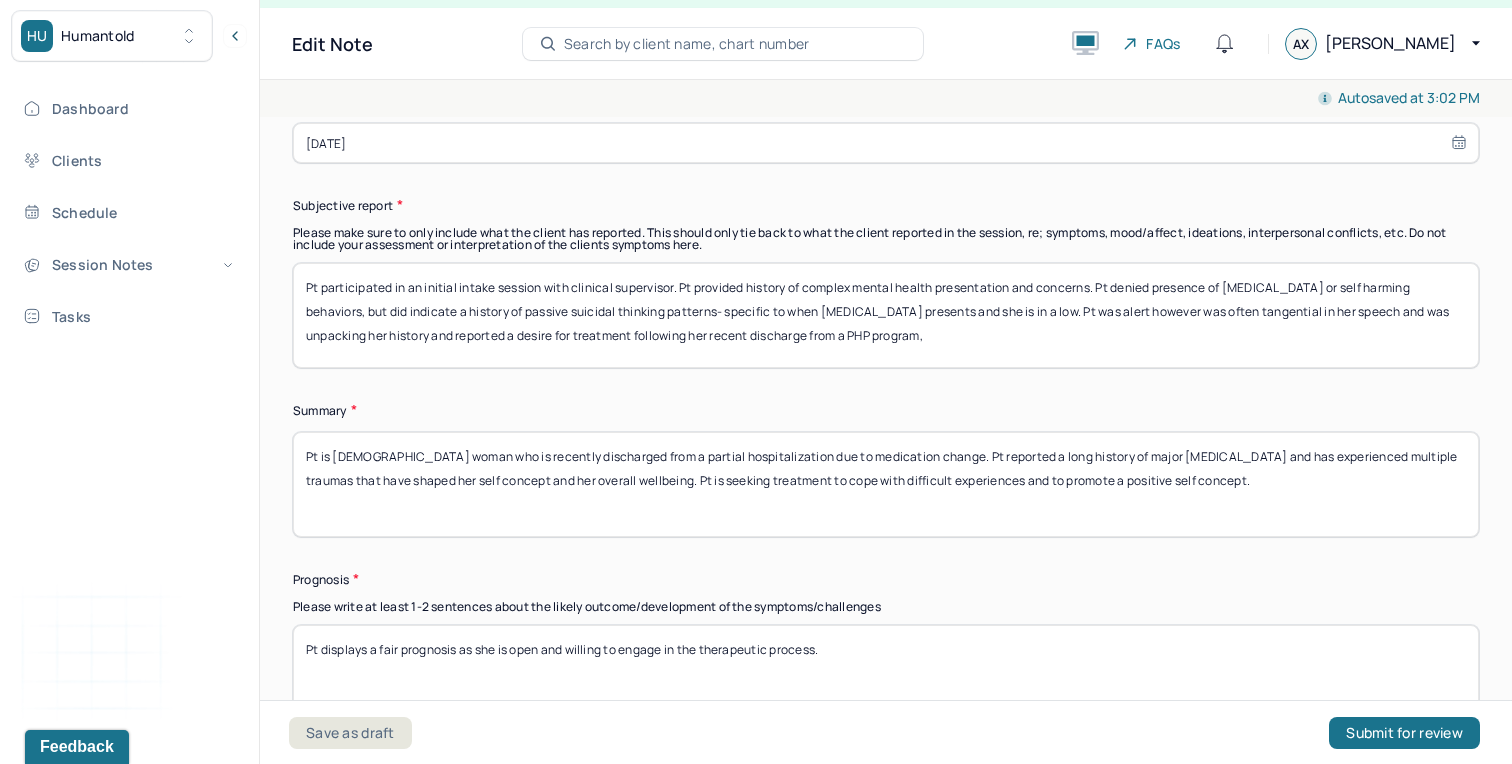 type on "Pt would like to build self-trust" 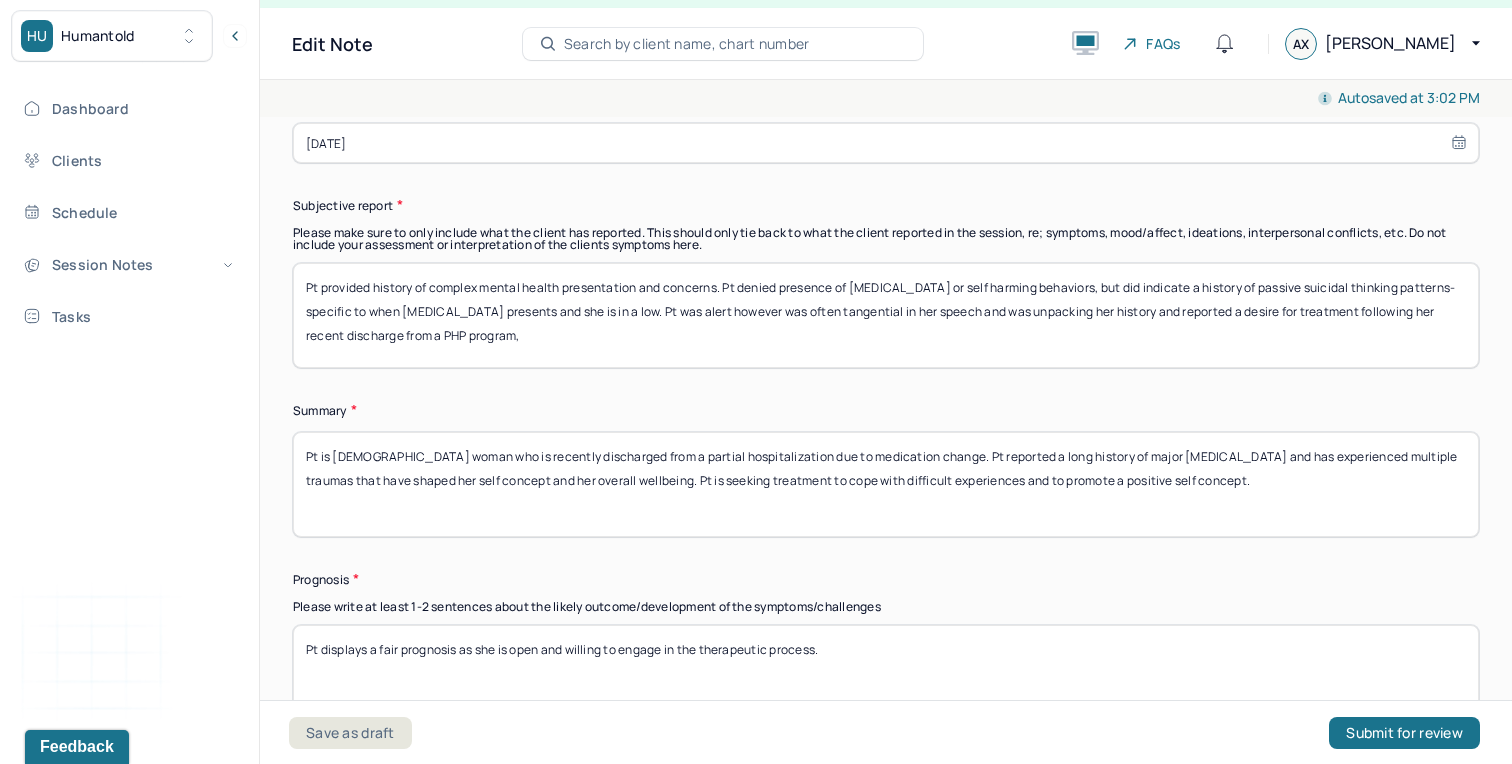 click on "Pt provided history of complex mental health presentation and concerns. Pt denied presence of [MEDICAL_DATA] or self harming behaviors, but did indicate a history of passive suicidal thinking patterns- specific to when [MEDICAL_DATA] presents and she is in a low. Pt was alert however was often tangential in her speech and was unpacking her history and reported a desire for treatment following her recent discharge from a PHP program," at bounding box center [886, 315] 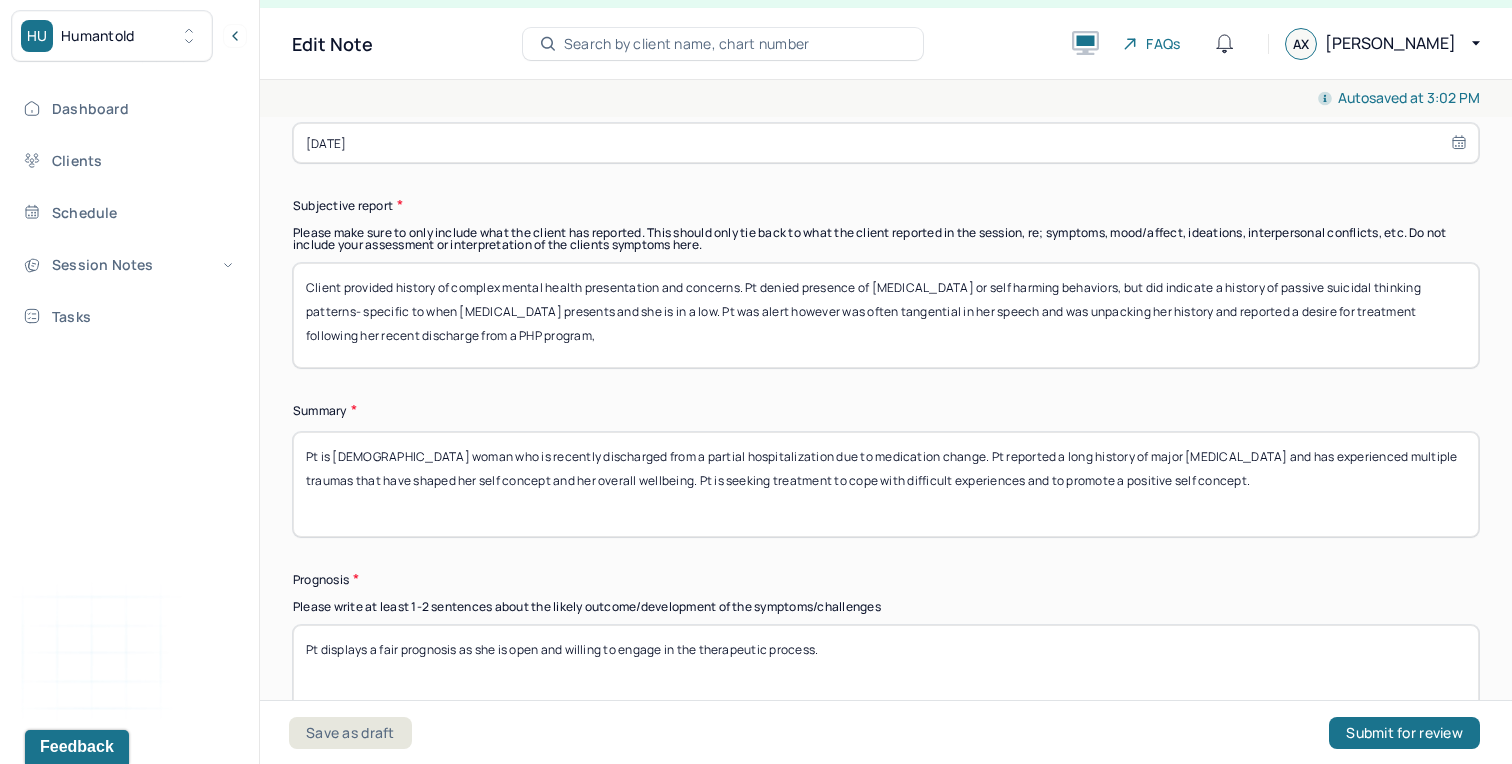 click on "Client provided history of complex mental health presentation and concerns. Pt denied presence of [MEDICAL_DATA] or self harming behaviors, but did indicate a history of passive suicidal thinking patterns- specific to when [MEDICAL_DATA] presents and she is in a low. Pt was alert however was often tangential in her speech and was unpacking her history and reported a desire for treatment following her recent discharge from a PHP program," at bounding box center [886, 315] 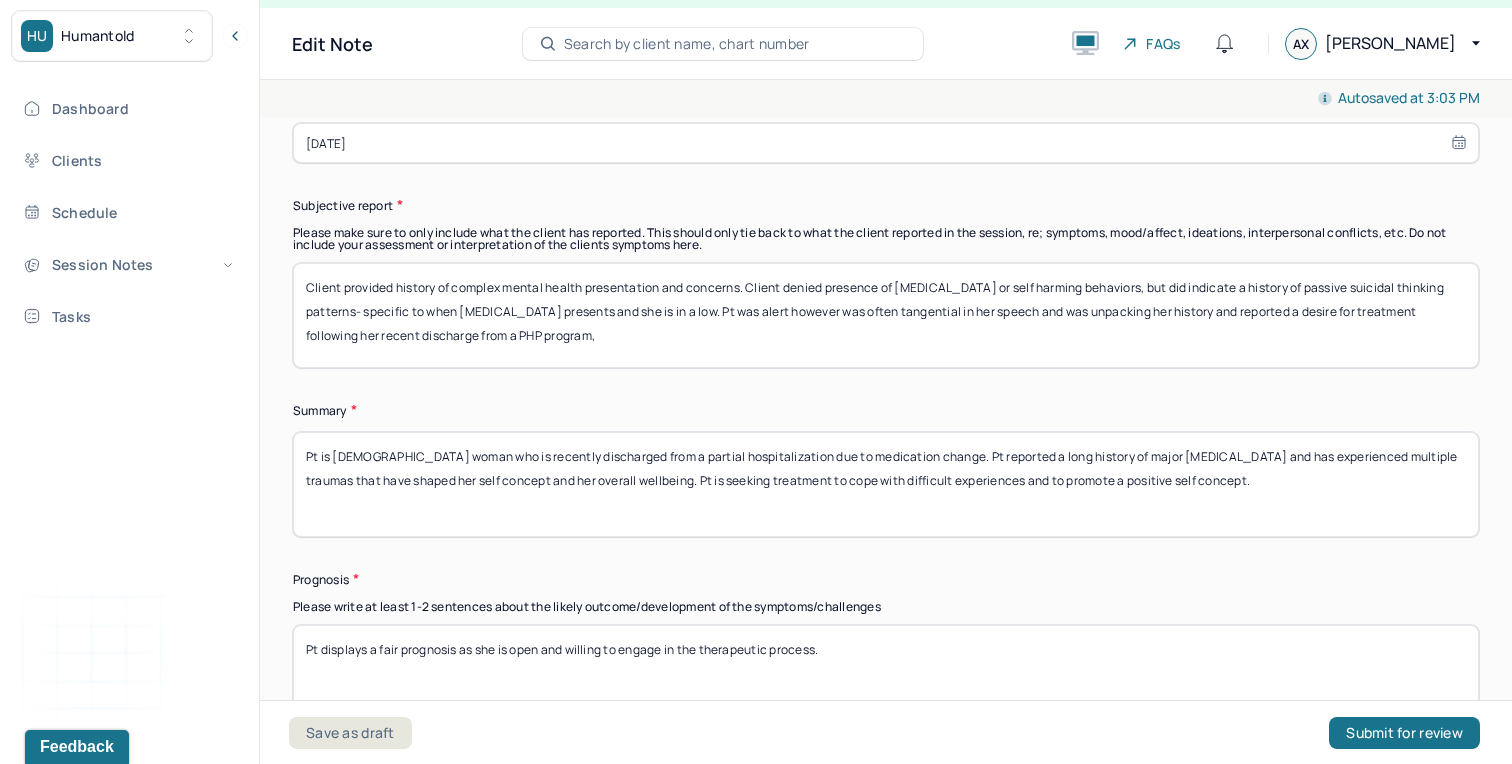 click on "Client provided history of complex mental health presentation and concerns. Client denied presence of [MEDICAL_DATA] or self harming behaviors, but did indicate a history of passive suicidal thinking patterns- specific to when [MEDICAL_DATA] presents and she is in a low. Pt was alert however was often tangential in her speech and was unpacking her history and reported a desire for treatment following her recent discharge from a PHP program," at bounding box center [886, 315] 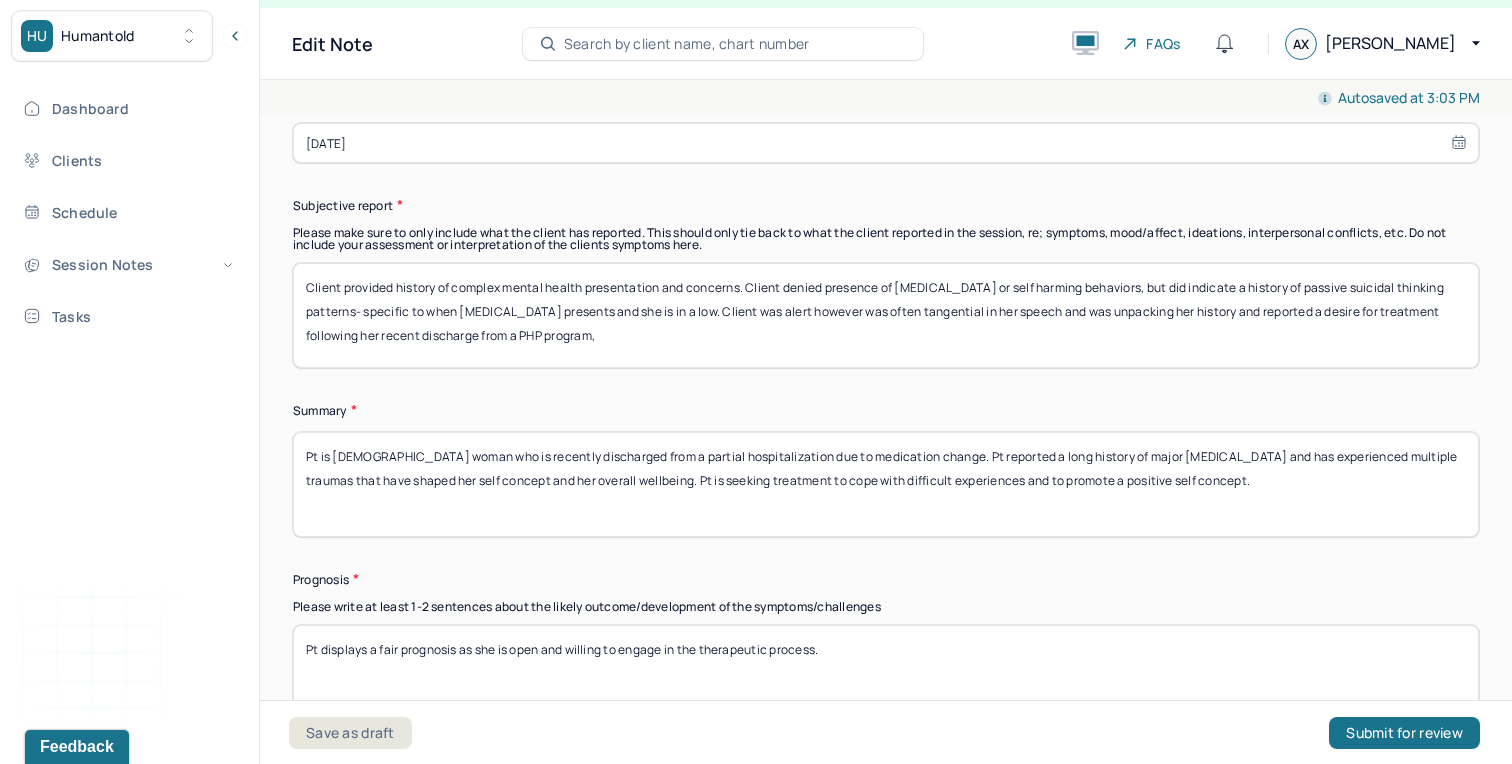 click on "Client provided history of complex mental health presentation and concerns. Client denied presence of [MEDICAL_DATA] or self harming behaviors, but did indicate a history of passive suicidal thinking patterns- specific to when [MEDICAL_DATA] presents and she is in a low. Client was alert however was often tangential in her speech and was unpacking her history and reported a desire for treatment following her recent discharge from a PHP program," at bounding box center [886, 315] 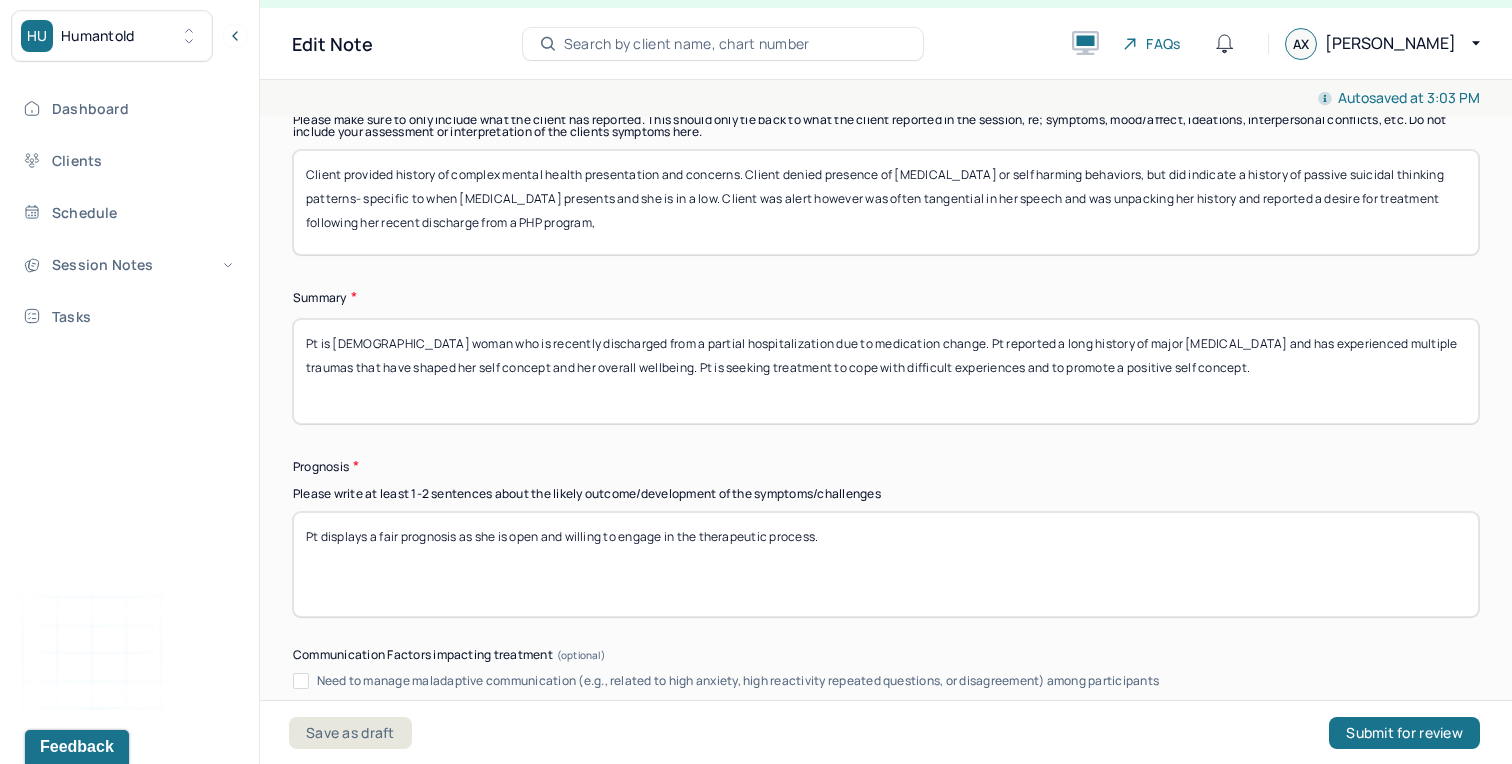 scroll, scrollTop: 10333, scrollLeft: 0, axis: vertical 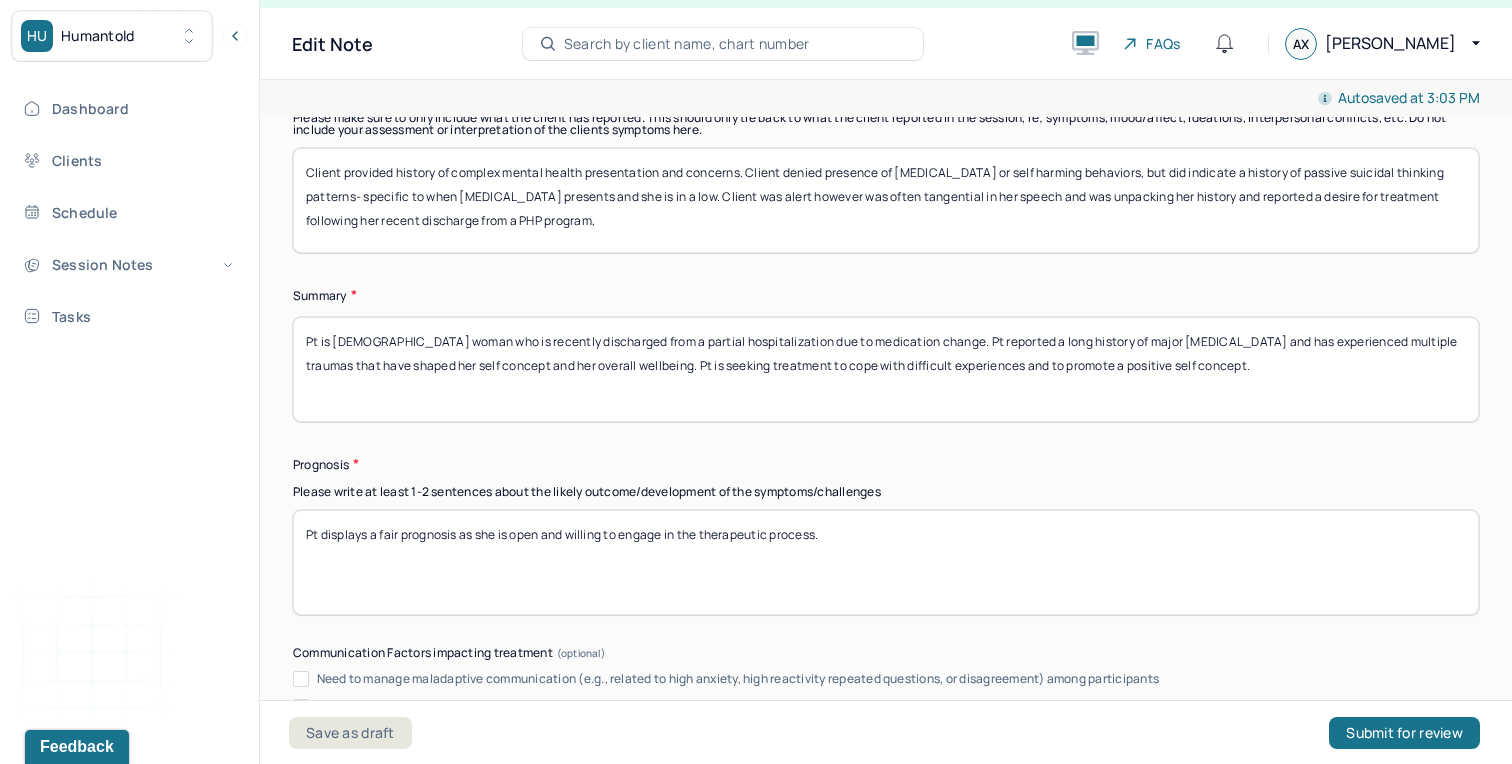click on "Pt is [DEMOGRAPHIC_DATA] woman who is recently discharged from a partial hospitalization due to medication change. Pt reported a long history of major [MEDICAL_DATA] and has experienced multiple traumas that have shaped her self concept and her overall wellbeing. Pt is seeking treatment to cope with difficult experiences and to promote a positive self concept." at bounding box center [886, 369] 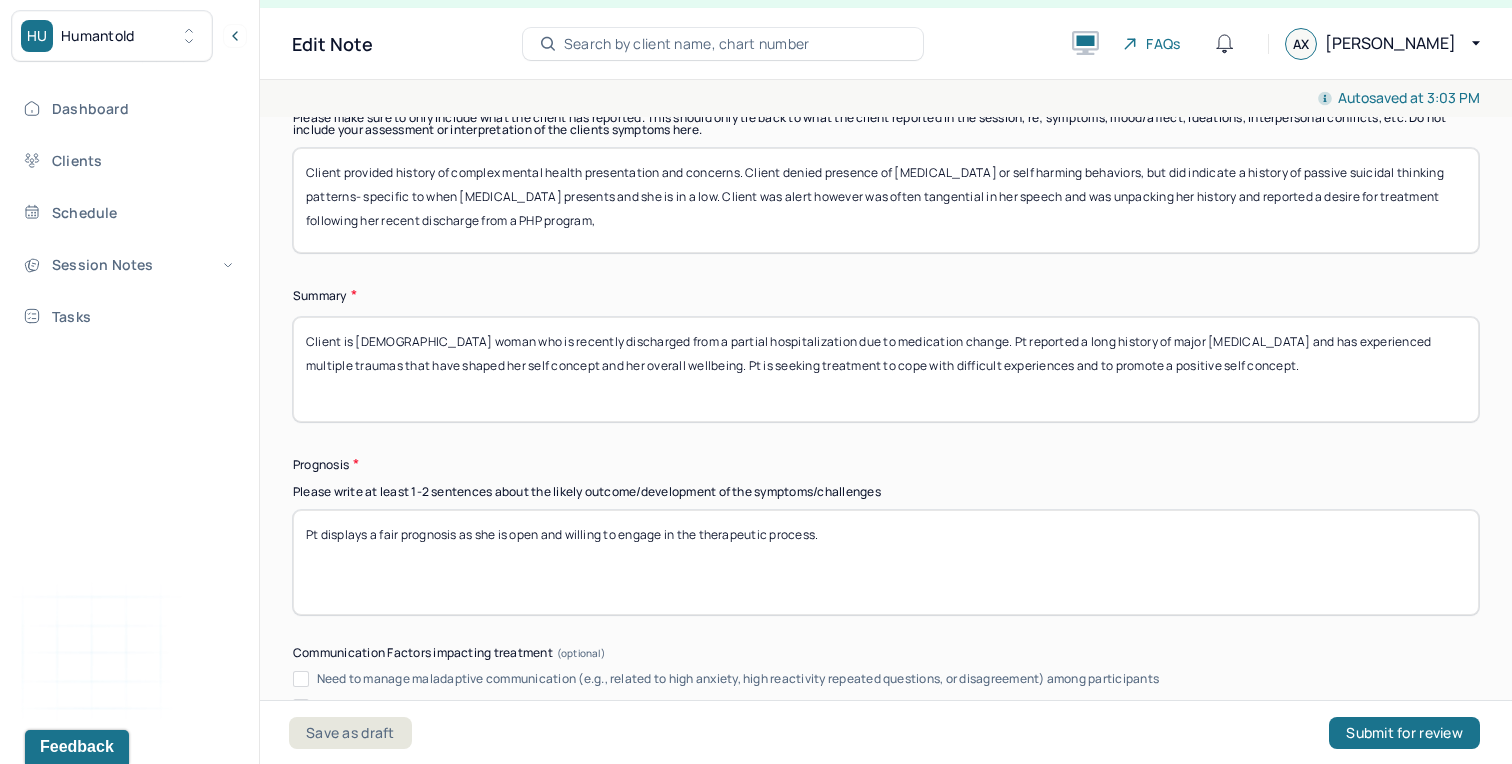 click on "Client is [DEMOGRAPHIC_DATA] woman who is recently discharged from a partial hospitalization due to medication change. Pt reported a long history of major [MEDICAL_DATA] and has experienced multiple traumas that have shaped her self concept and her overall wellbeing. Pt is seeking treatment to cope with difficult experiences and to promote a positive self concept." at bounding box center [886, 369] 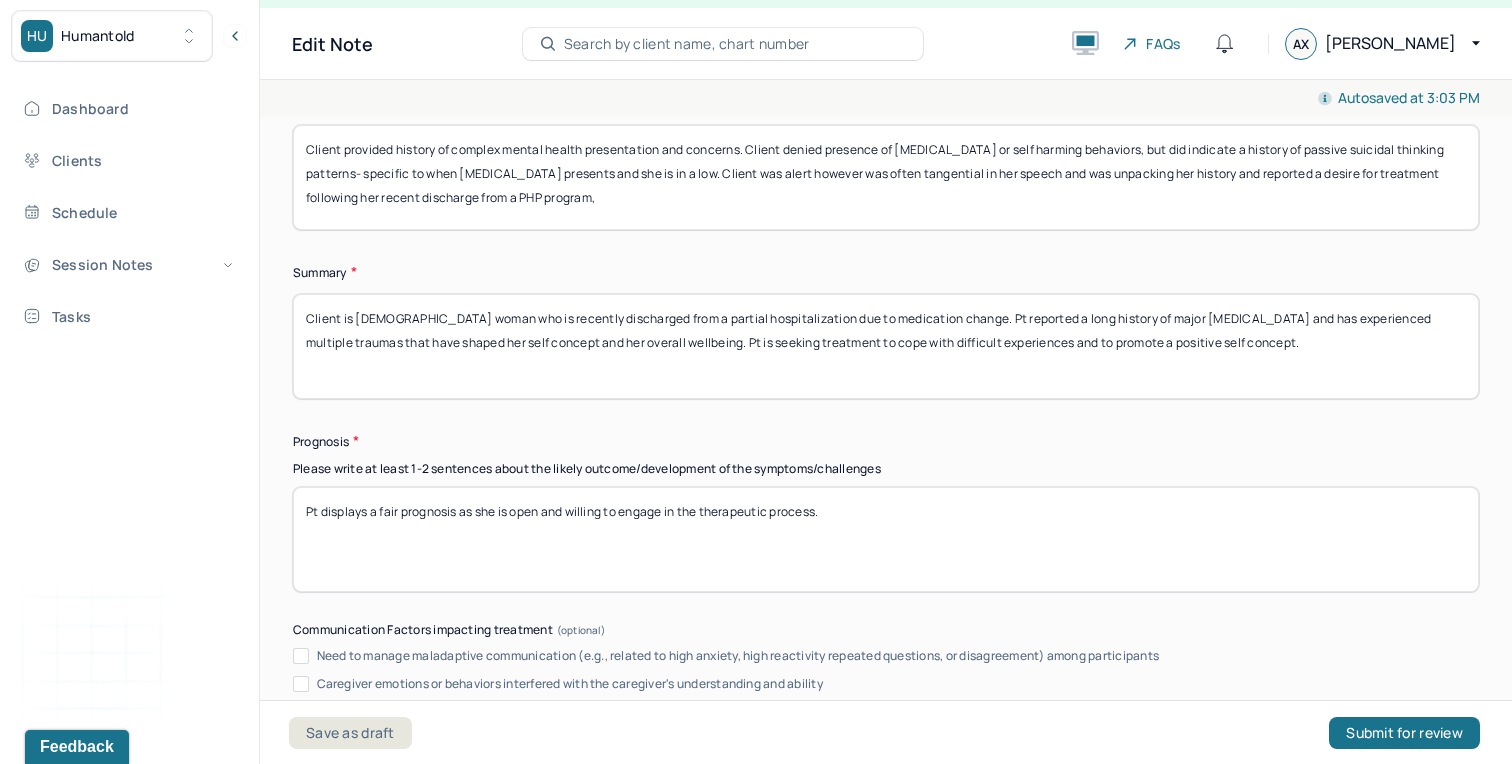 scroll, scrollTop: 10358, scrollLeft: 0, axis: vertical 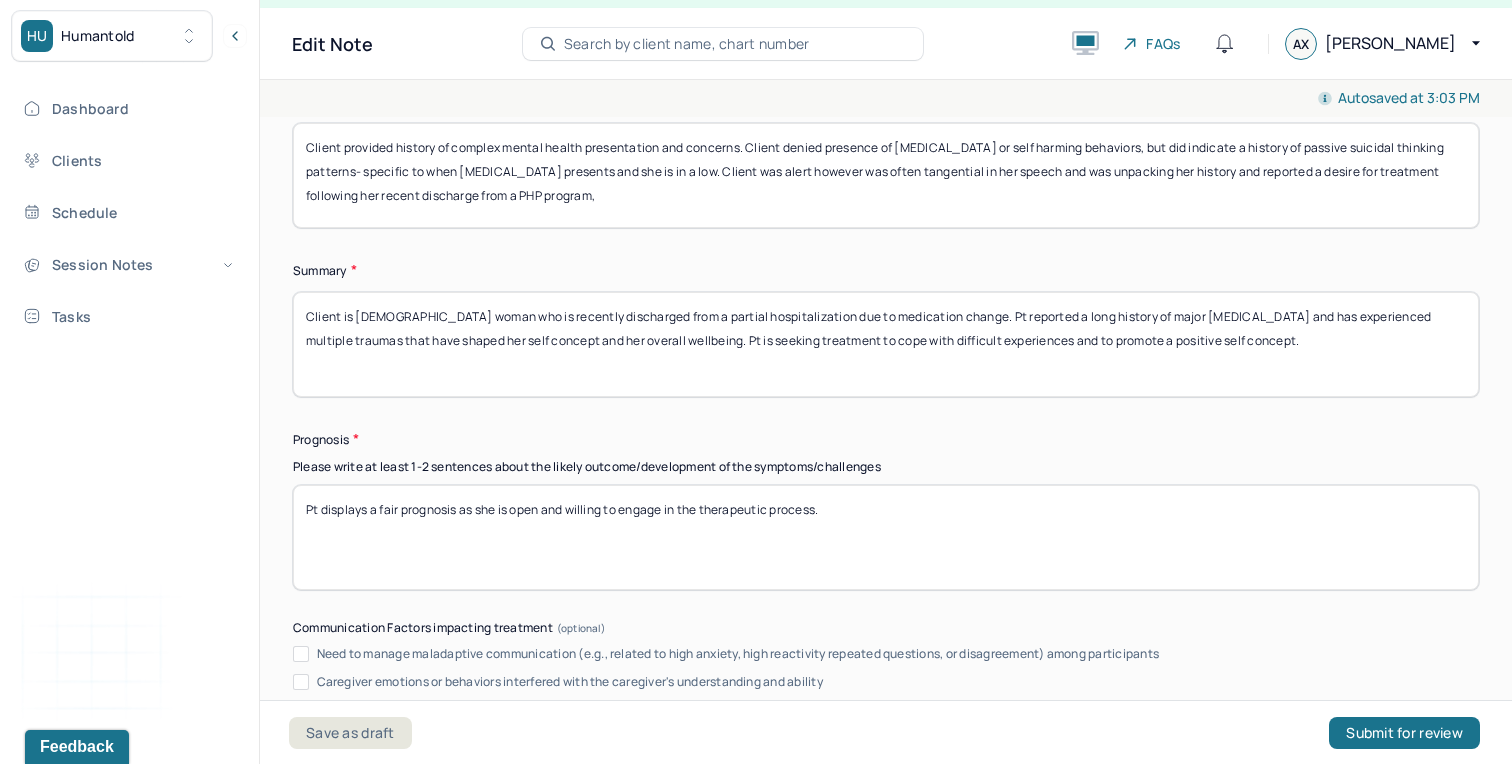 click on "Client is [DEMOGRAPHIC_DATA] woman who is recently discharged from a partial hospitalization due to medication change. Pt reported a long history of major [MEDICAL_DATA] and has experienced multiple traumas that have shaped her self concept and her overall wellbeing. Pt is seeking treatment to cope with difficult experiences and to promote a positive self concept." at bounding box center (886, 344) 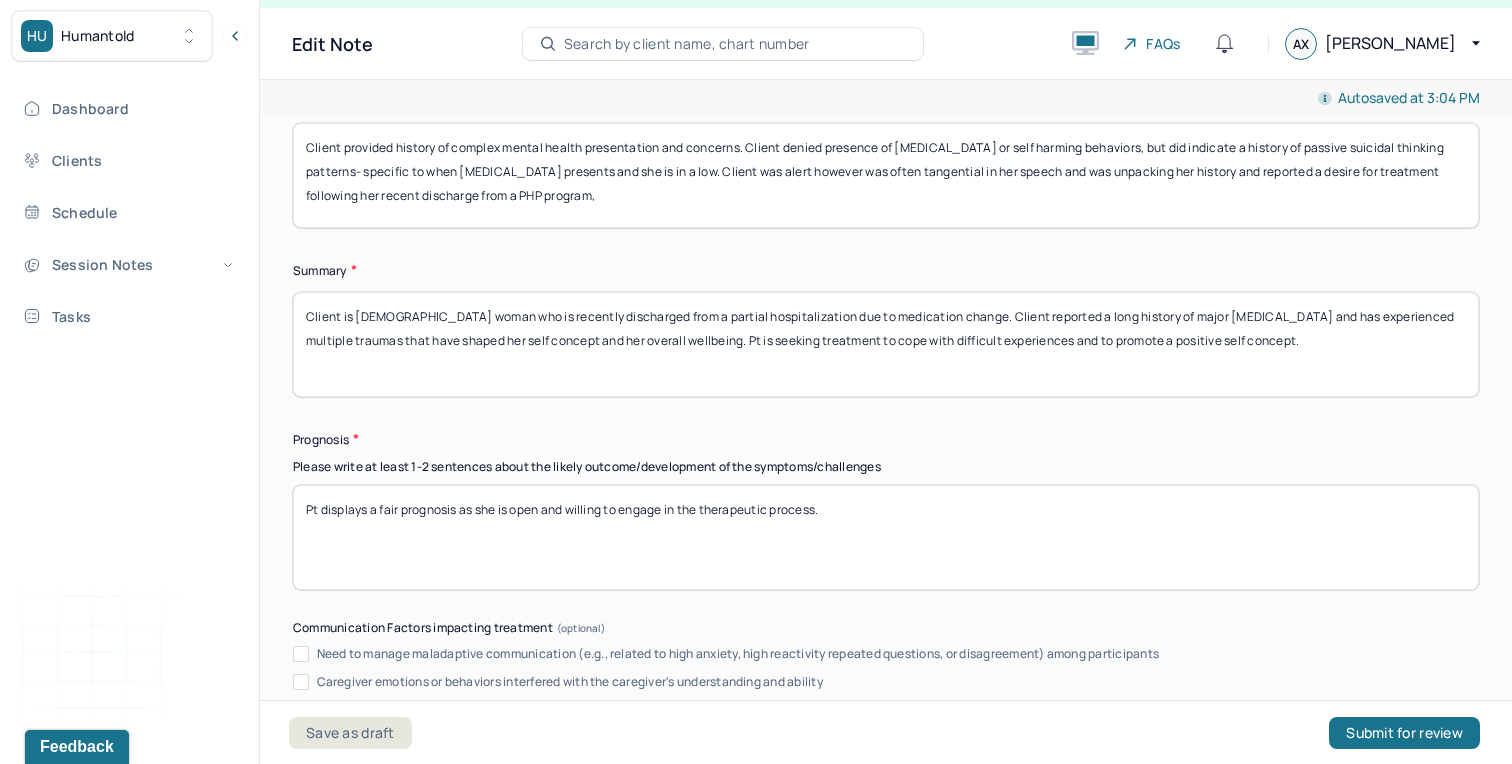 click on "Client is [DEMOGRAPHIC_DATA] woman who is recently discharged from a partial hospitalization due to medication change. Client reported a long history of major [MEDICAL_DATA] and has experienced multiple traumas that have shaped her self concept and her overall wellbeing. Pt is seeking treatment to cope with difficult experiences and to promote a positive self concept." at bounding box center (886, 344) 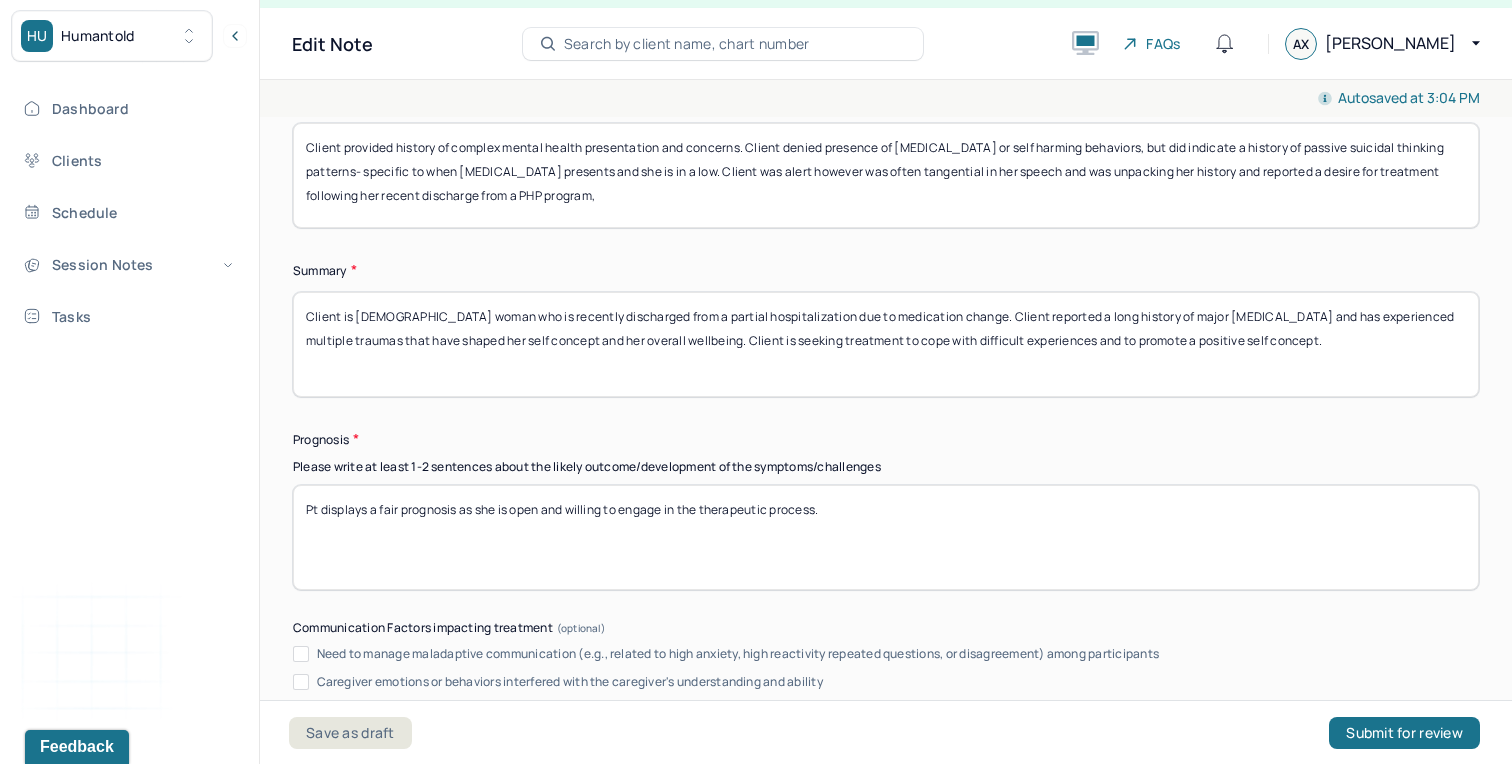 click on "Client is [DEMOGRAPHIC_DATA] woman who is recently discharged from a partial hospitalization due to medication change. Client reported a long history of major [MEDICAL_DATA] and has experienced multiple traumas that have shaped her self concept and her overall wellbeing. Pt is seeking treatment to cope with difficult experiences and to promote a positive self concept." at bounding box center (886, 344) 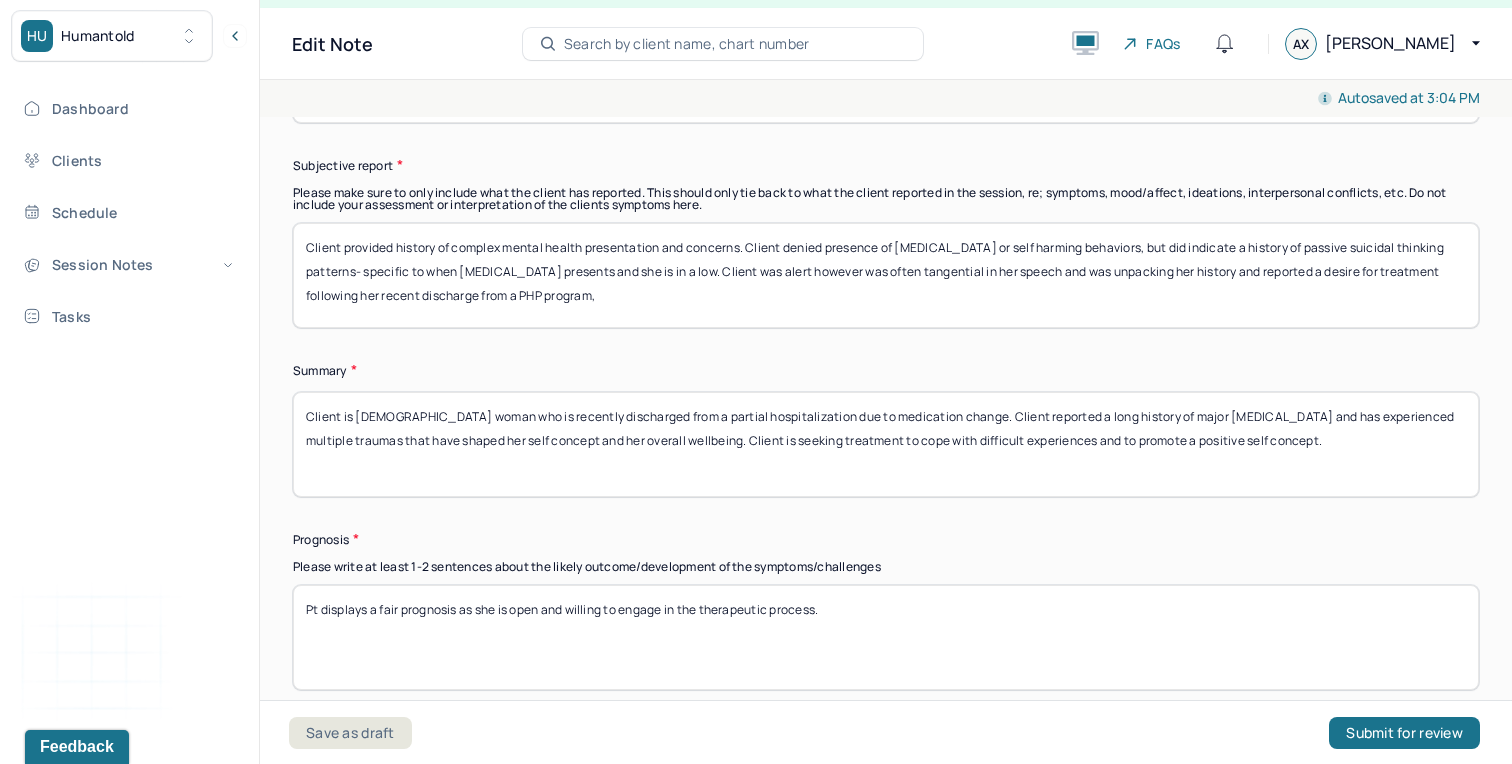 scroll, scrollTop: 10245, scrollLeft: 0, axis: vertical 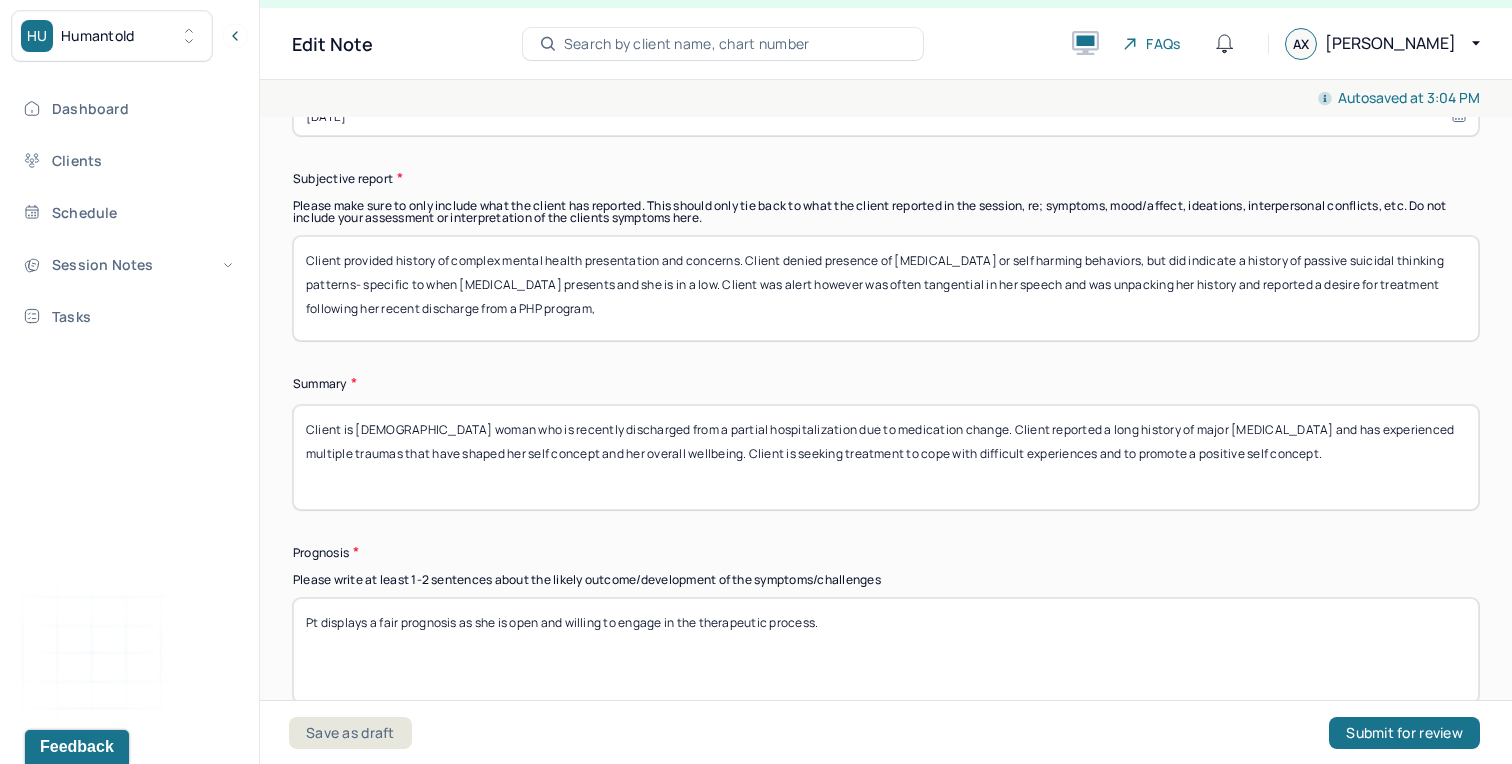 type on "Client is [DEMOGRAPHIC_DATA] woman who is recently discharged from a partial hospitalization due to medication change. Client reported a long history of major [MEDICAL_DATA] and has experienced multiple traumas that have shaped her self concept and her overall wellbeing. Client is seeking treatment to cope with difficult experiences and to promote a positive self concept." 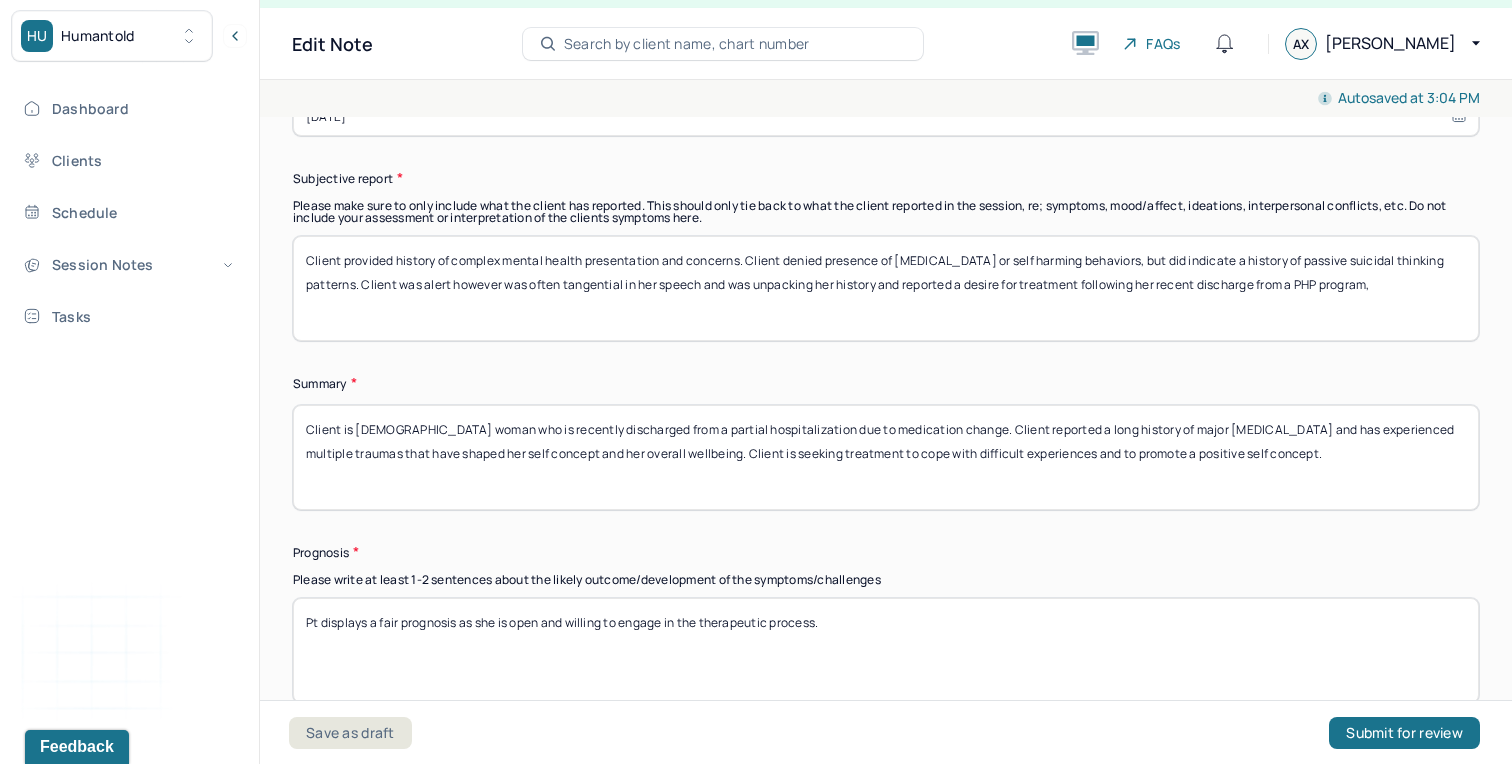 type on "Client provided history of complex mental health presentation and concerns. Client denied presence of [MEDICAL_DATA] or self harming behaviors, but did indicate a history of passive suicidal thinking patterns. Client was alert however was often tangential in her speech and was unpacking her history and reported a desire for treatment following her recent discharge from a PHP program," 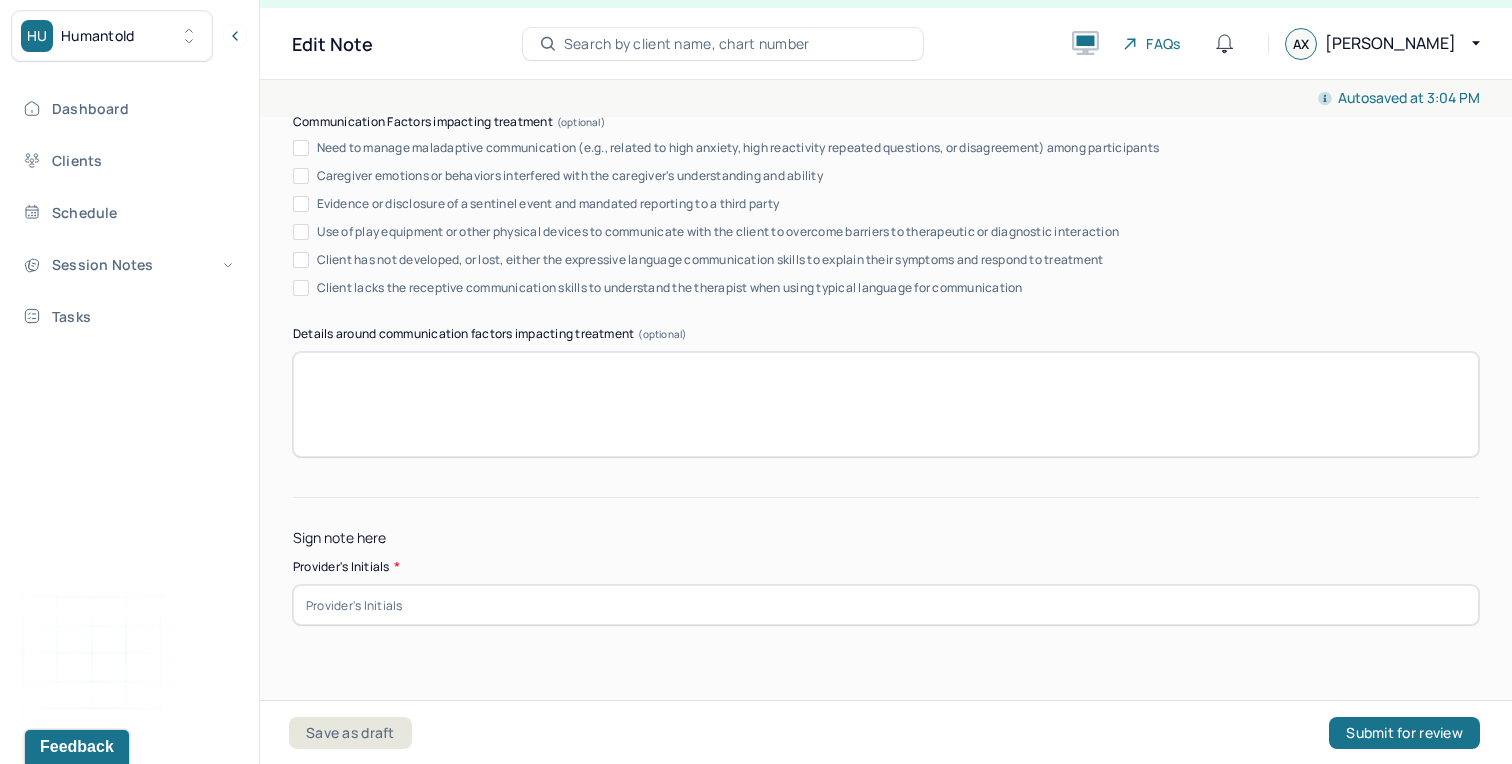 scroll, scrollTop: 10864, scrollLeft: 0, axis: vertical 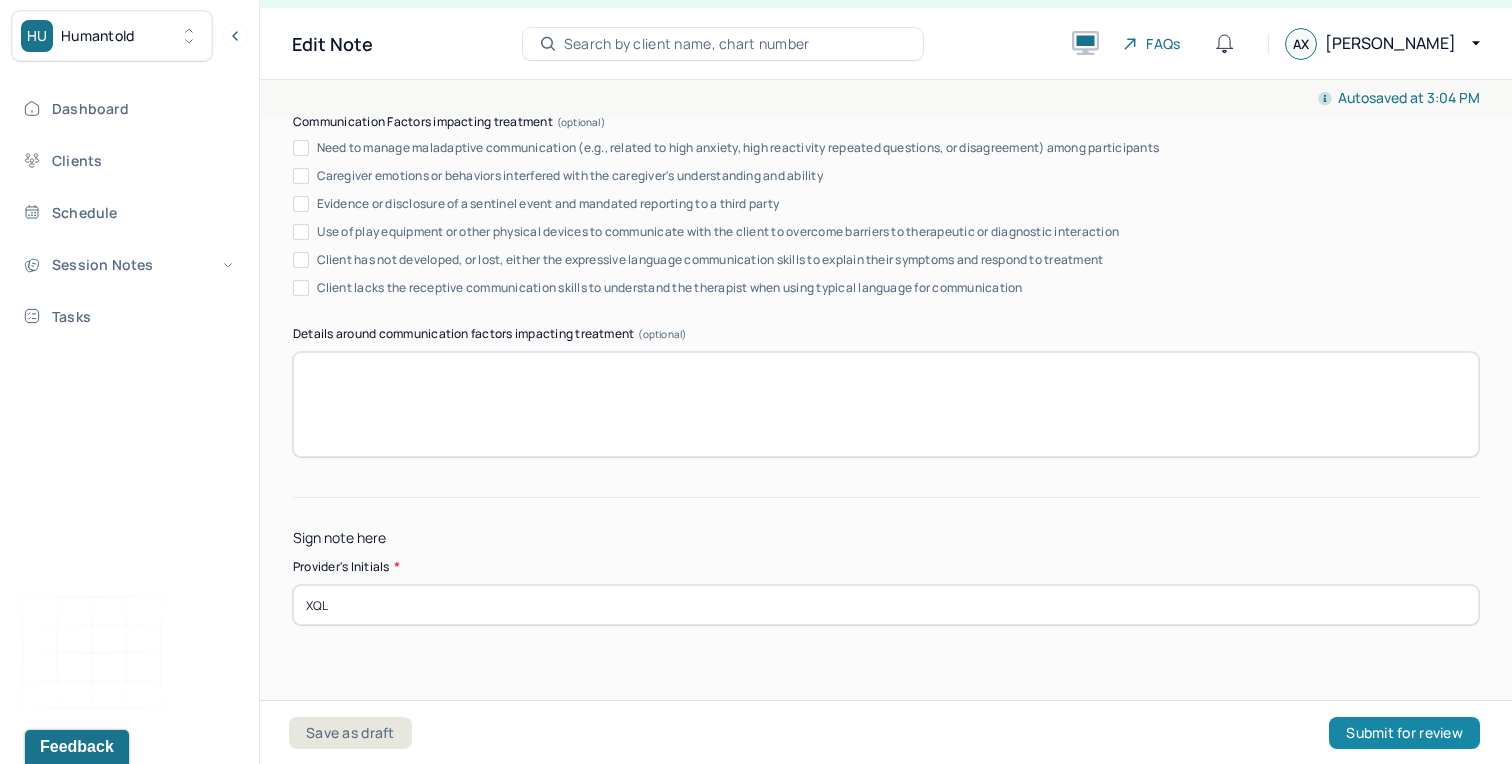 type on "XQL" 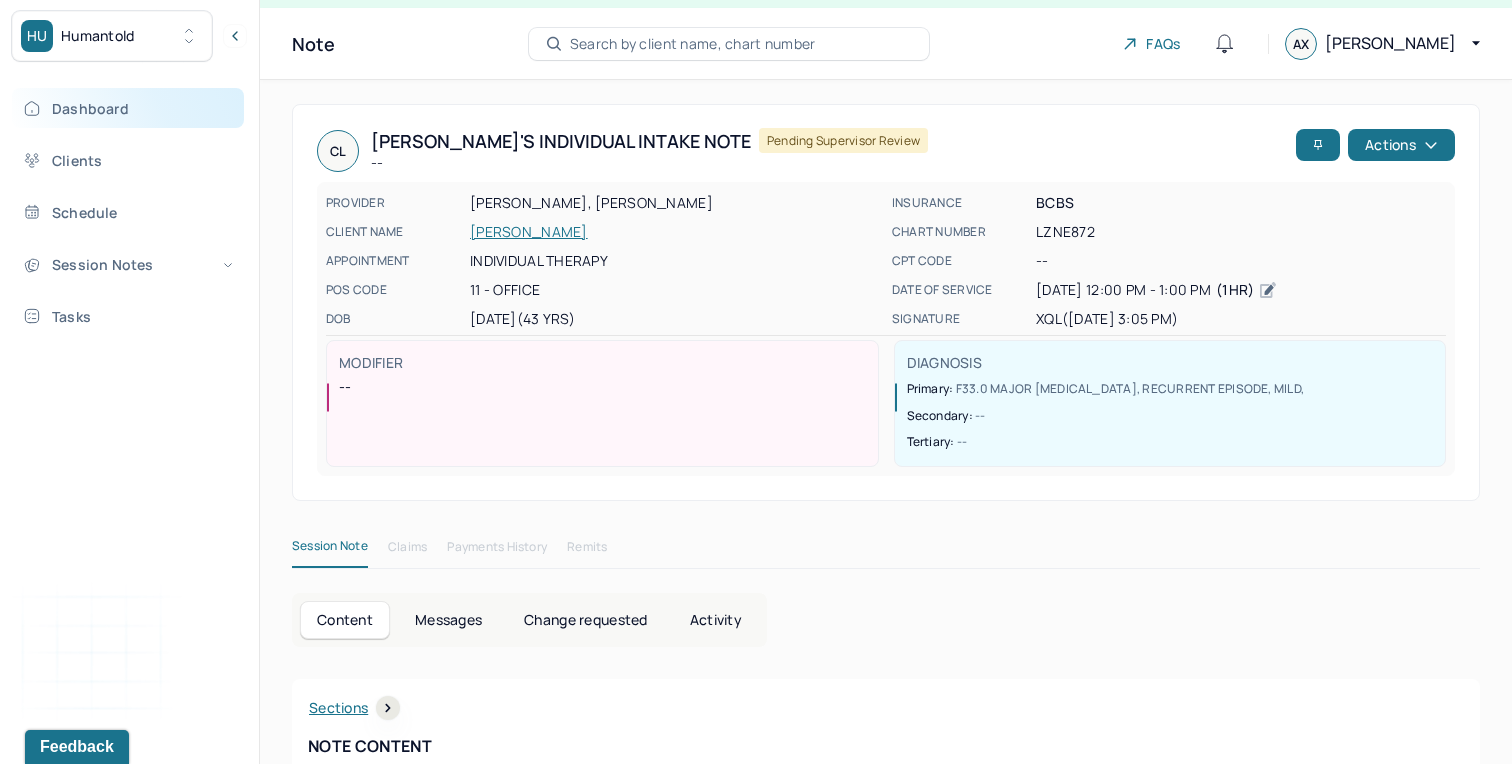 click on "Dashboard" at bounding box center (128, 108) 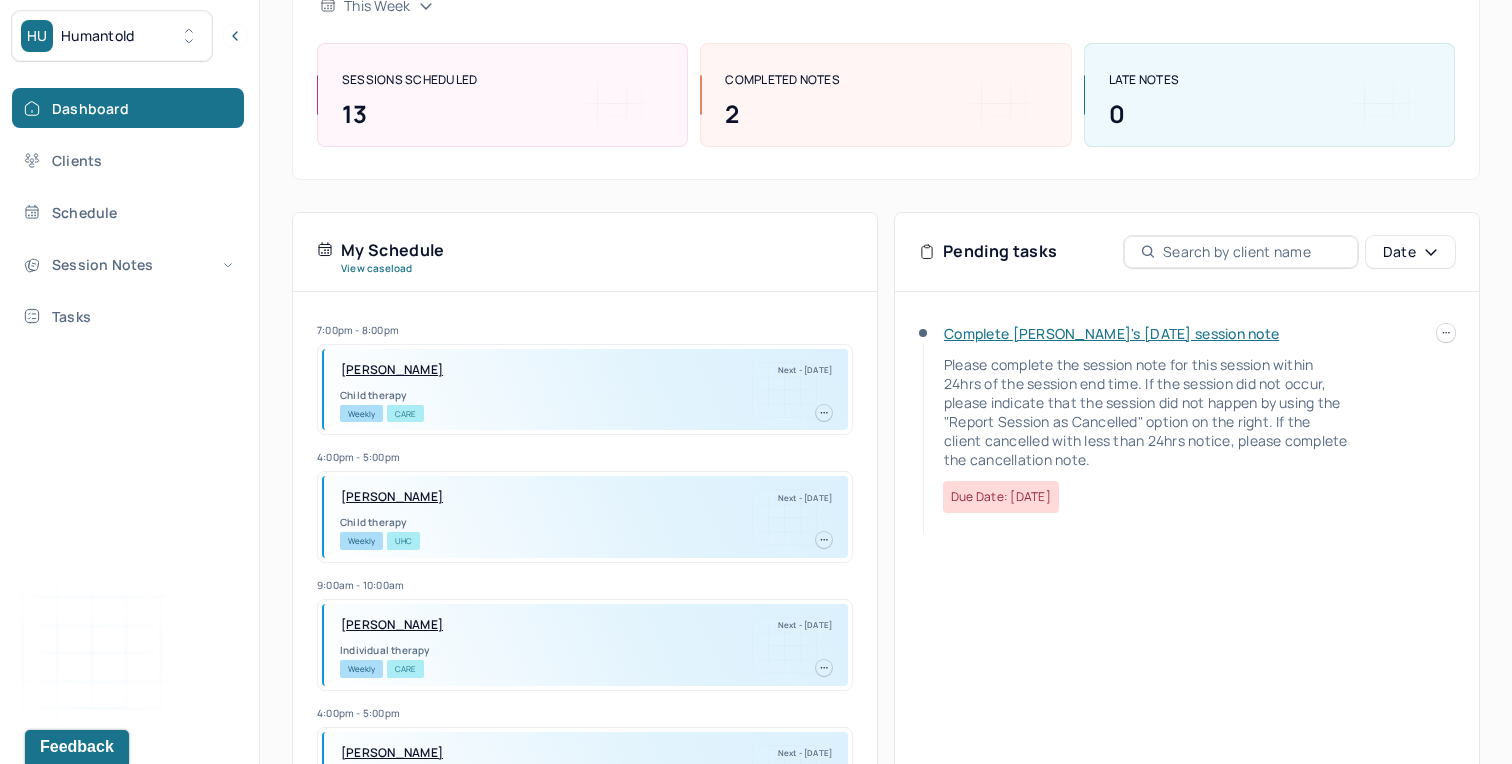 scroll, scrollTop: 268, scrollLeft: 0, axis: vertical 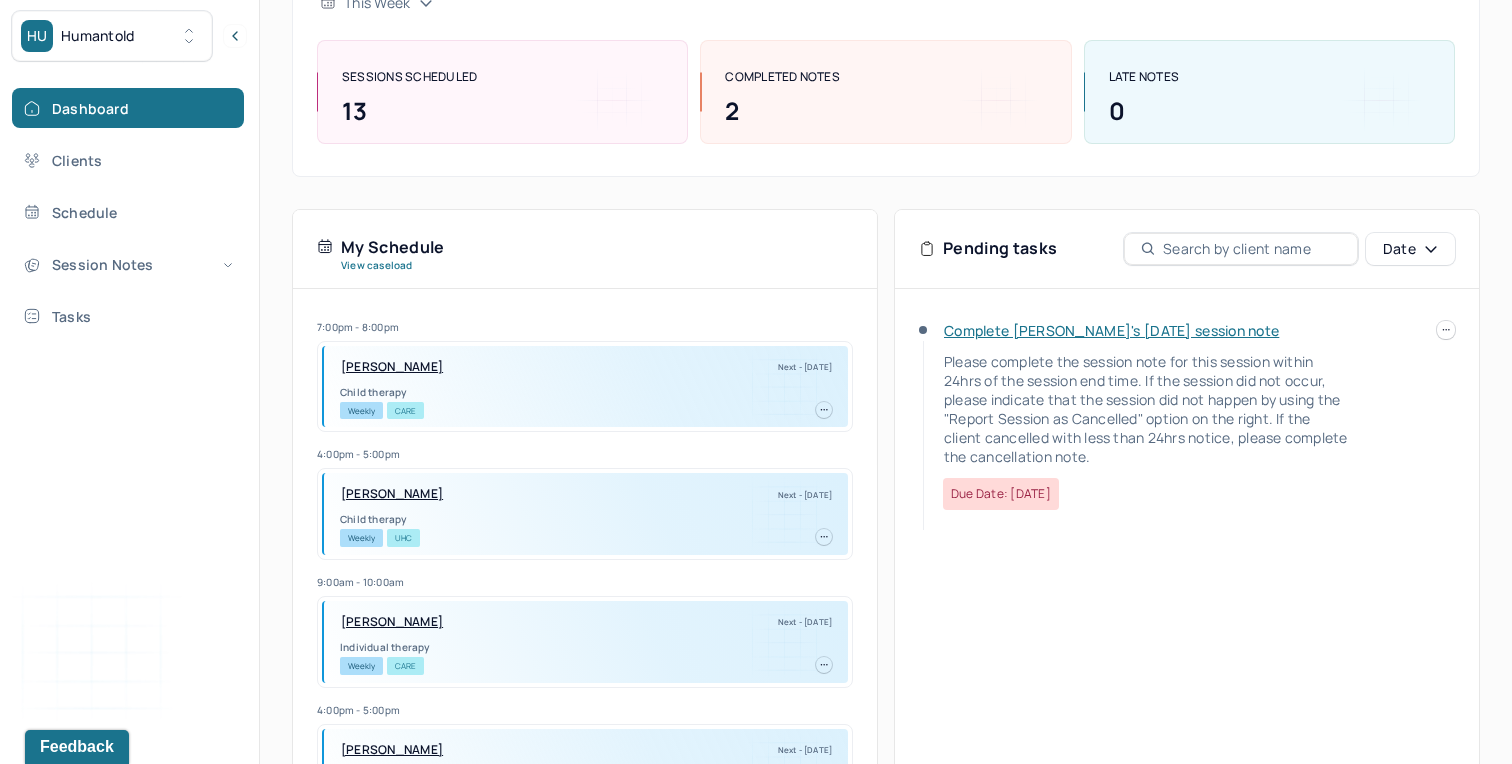click on "Complete [PERSON_NAME]'s [DATE] session note Please complete the session note for this session within 24hrs of the session end time. If the session did not occur, please indicate that the session did not happen by using the "Report Session as Cancelled" option on the right. If the client cancelled with less than 24hrs notice, please complete the cancellation note. Due date: [DATE]" at bounding box center [1187, 588] 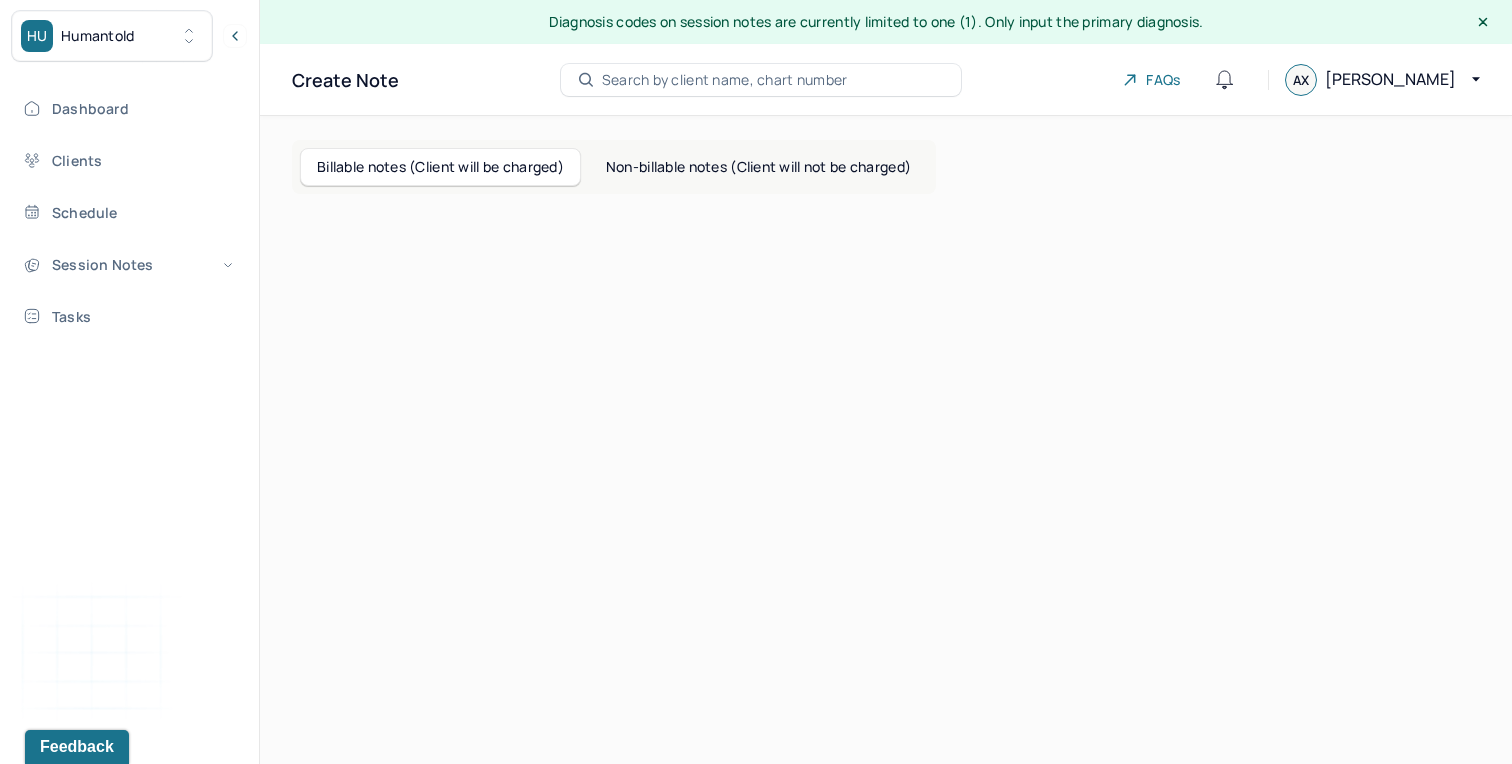 scroll, scrollTop: 0, scrollLeft: 0, axis: both 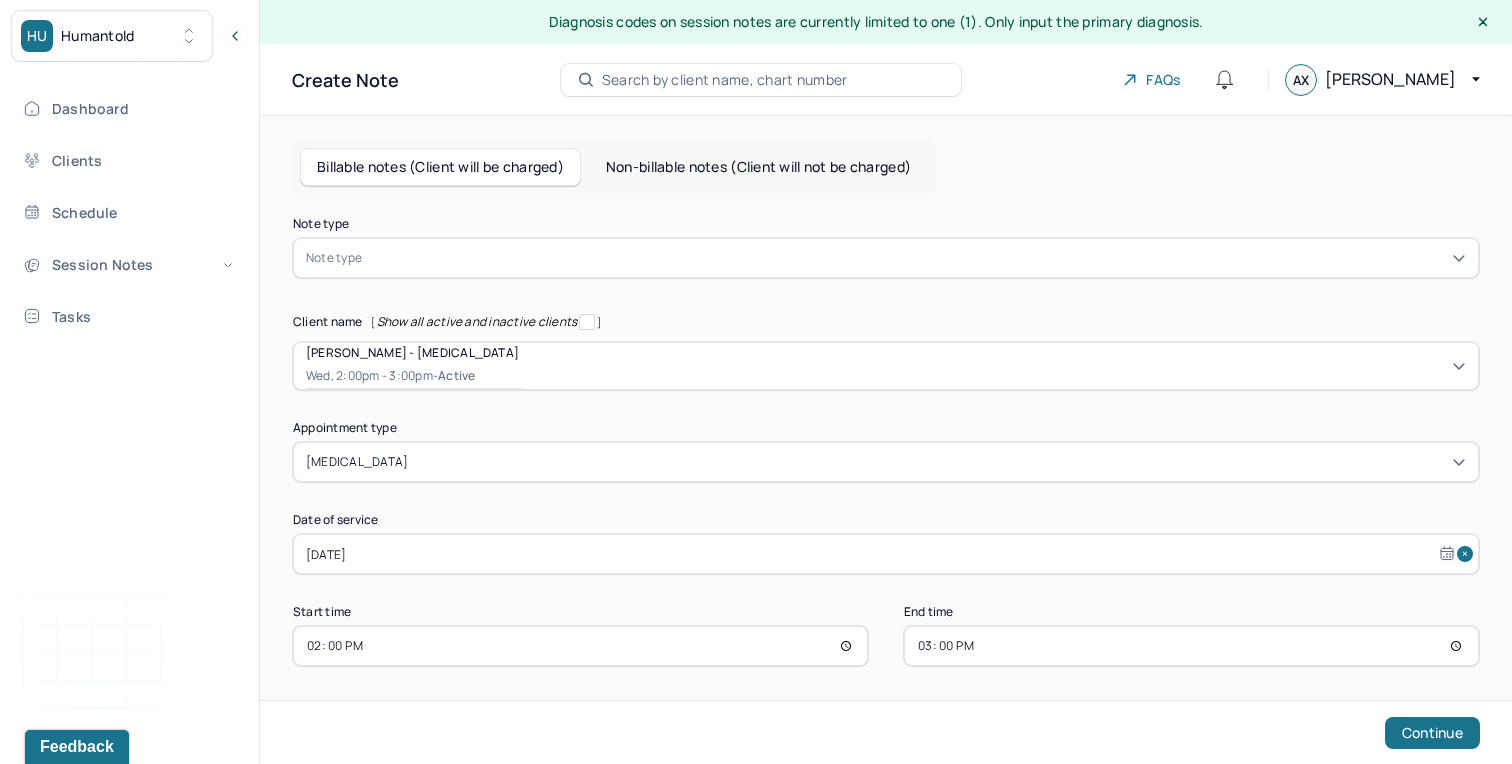 click on "Non-billable notes (Client will not be charged)" at bounding box center (758, 167) 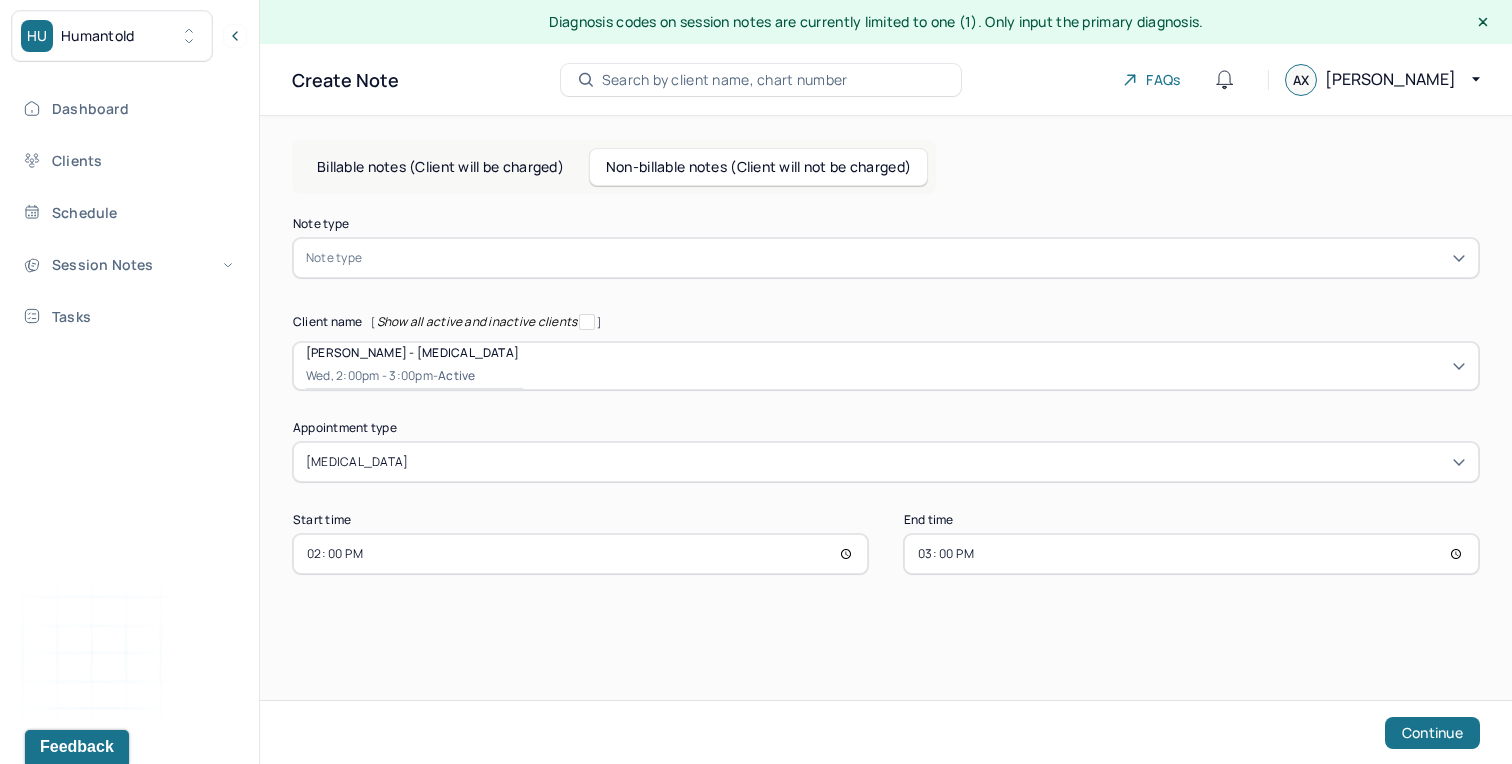 click at bounding box center [916, 258] 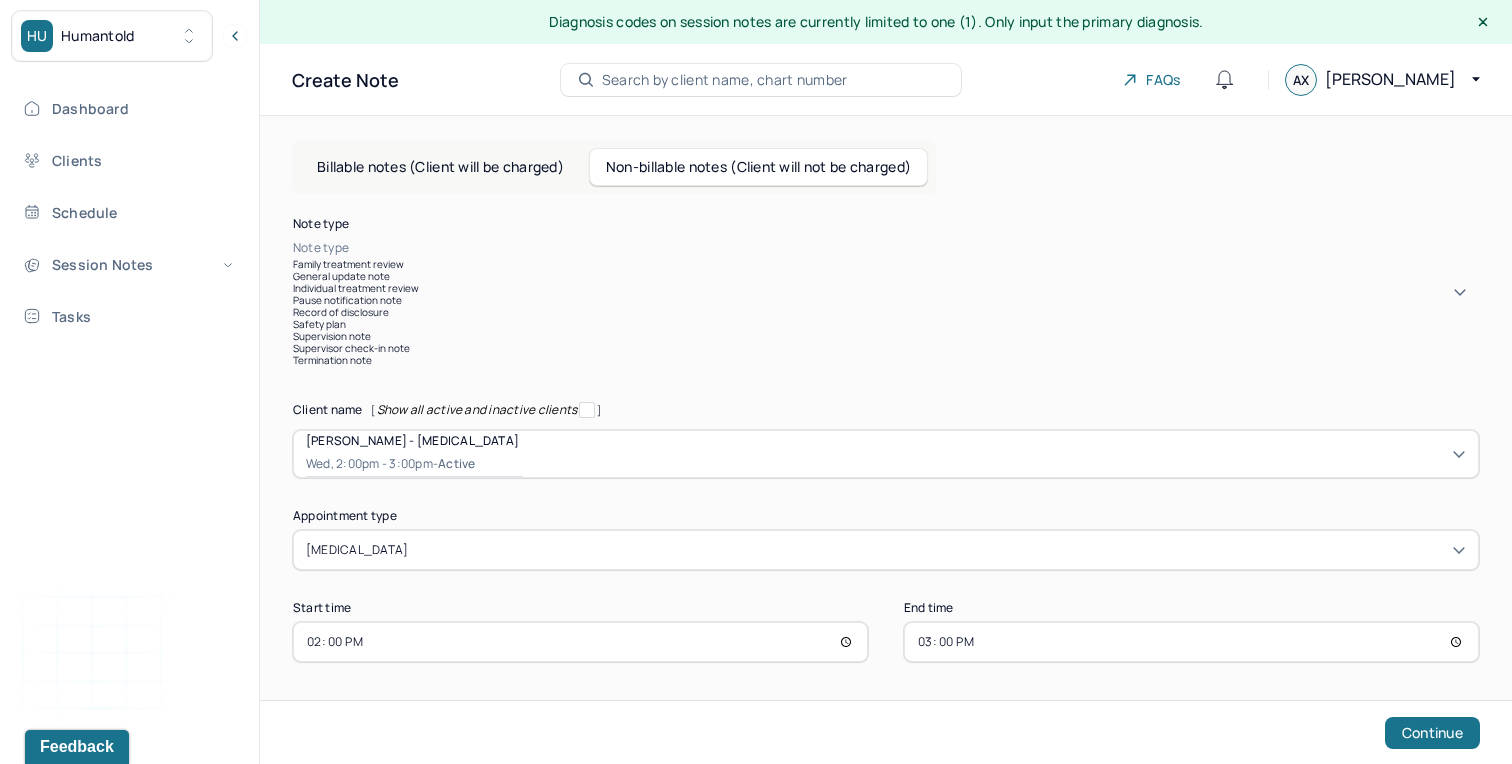 scroll, scrollTop: 59, scrollLeft: 0, axis: vertical 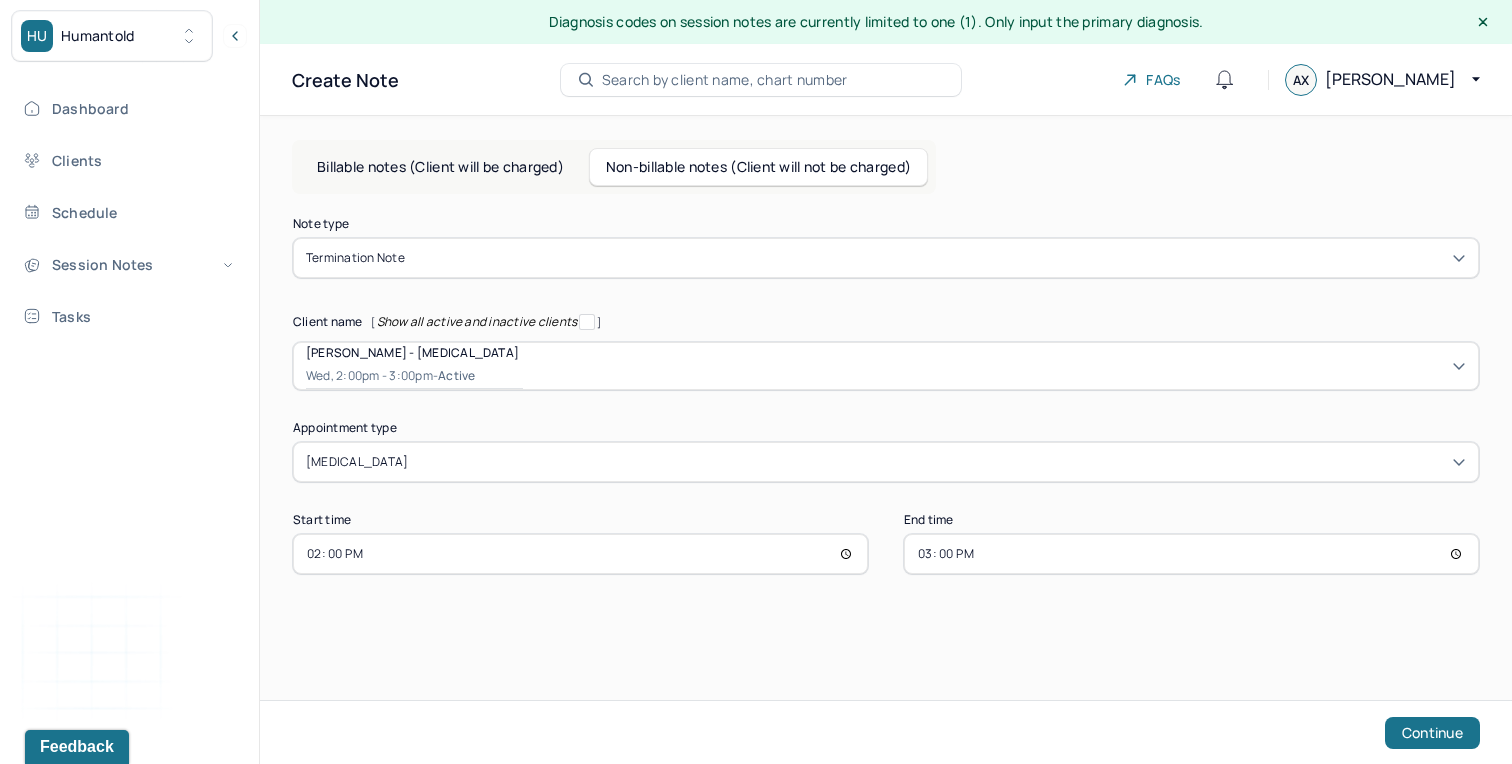 click on "Note type Termination note Client name [ Show all active and inactive clients ] [PERSON_NAME] - [MEDICAL_DATA] Wed, 2:00pm - 3:00pm  -  active Supervisee name [PERSON_NAME] [PERSON_NAME] Appointment type [MEDICAL_DATA] Start time 14:00 End time 15:00   Continue" at bounding box center [886, 396] 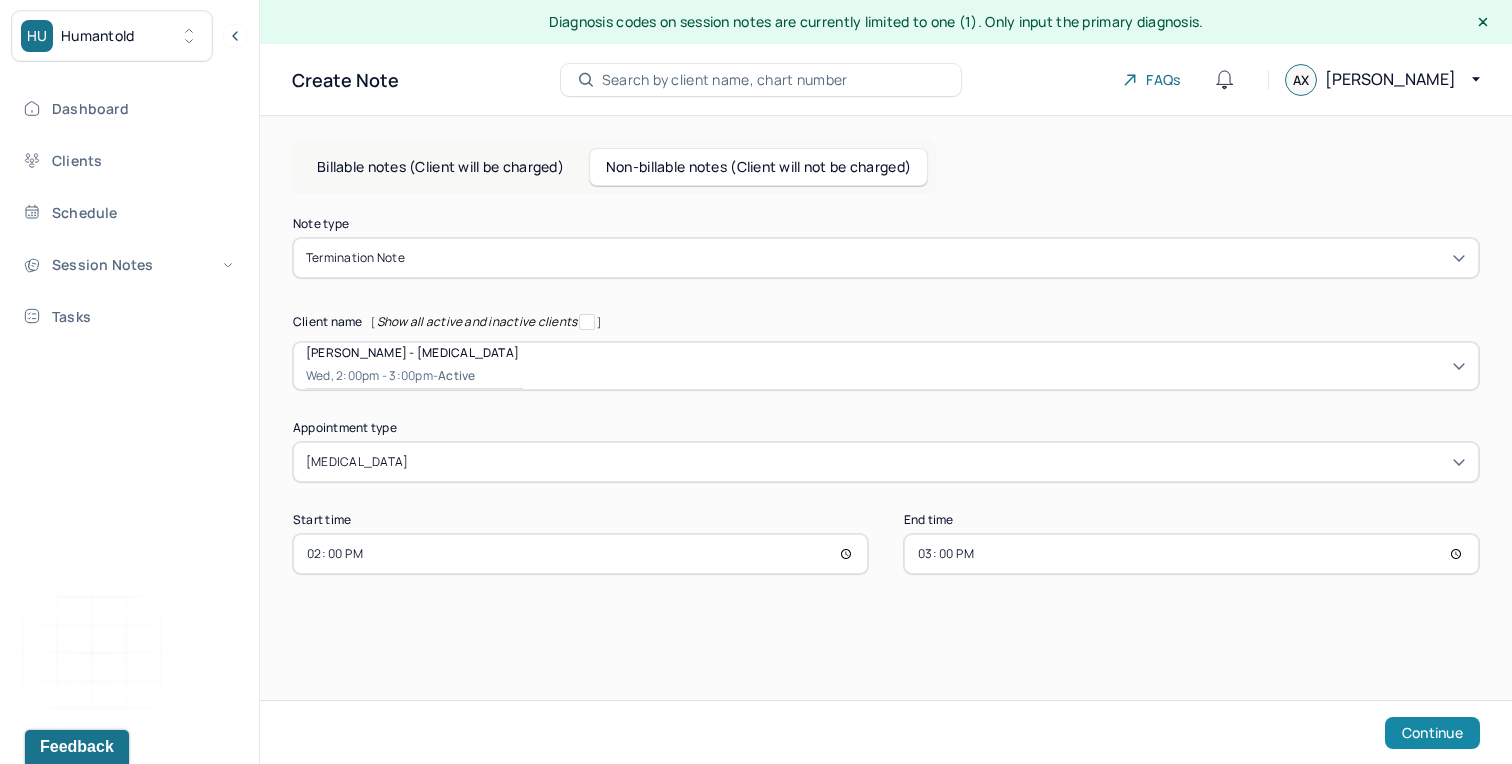 click on "Continue" at bounding box center [1432, 733] 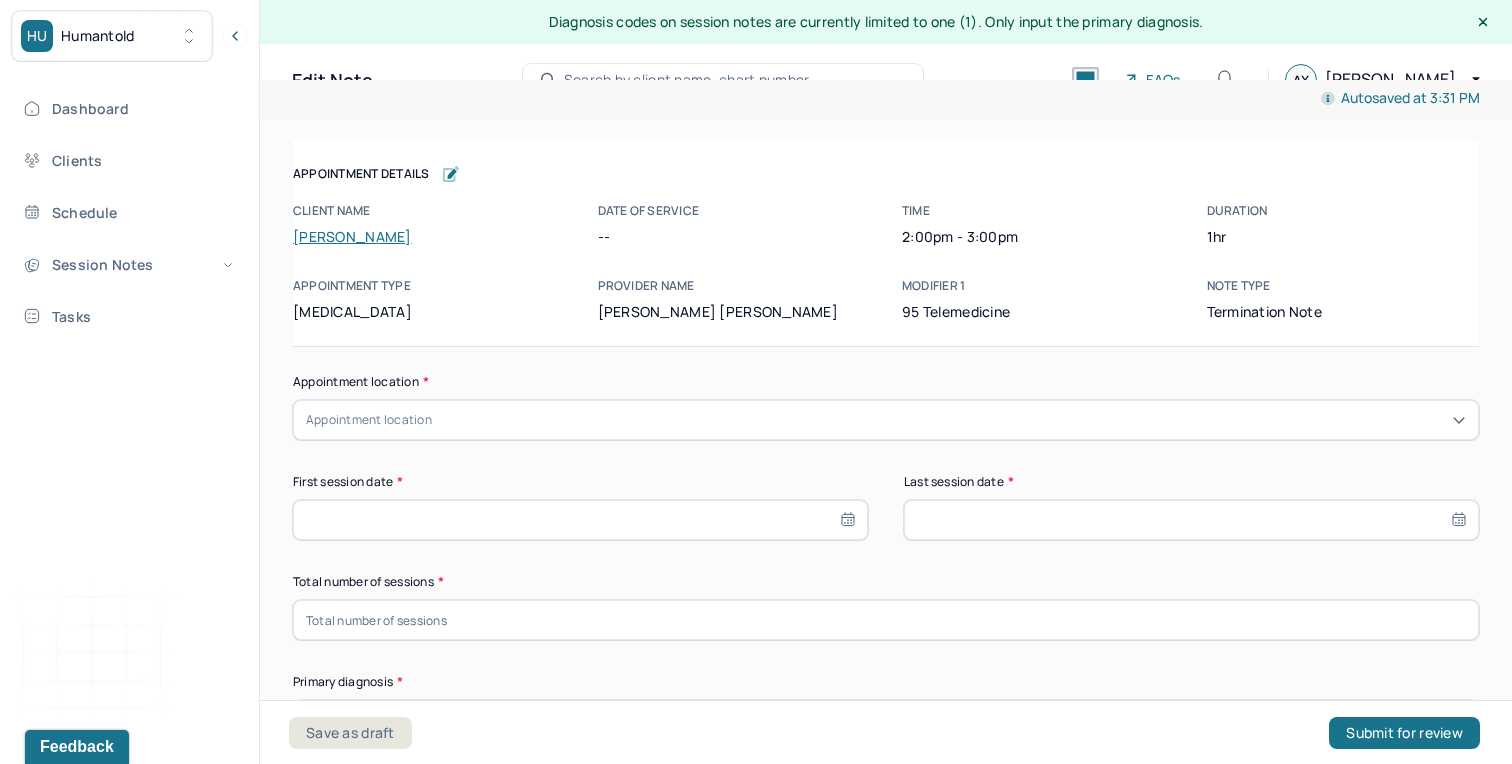 click on "Appointment location" at bounding box center (886, 420) 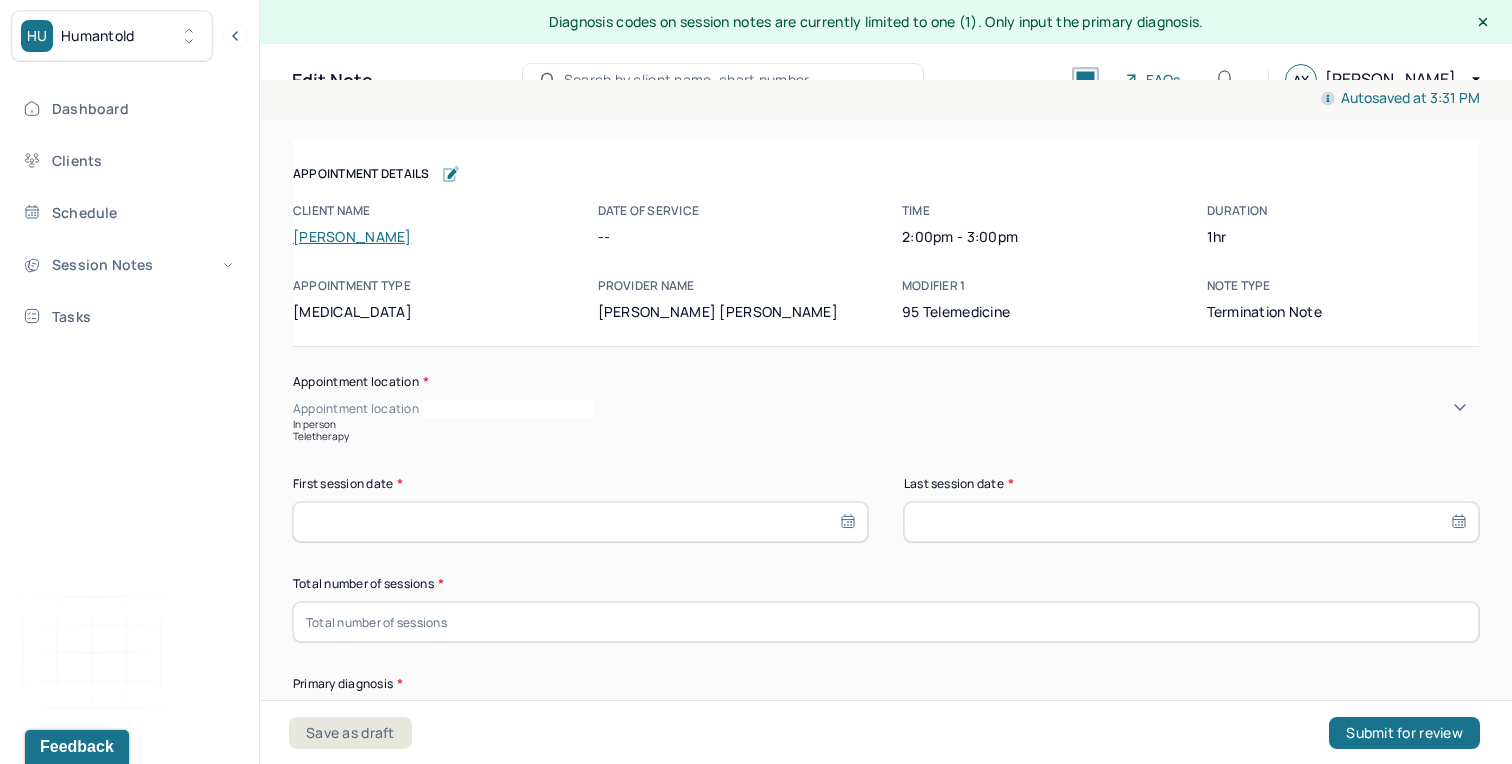 click on "In person" at bounding box center (886, 424) 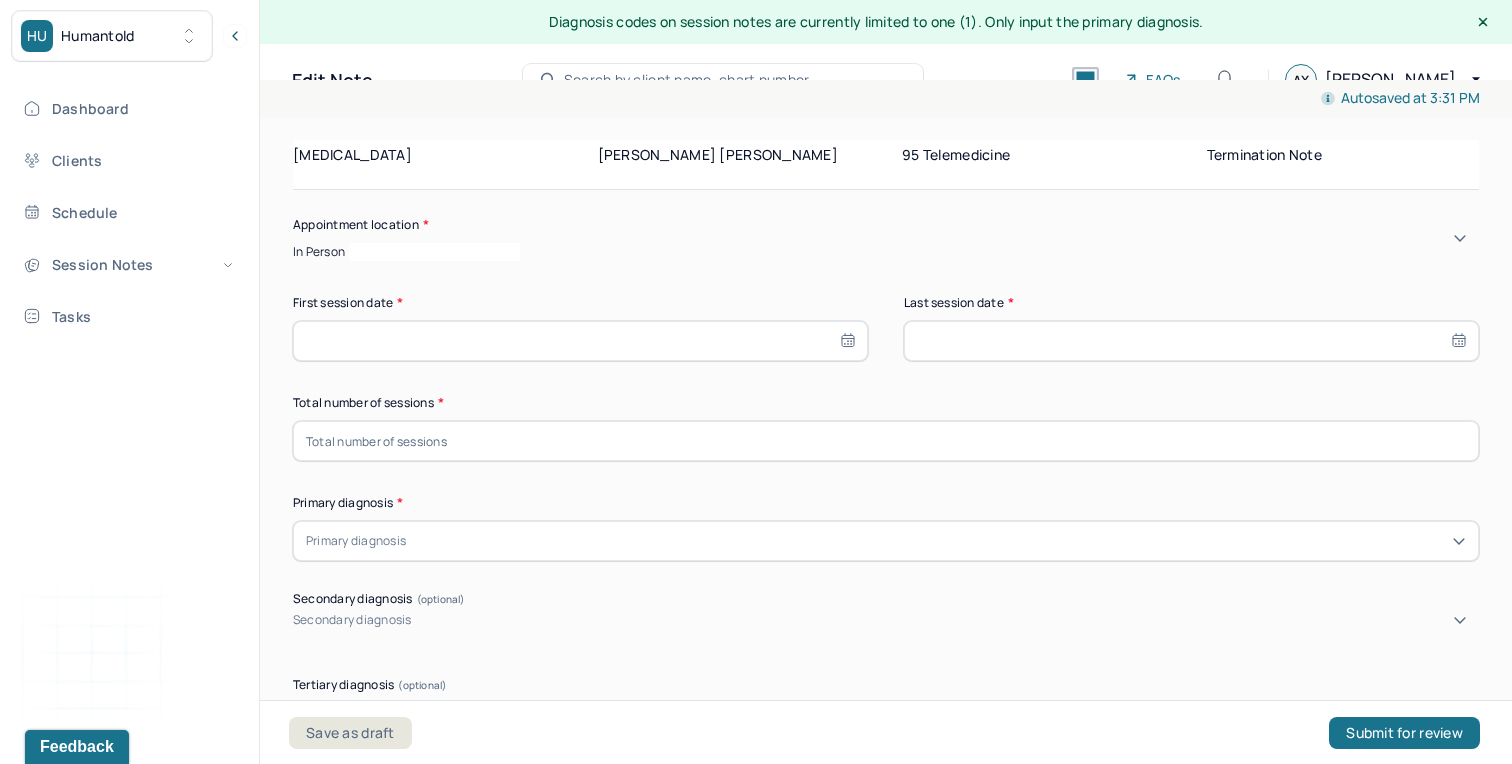 scroll, scrollTop: 161, scrollLeft: 0, axis: vertical 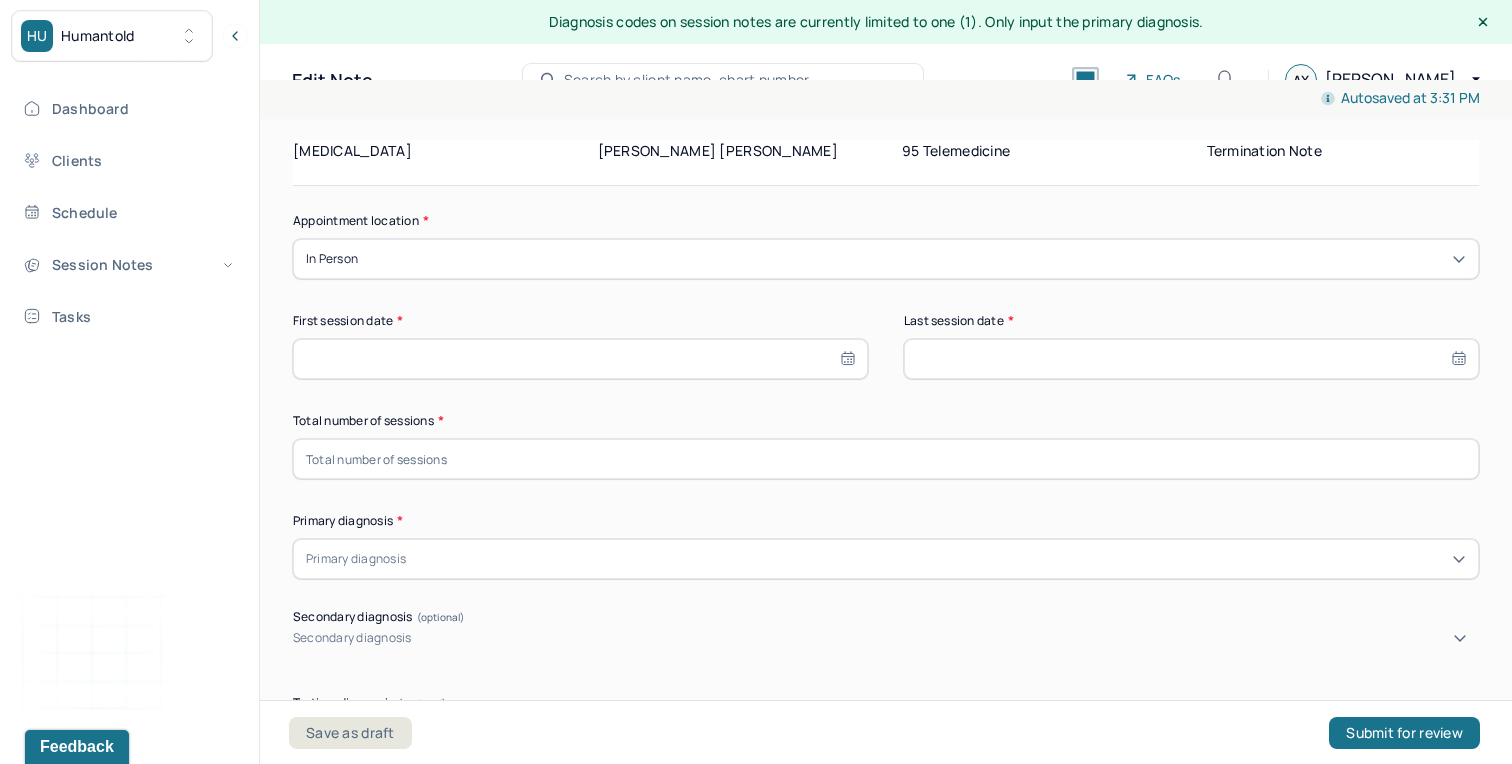 click 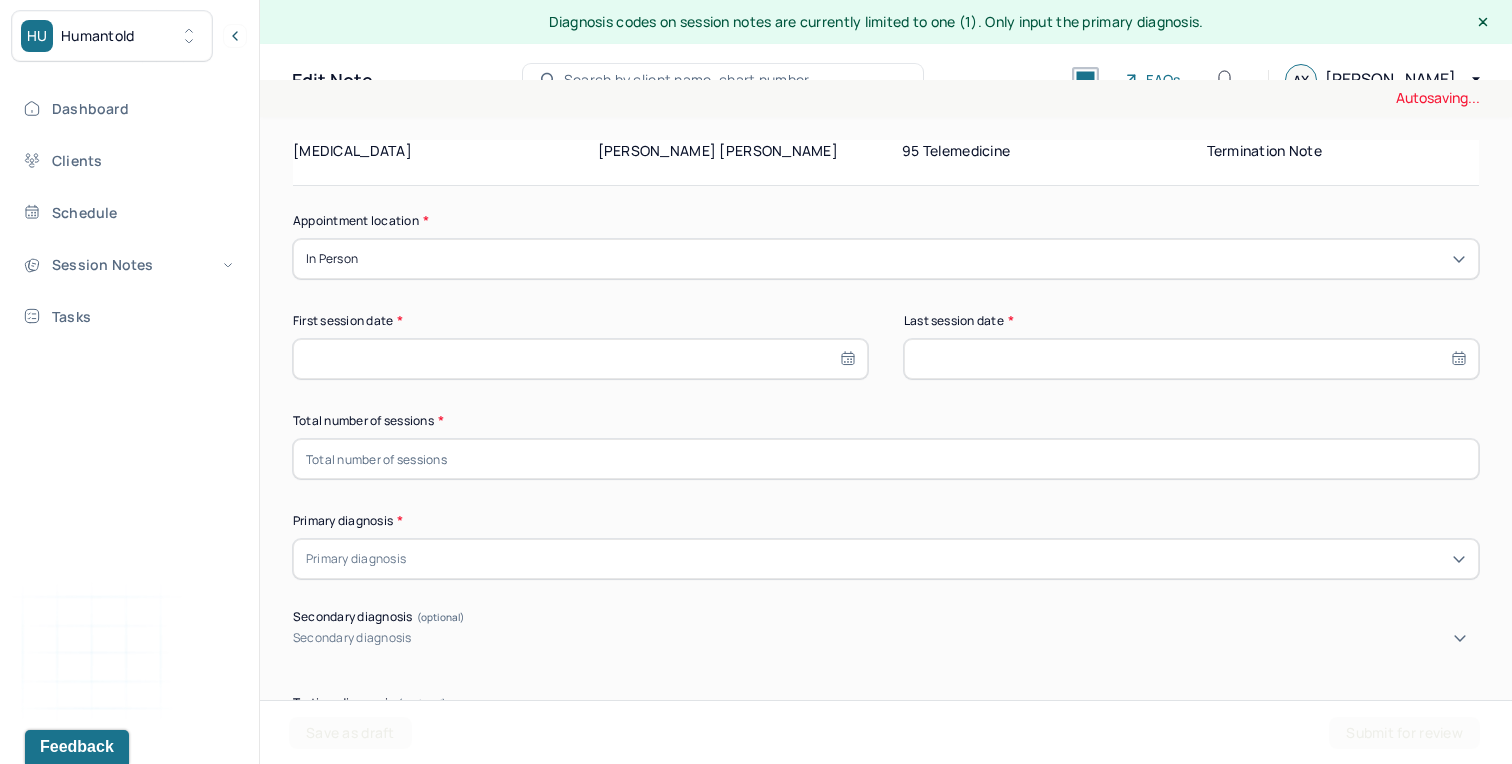select on "6" 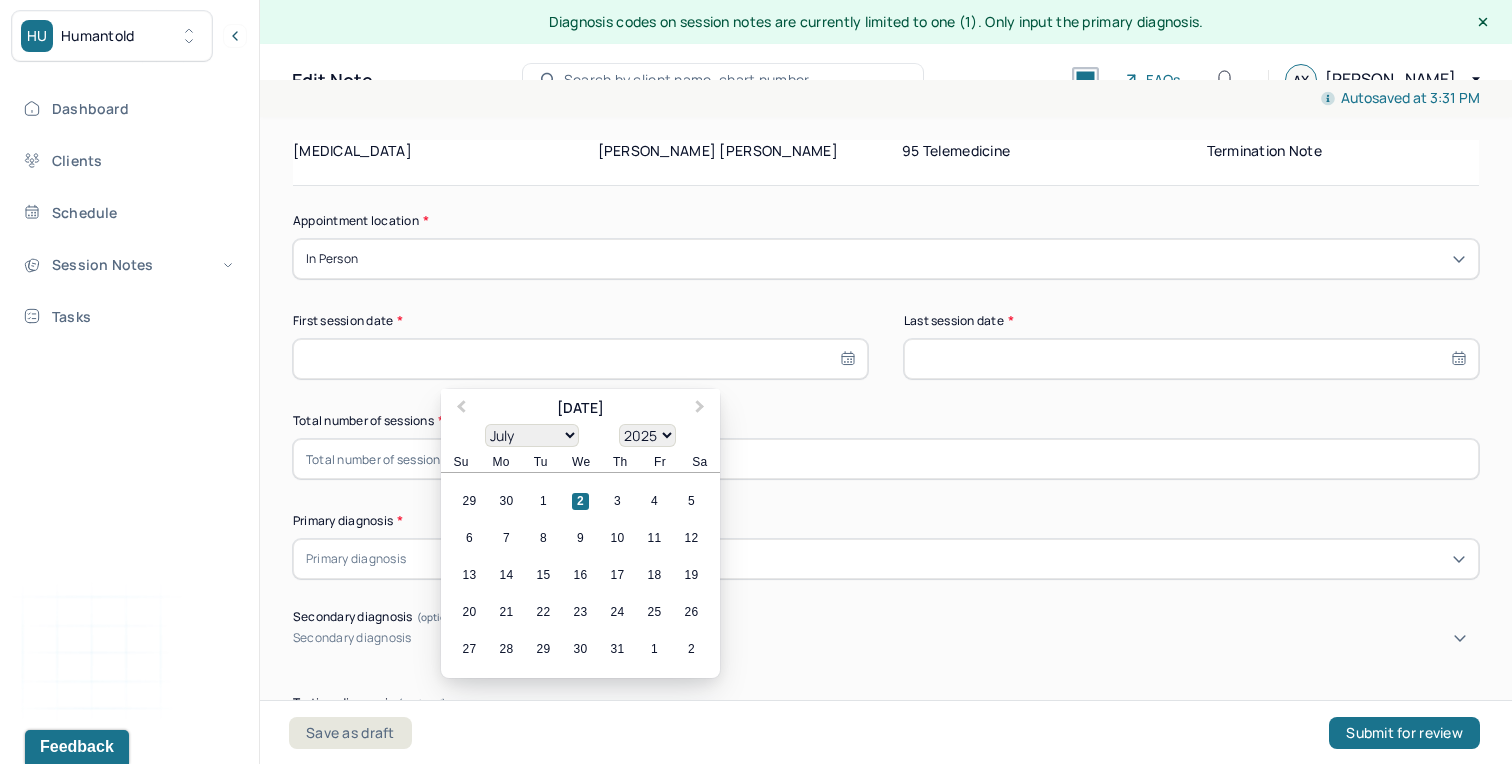 click at bounding box center (580, 359) 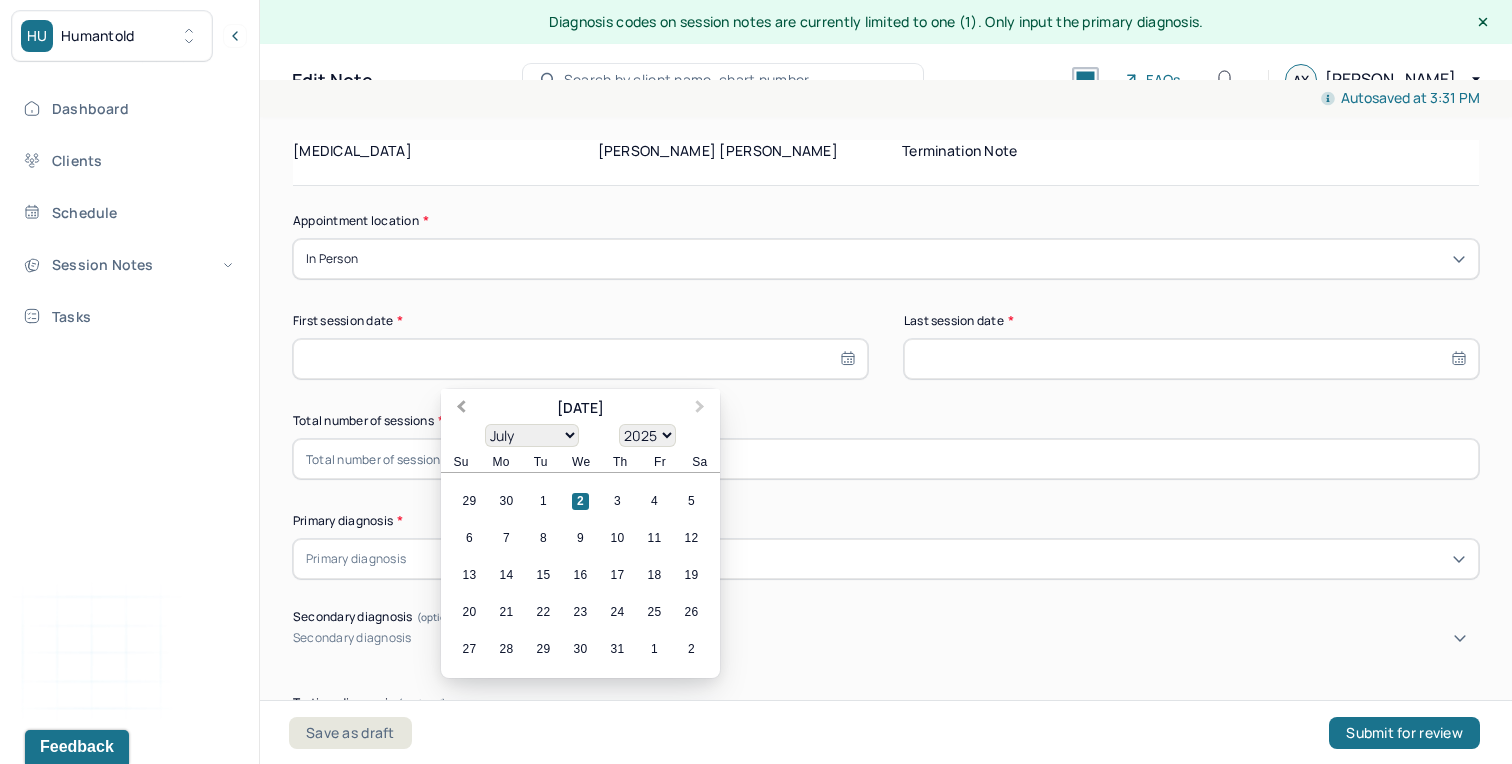 click on "Previous Month" at bounding box center (461, 409) 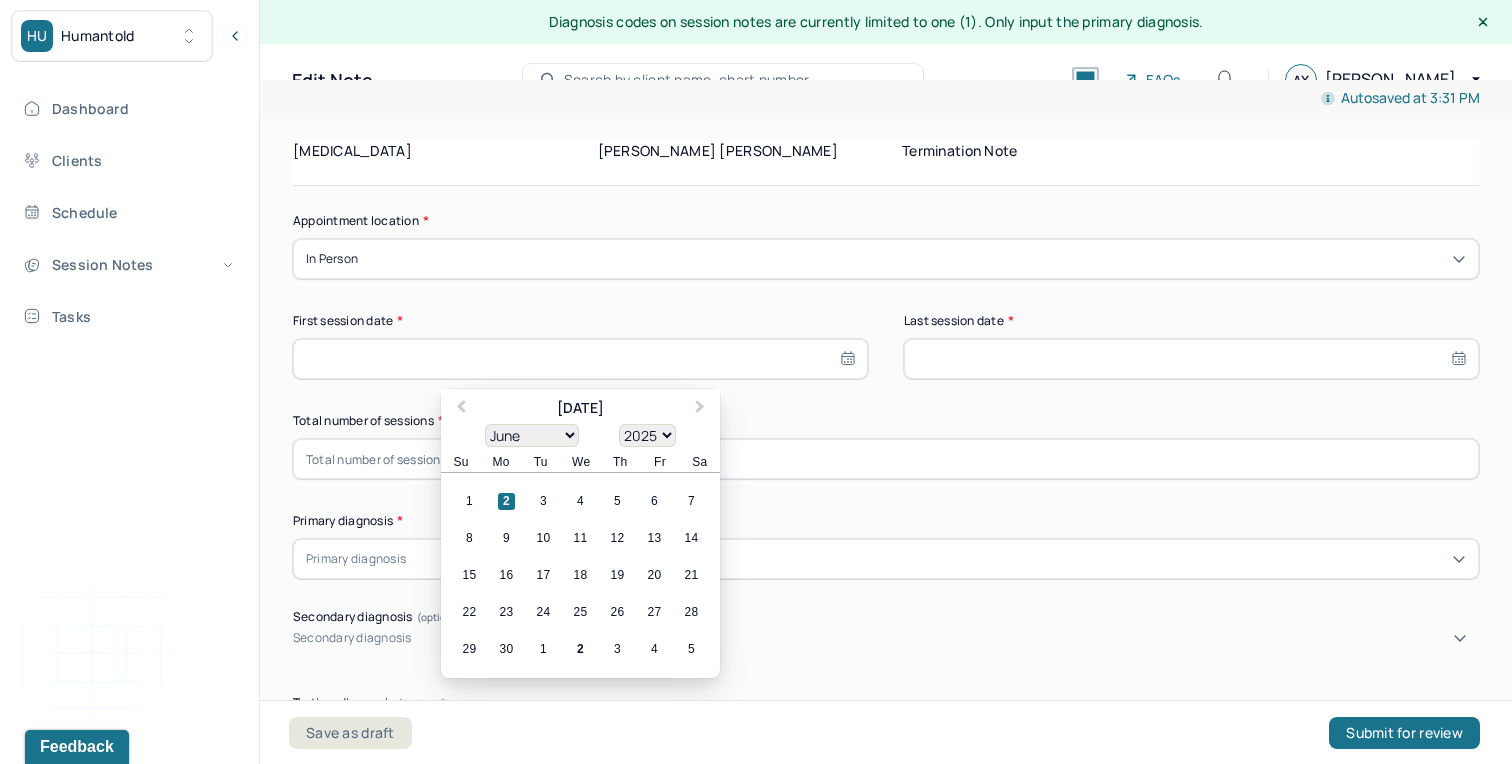 click on "15 16 17 18 19 20 21" at bounding box center (580, 575) 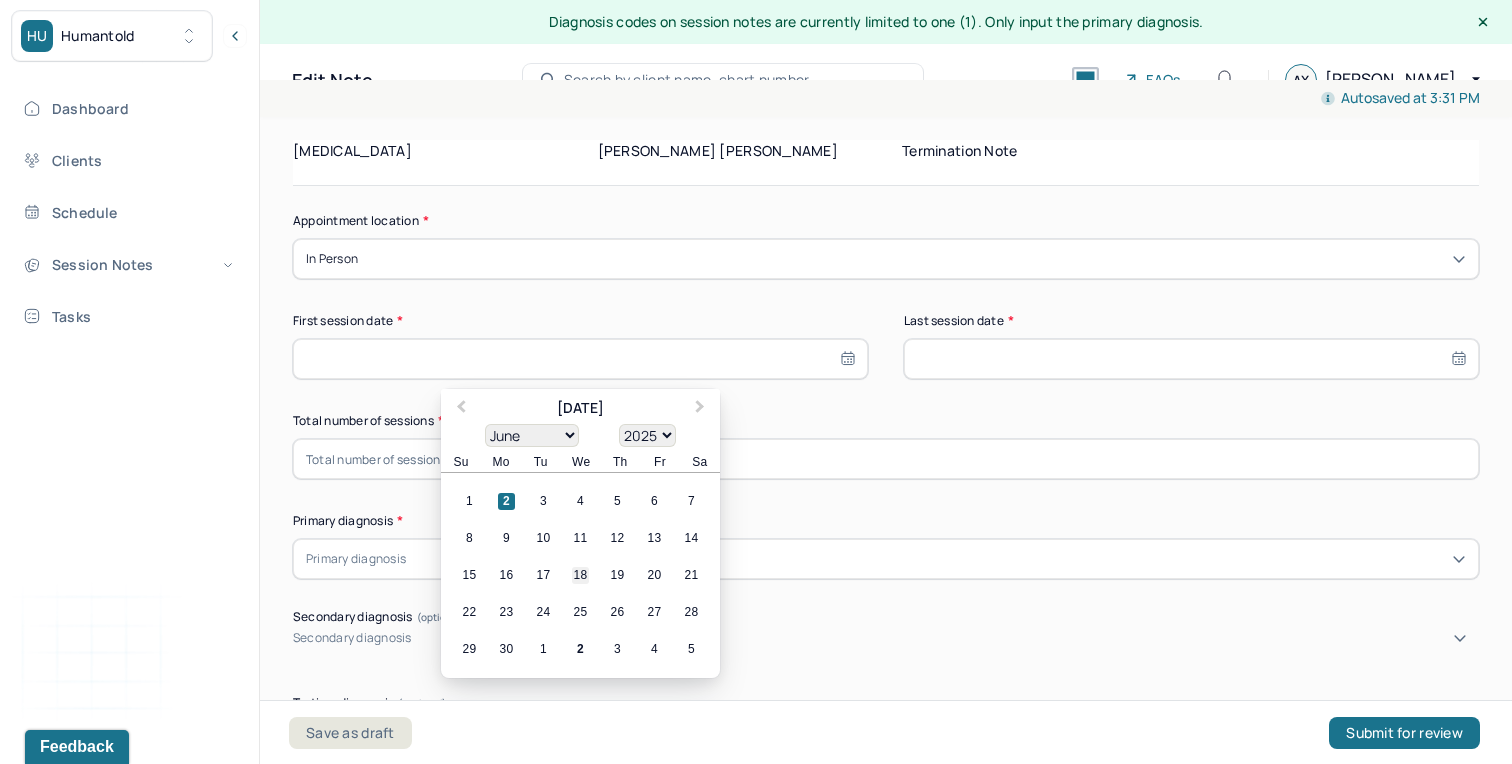 click on "18" at bounding box center [580, 575] 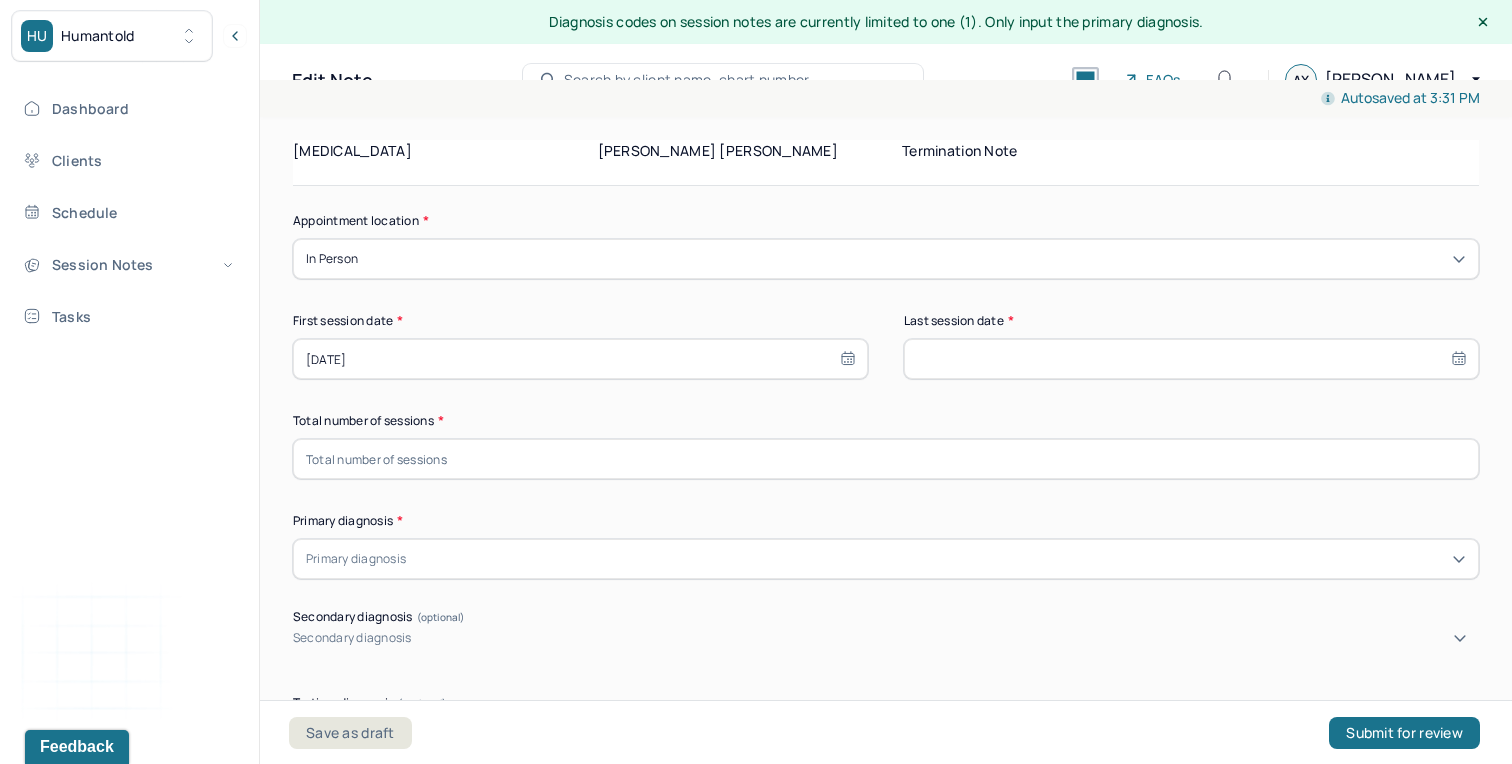 select on "6" 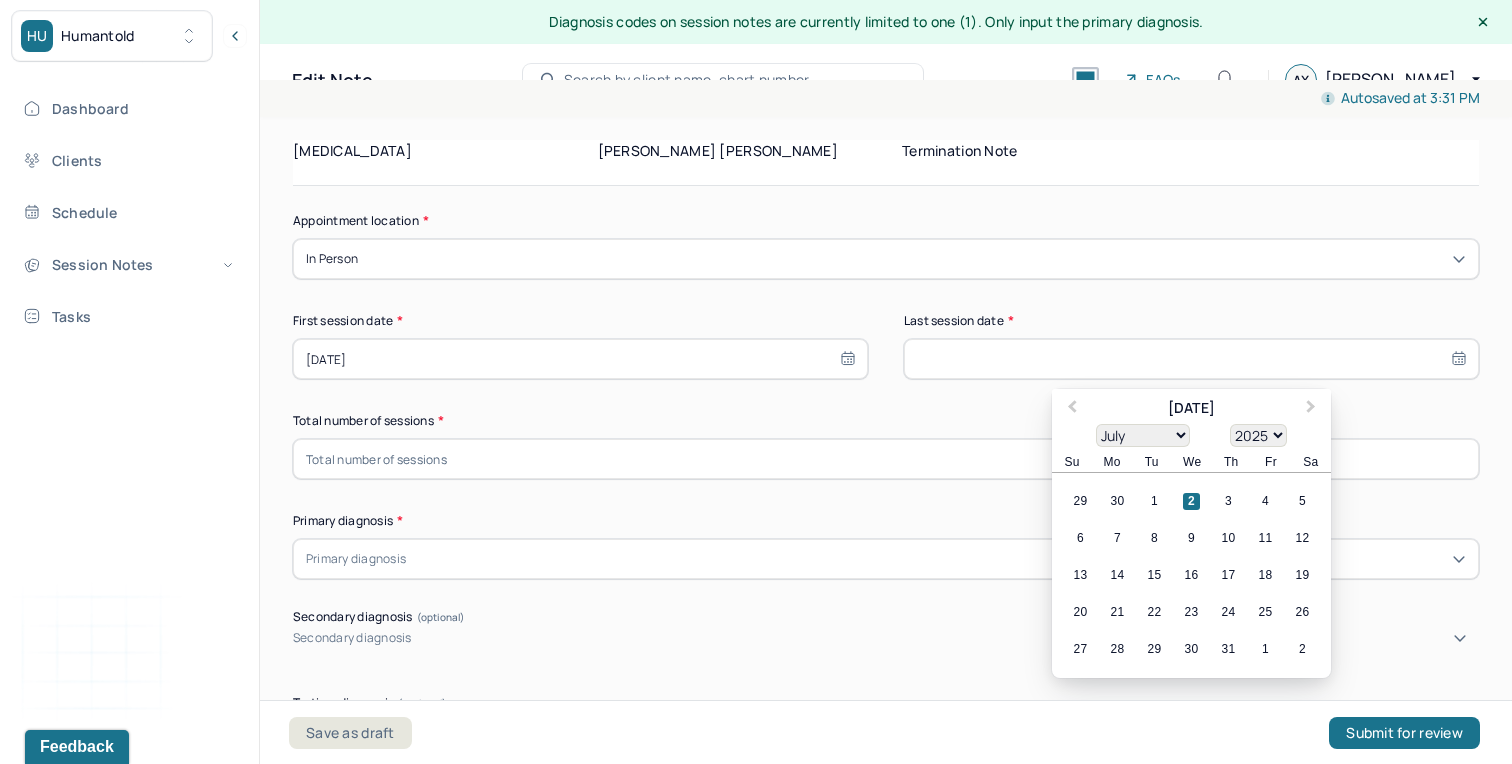 click at bounding box center (1191, 359) 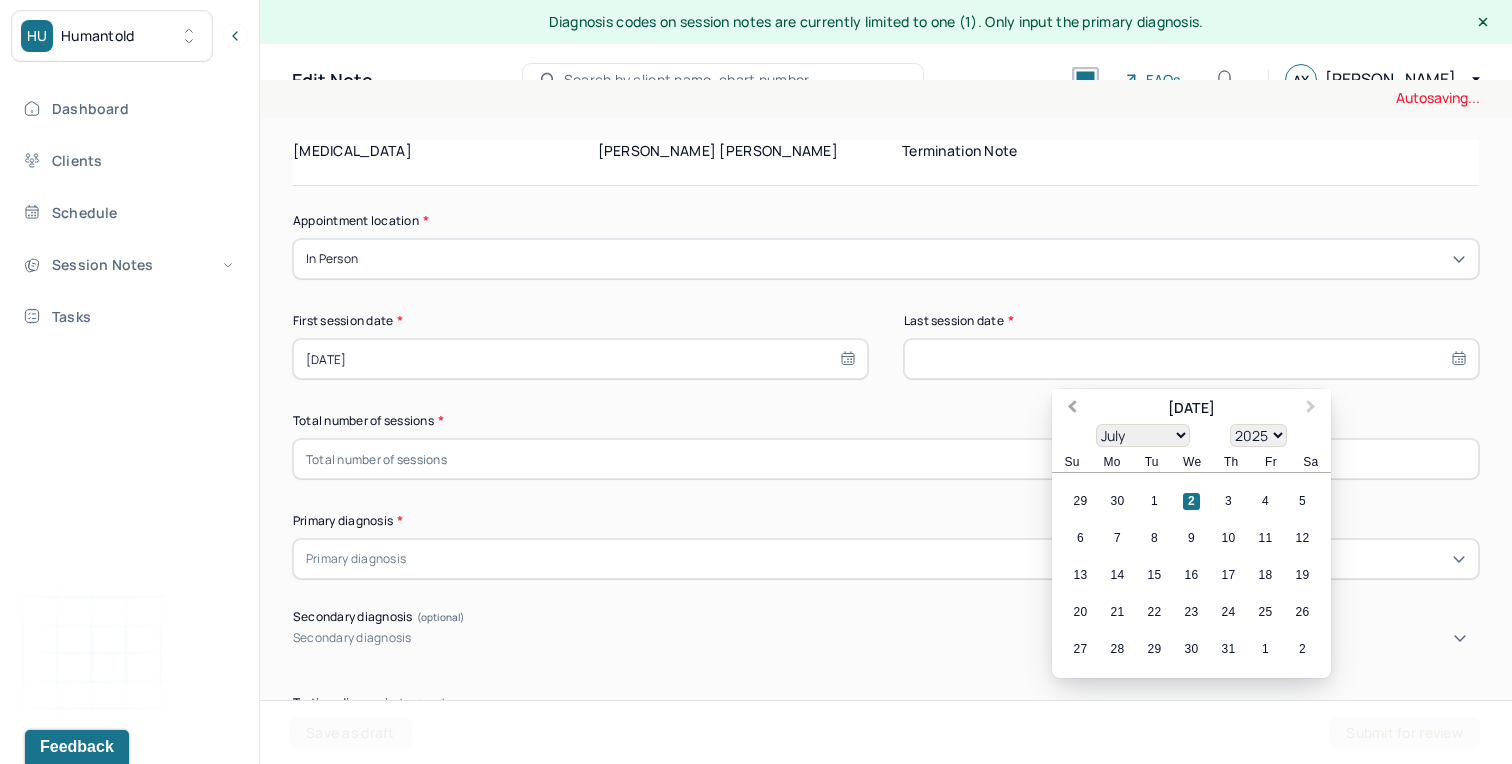 click on "Previous Month" at bounding box center [1072, 409] 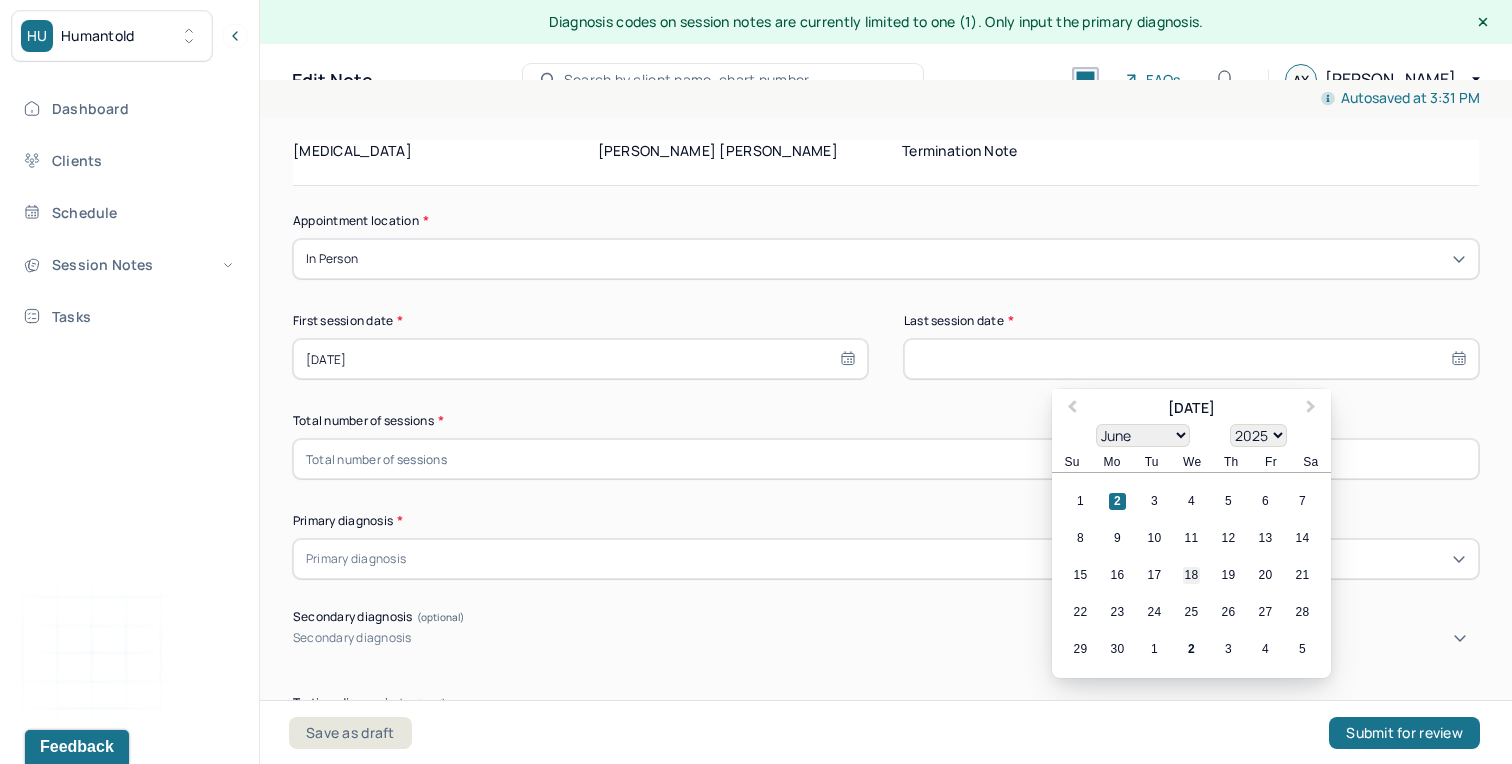 click on "18" at bounding box center (1191, 575) 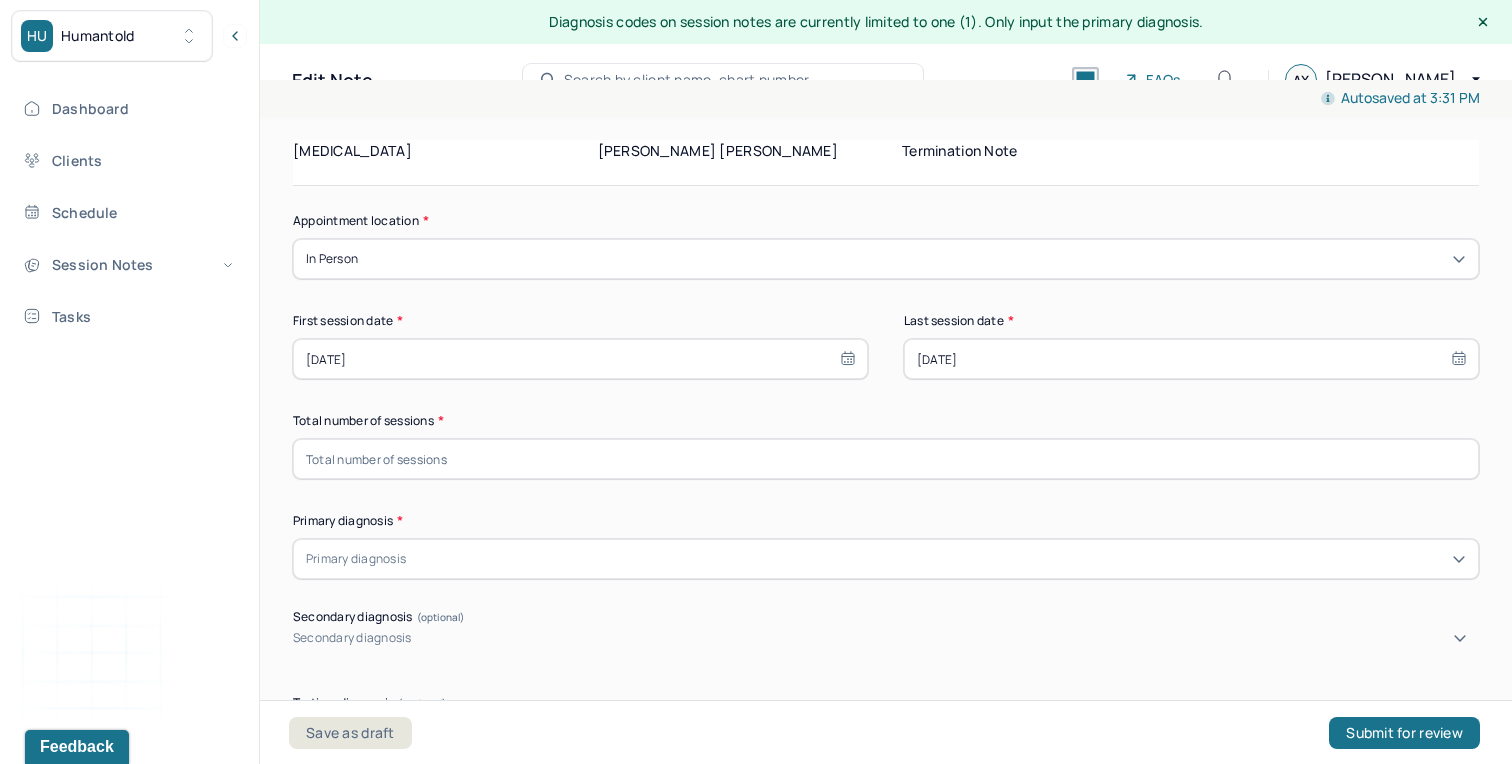 click at bounding box center [886, 459] 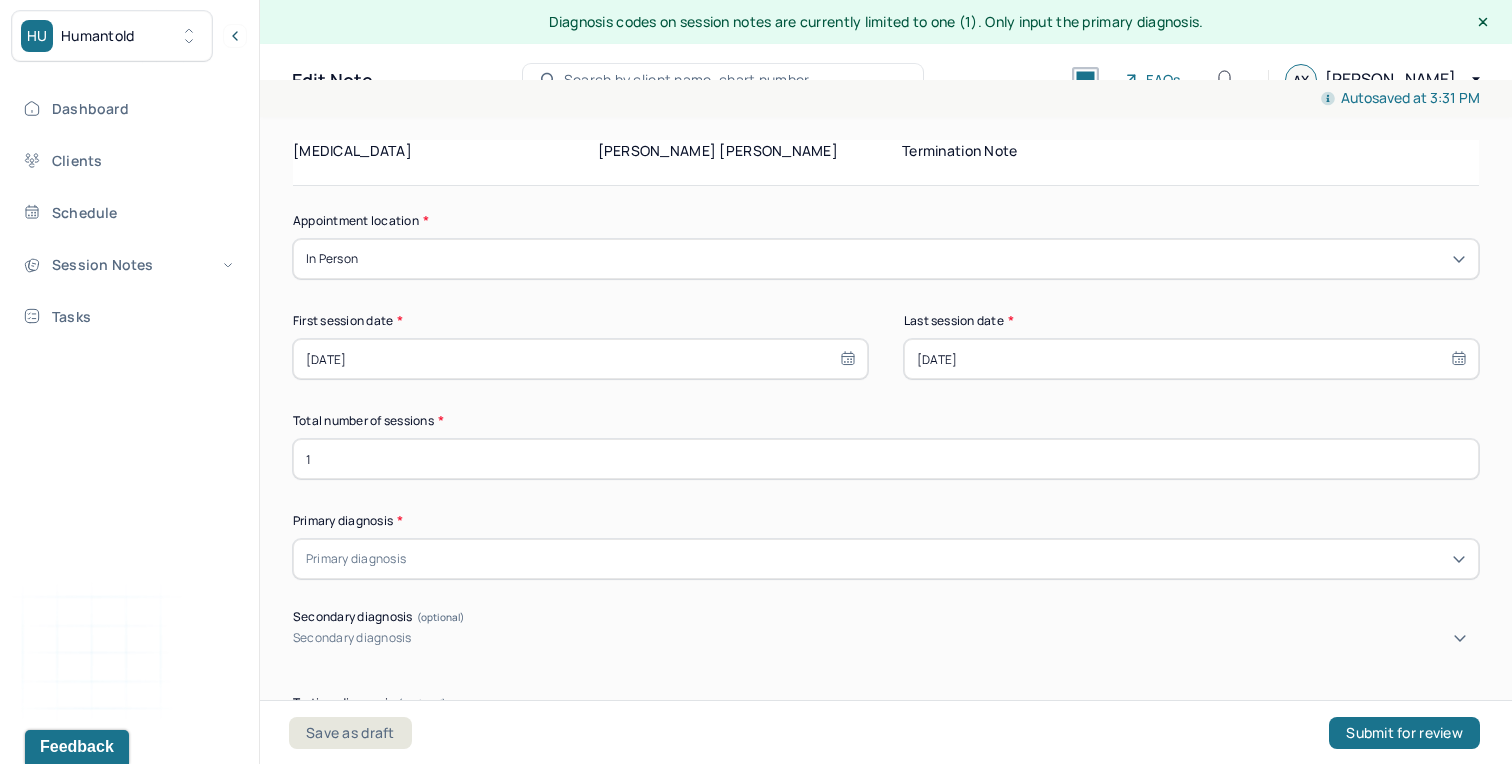 type on "1" 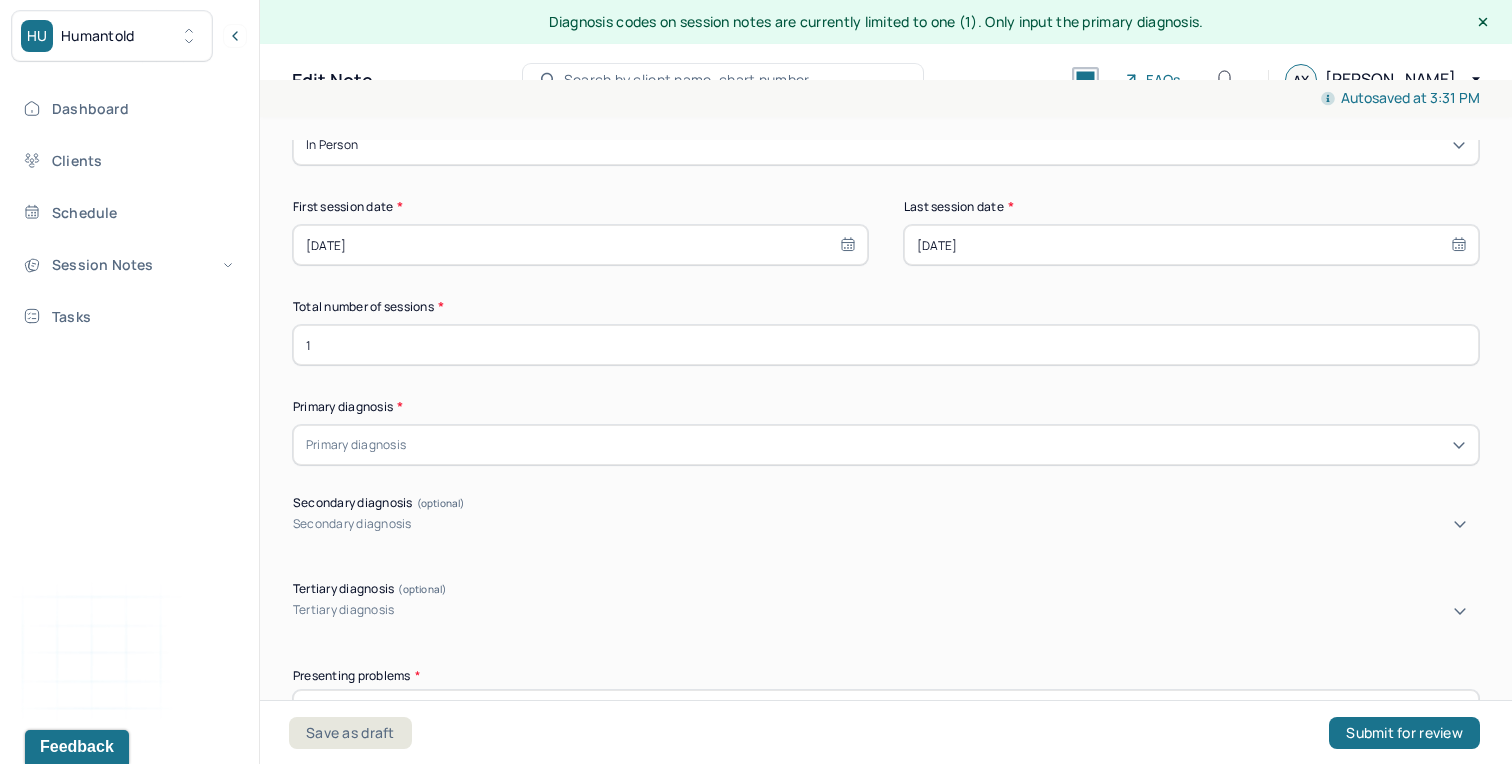 scroll, scrollTop: 300, scrollLeft: 0, axis: vertical 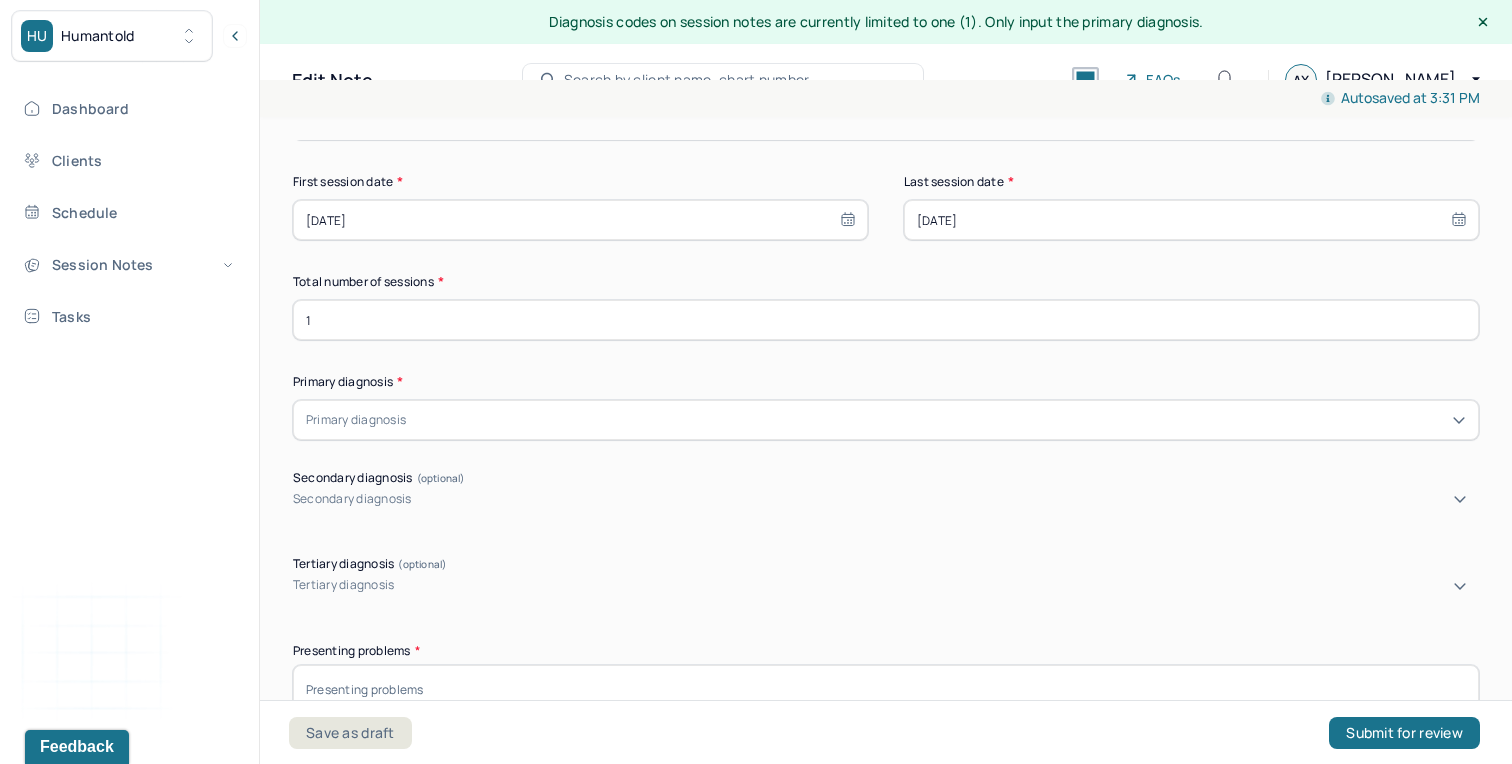 click at bounding box center [938, 420] 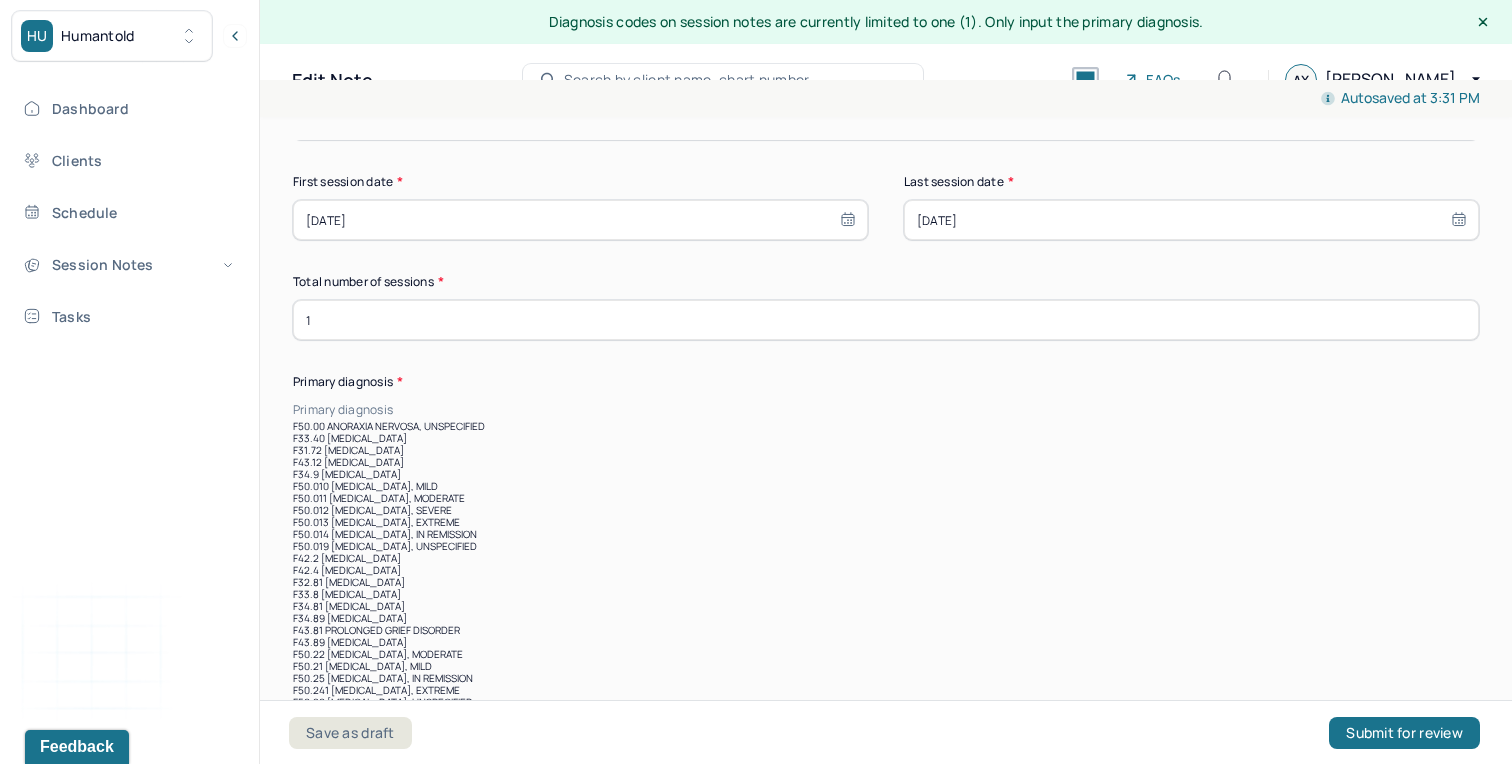 paste on "F43.23 ADJUST D/O MIXED ANX & DEPRESS MOOD" 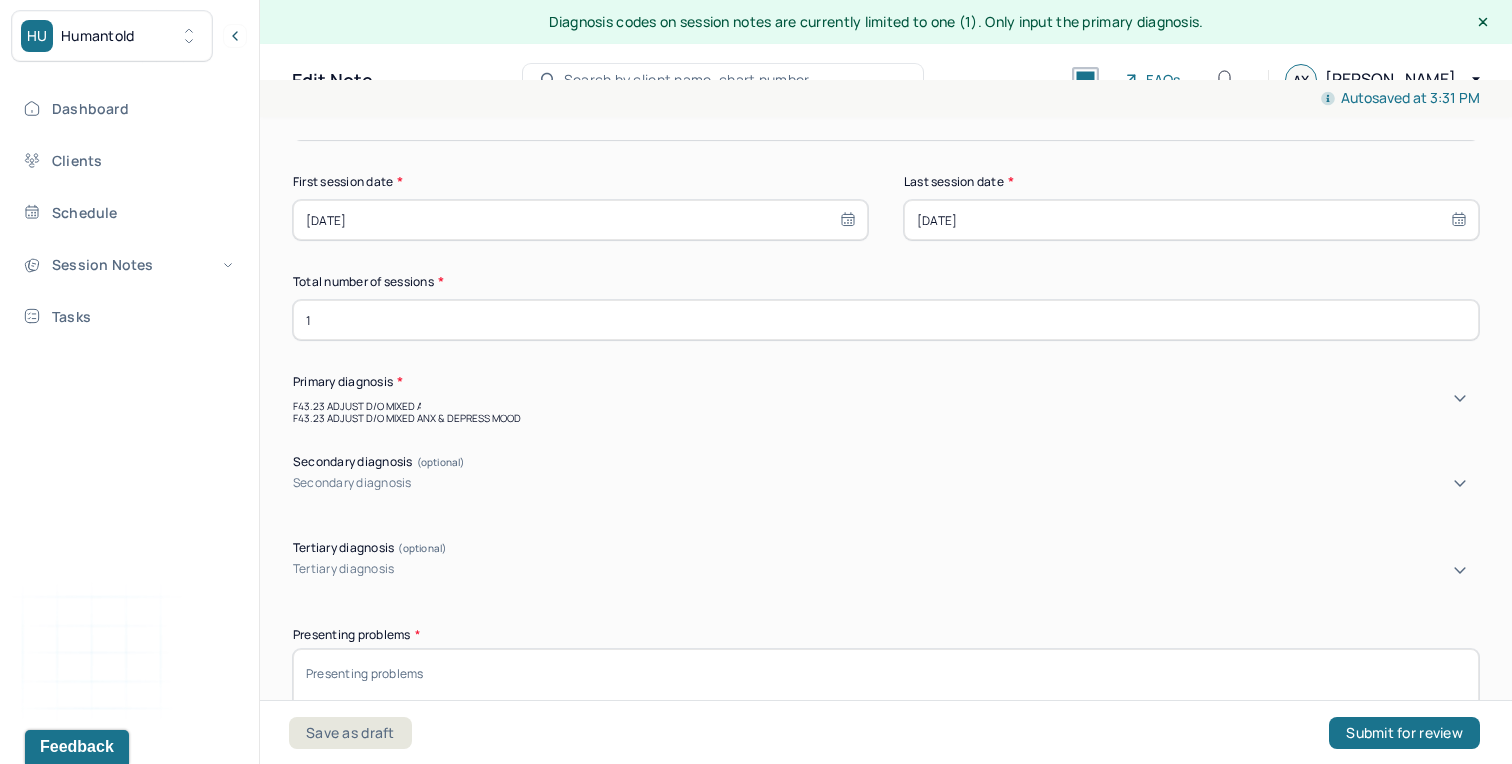 click on "F43.23 ADJUST D/O MIXED ANX & DEPRESS MOOD" at bounding box center (886, 418) 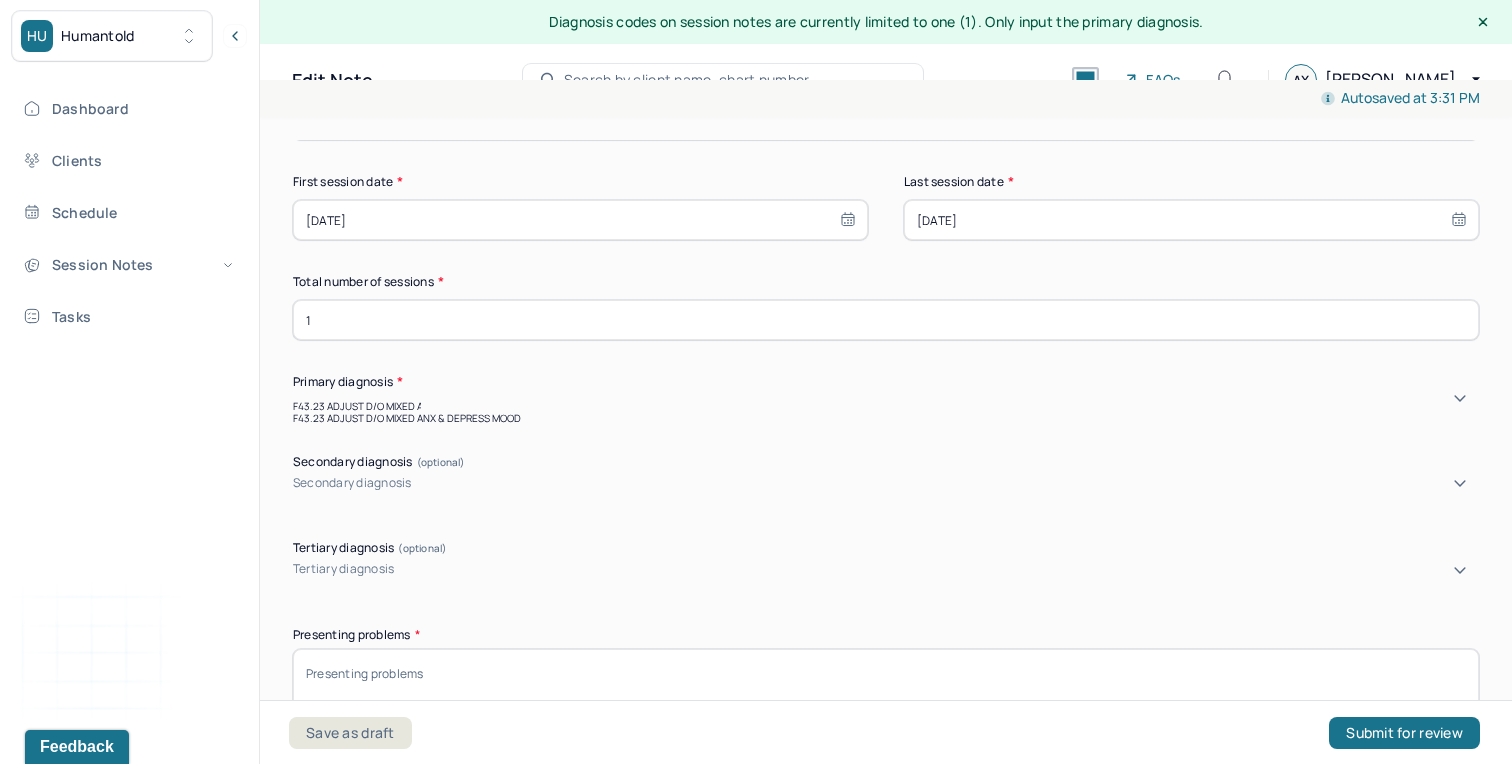 type 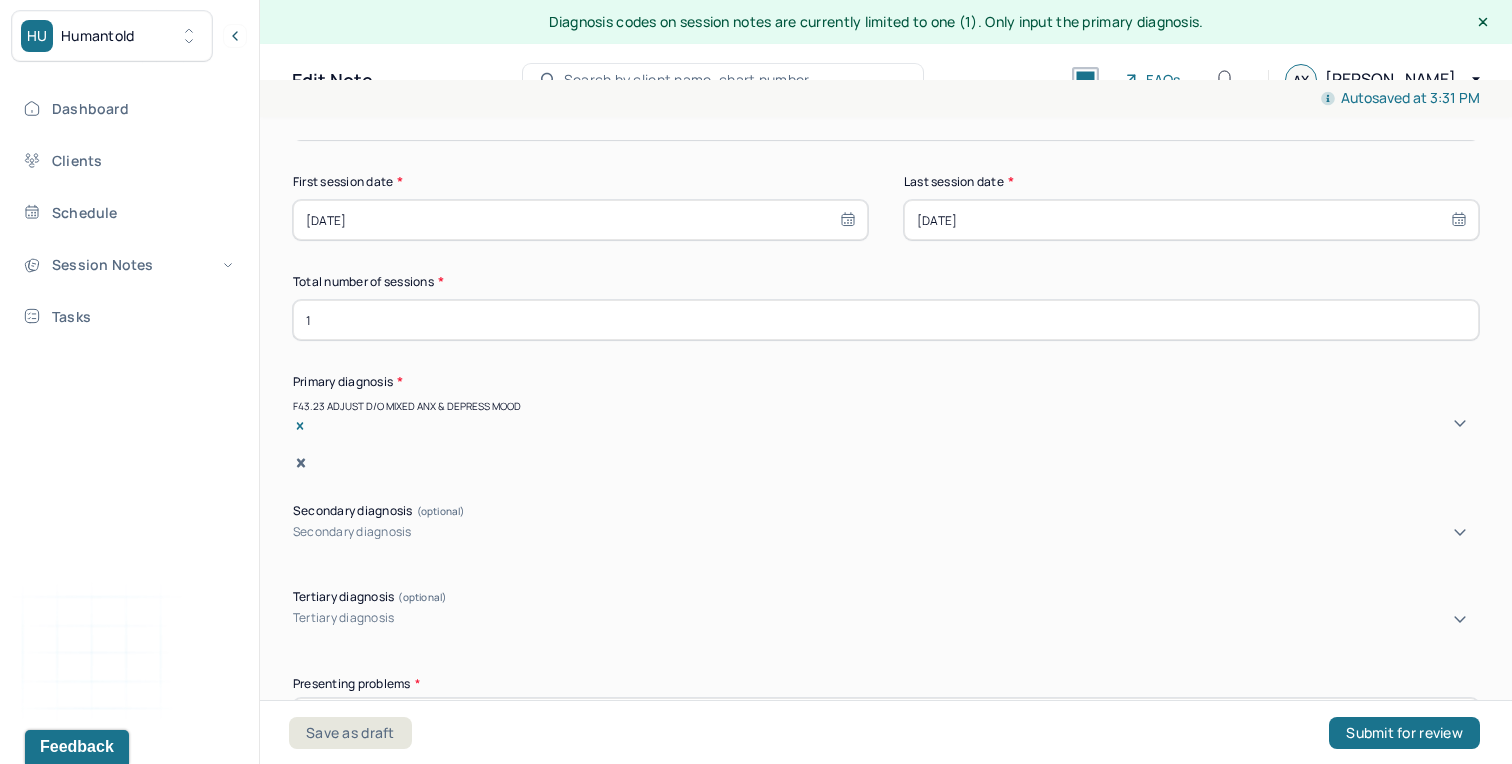 click on "Appointment location * In person First session date * [DATE] Last session date * [DATE] Total number of sessions * 1 Primary diagnosis * option F43.23 ADJUST D/O MIXED ANX & DEPRESS MOOD, selected. F43.23 ADJUST D/O MIXED ANX & DEPRESS MOOD Secondary diagnosis (optional) Secondary diagnosis Tertiary diagnosis (optional) Tertiary diagnosis Presenting problems * Planned treatment and goals * Course of treatment * Patient final condition * Prognosis * Reason for termination * Discharge plan and follow-up * Date created * Sign note here Provider's Initials *   Save as draft     Submit for review" at bounding box center [886, 1056] 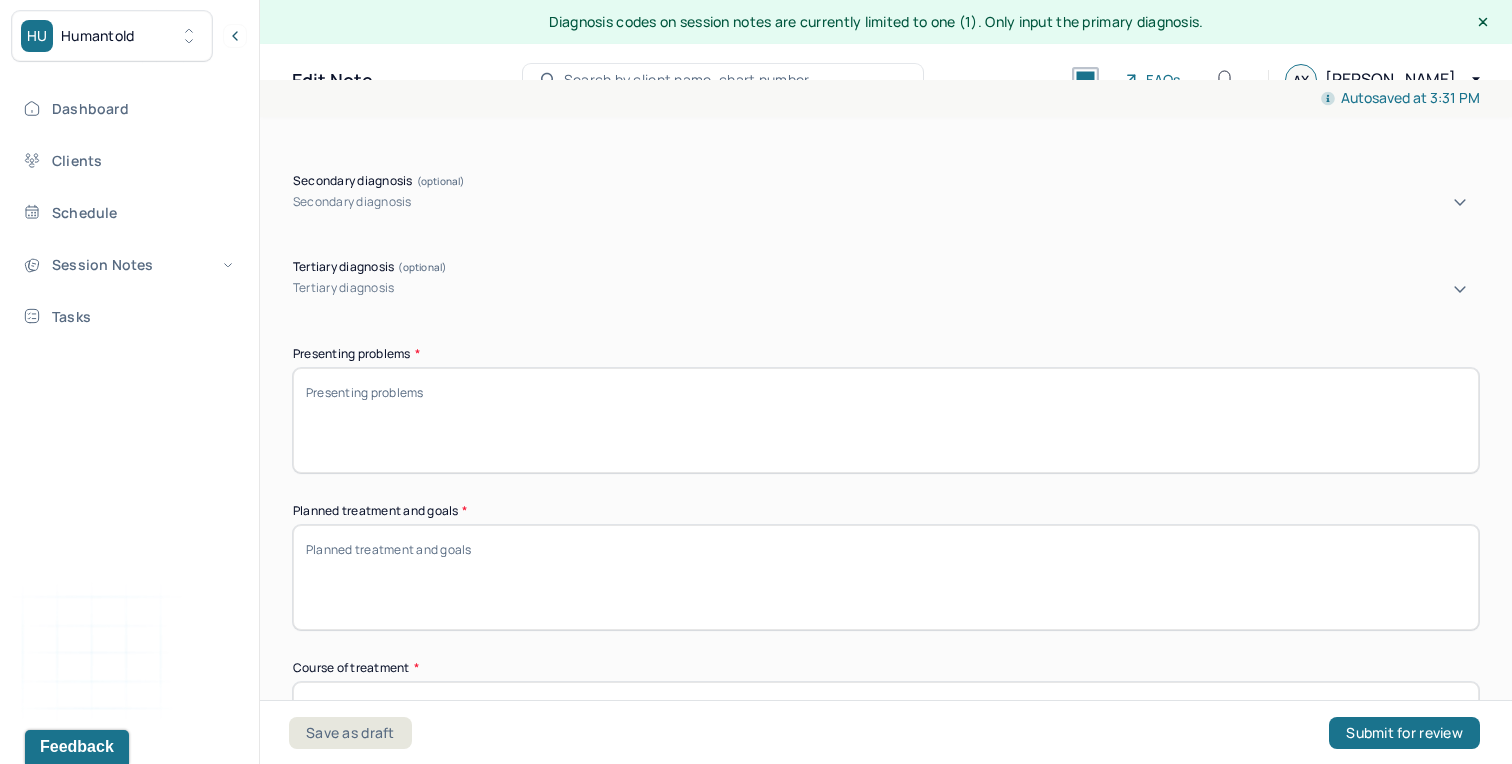 scroll, scrollTop: 662, scrollLeft: 0, axis: vertical 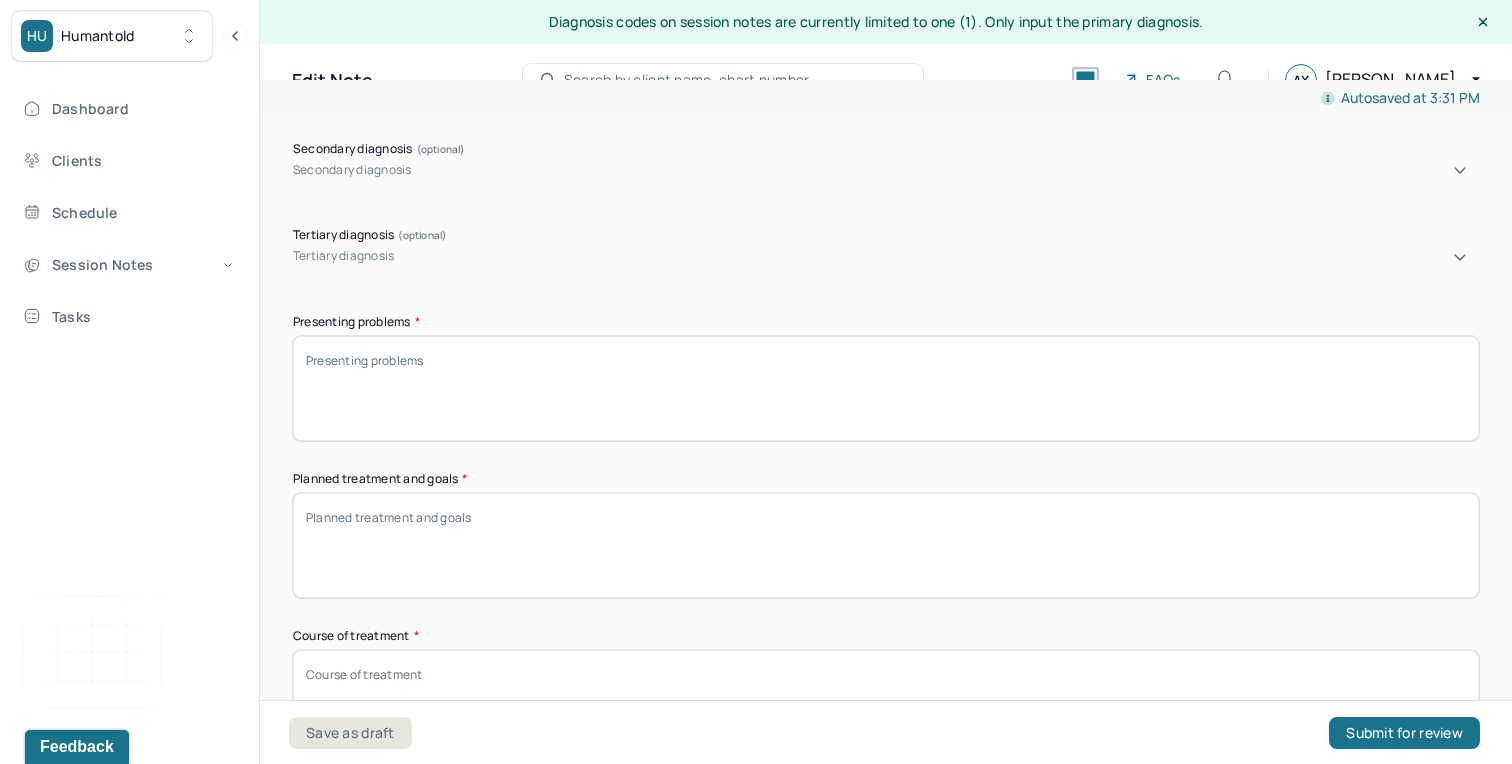 click on "Presenting problems *" at bounding box center [886, 388] 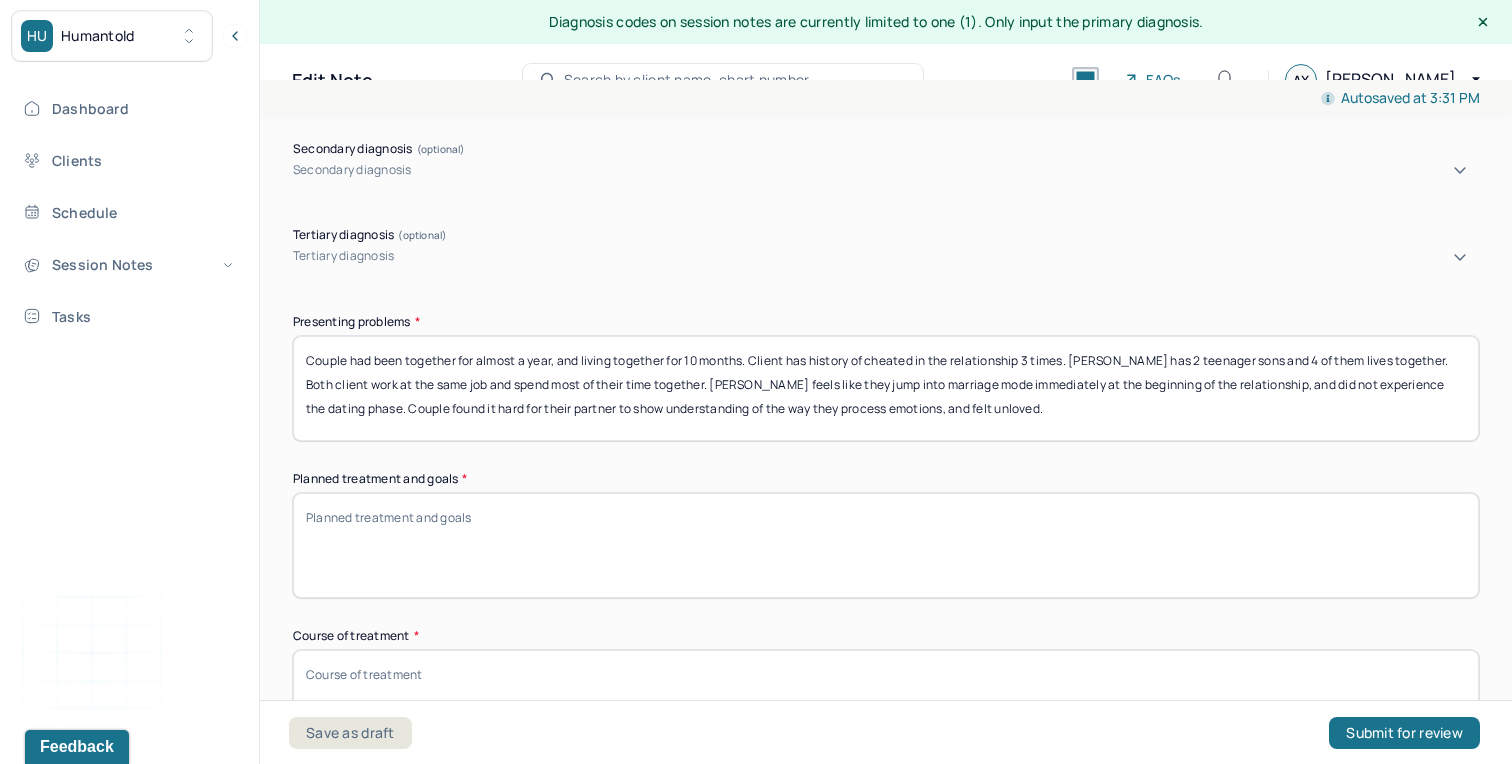 type on "Couple had been together for almost a year, and living together for 10 months. Client has history of cheated in the relationship 3 times. [PERSON_NAME] has 2 teenager sons and 4 of them lives together. Both client work at the same job and spend most of their time together. [PERSON_NAME] feels like they jump into marriage mode immediately at the beginning of the relationship, and did not experience the dating phase. Couple found it hard for their partner to show understanding of the way they process emotions, and felt unloved." 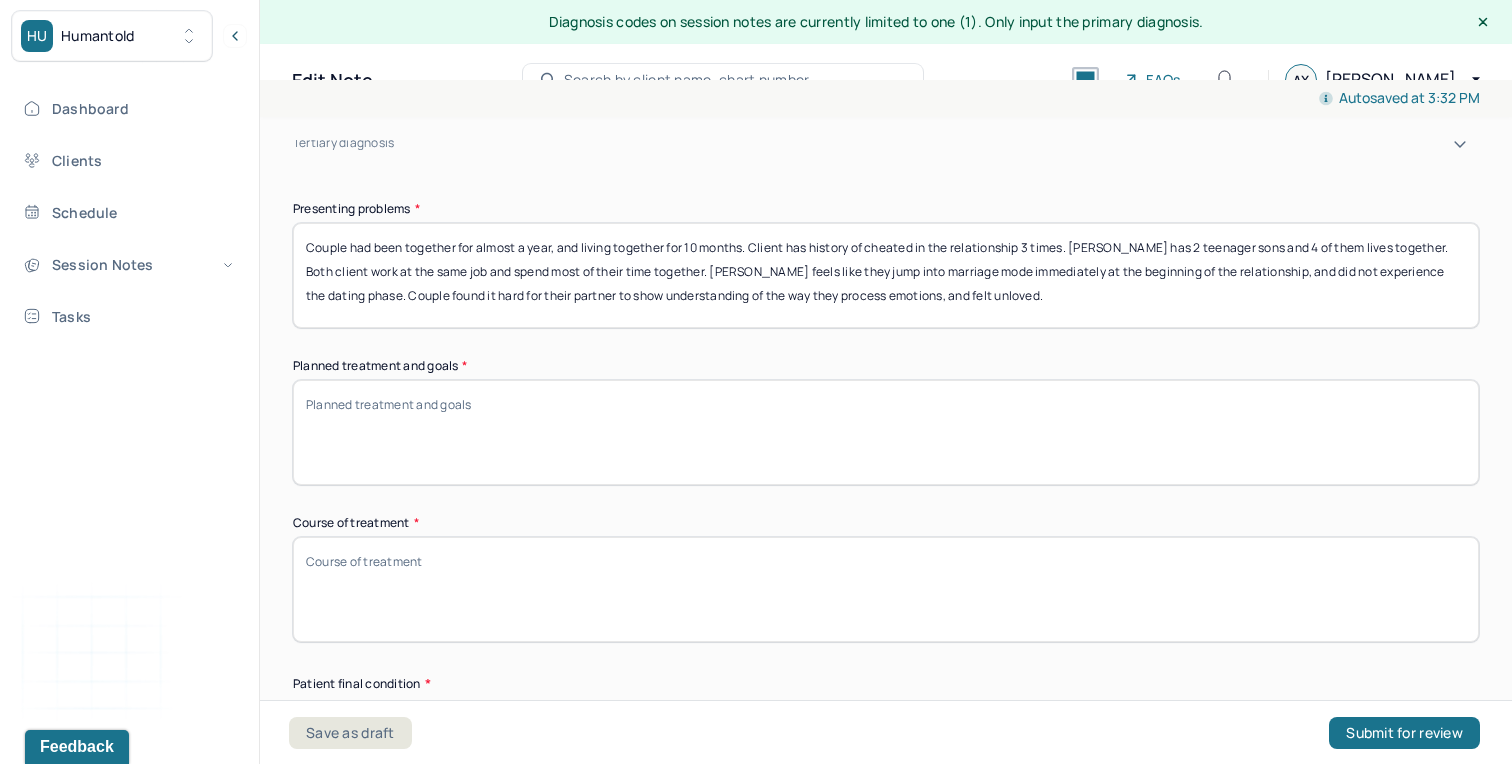 scroll, scrollTop: 798, scrollLeft: 0, axis: vertical 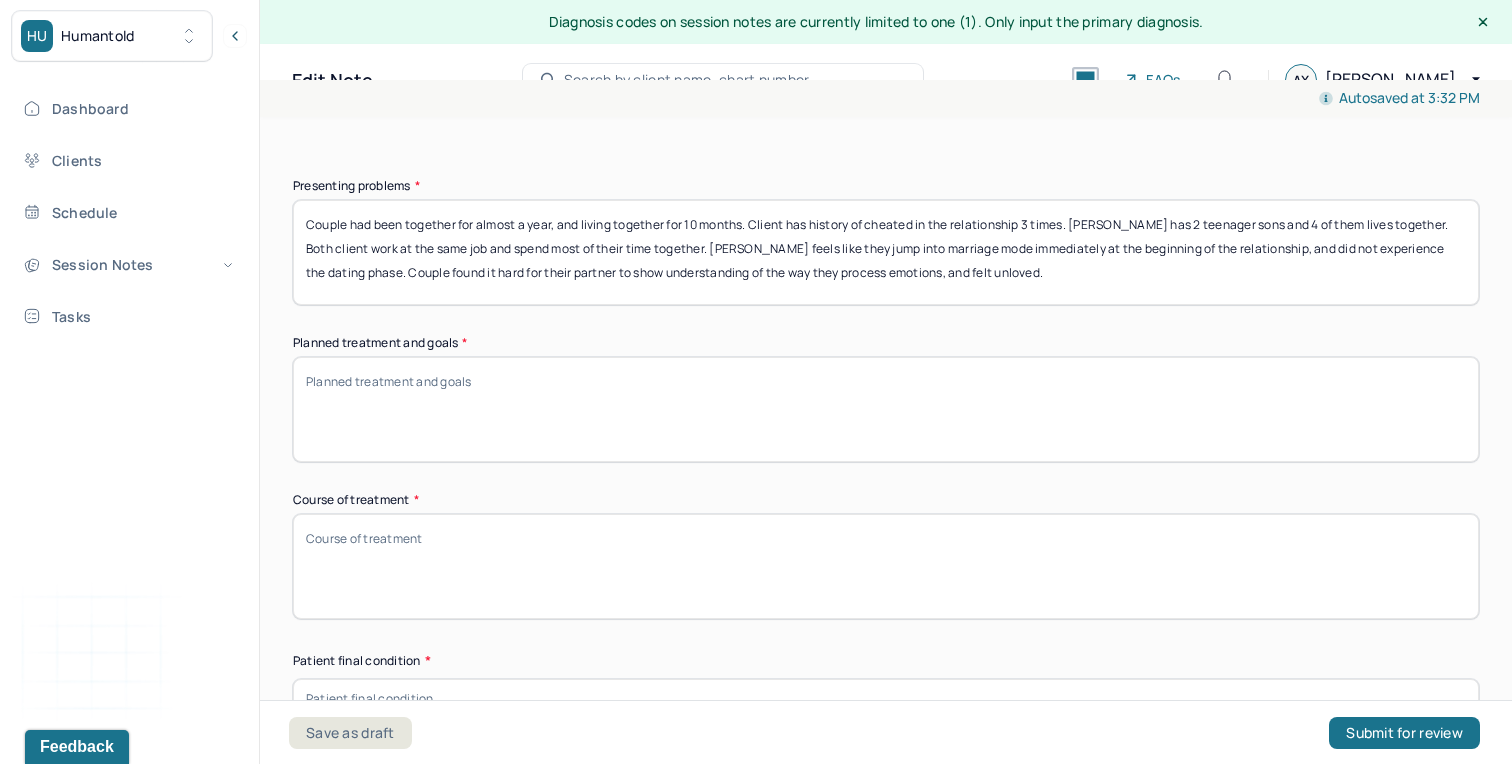 click on "Course of treatment *" at bounding box center (886, 566) 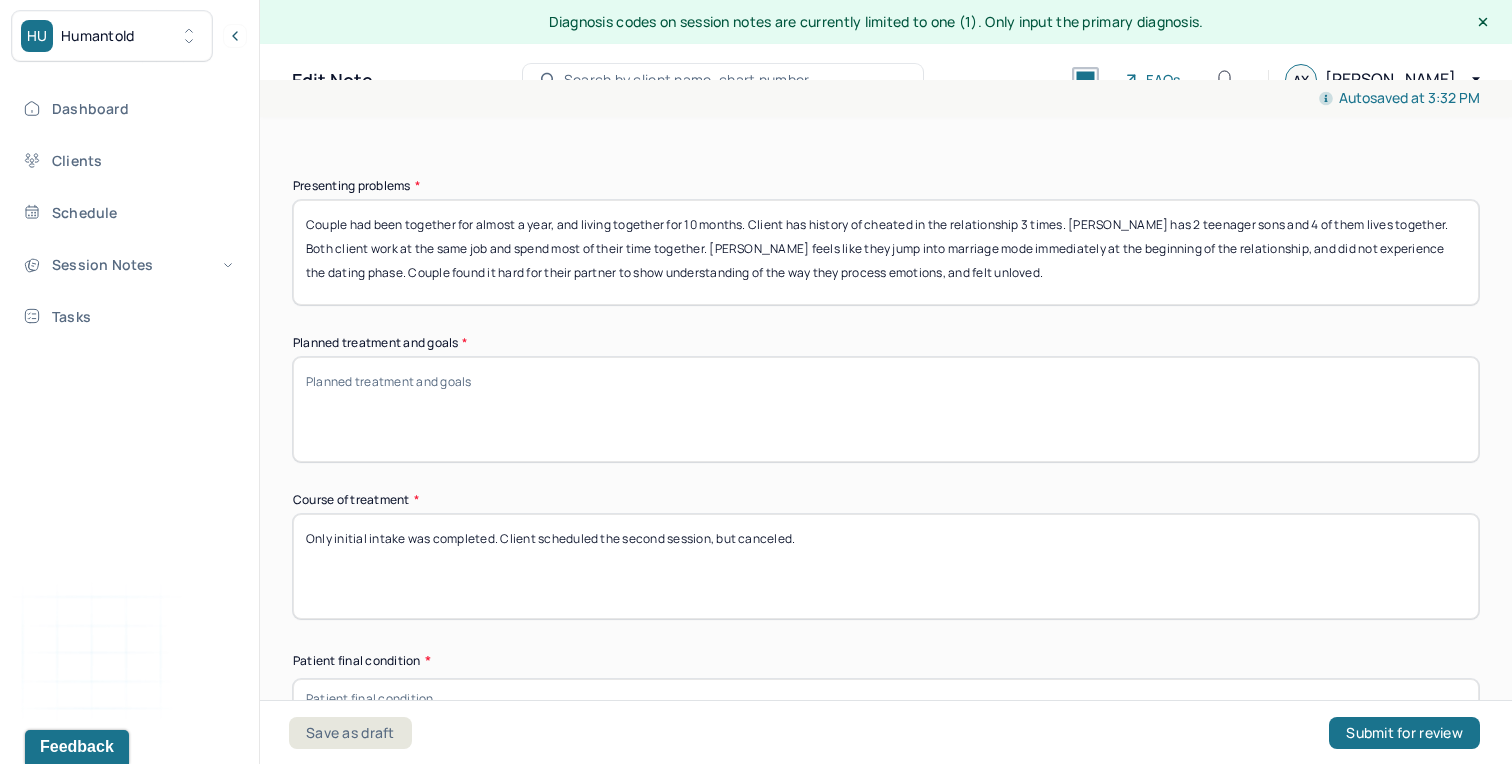 type on "Only initial intake was completed. Client scheduled the second session, but canceled." 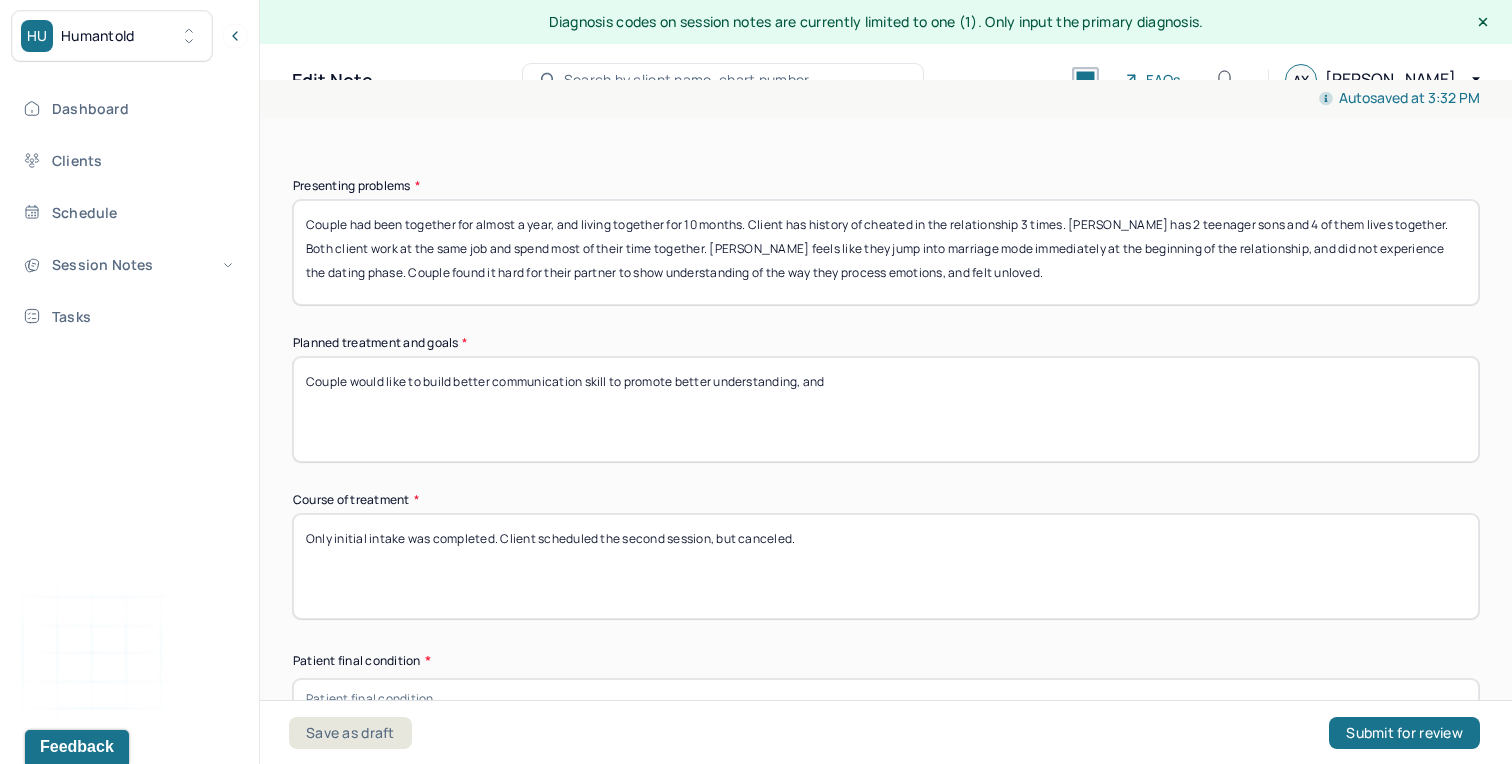 paste on "Couple would like to learn techniques to build trust." 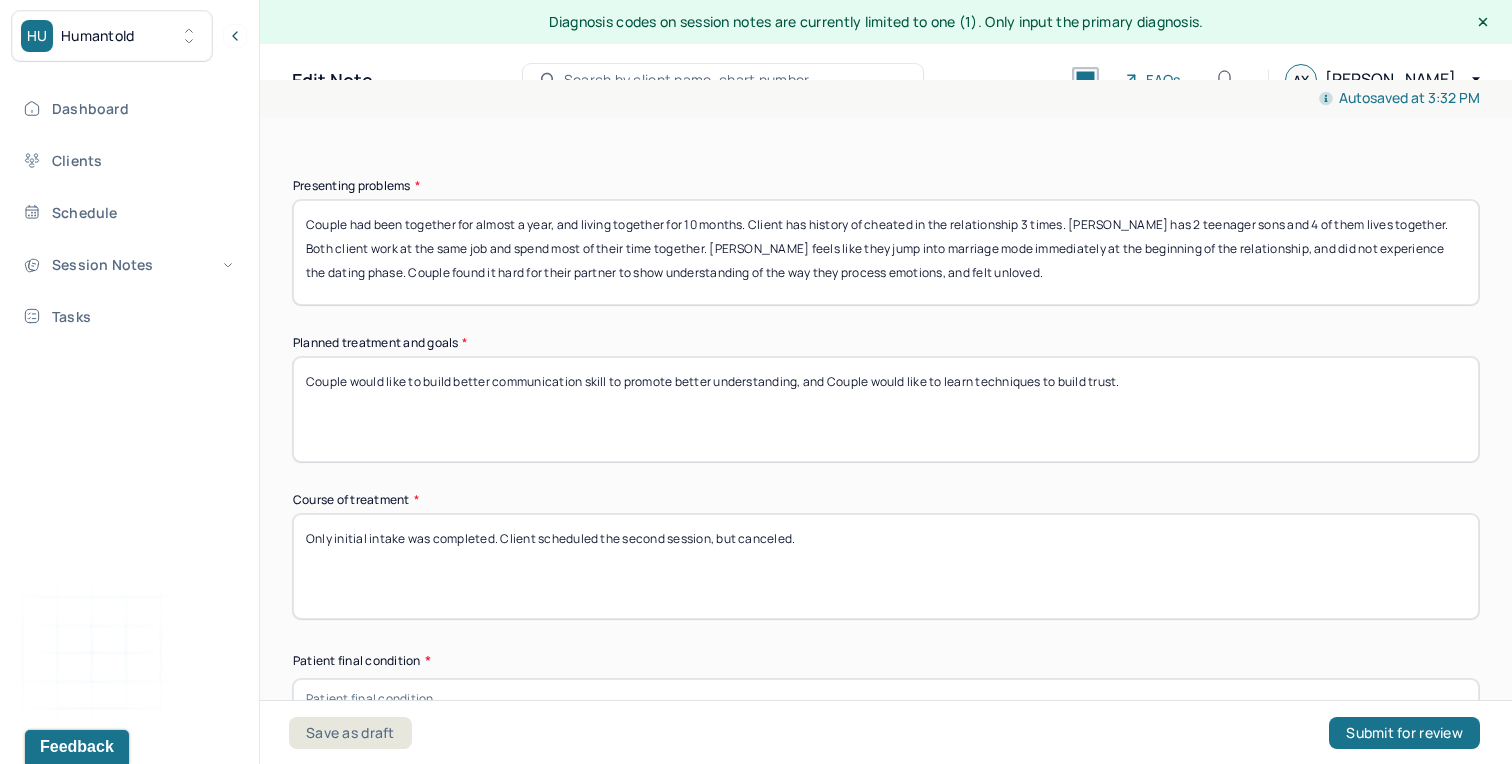 click on "Couple would like to build better communication skill to promote better understanding." at bounding box center (886, 409) 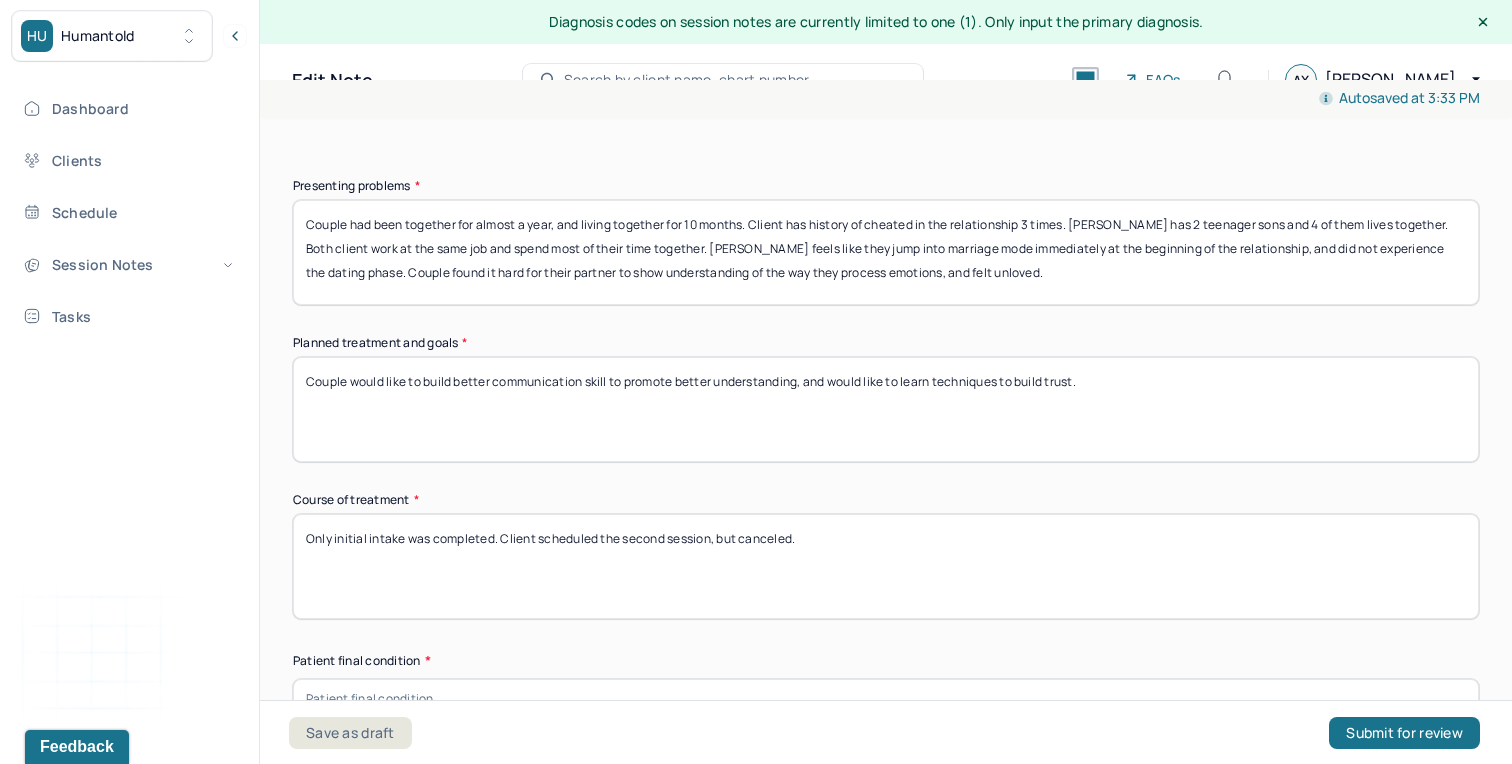 click on "Couple would like to build better communication skill to promote better understanding, and Couple would like to learn techniques to build trust." at bounding box center [886, 409] 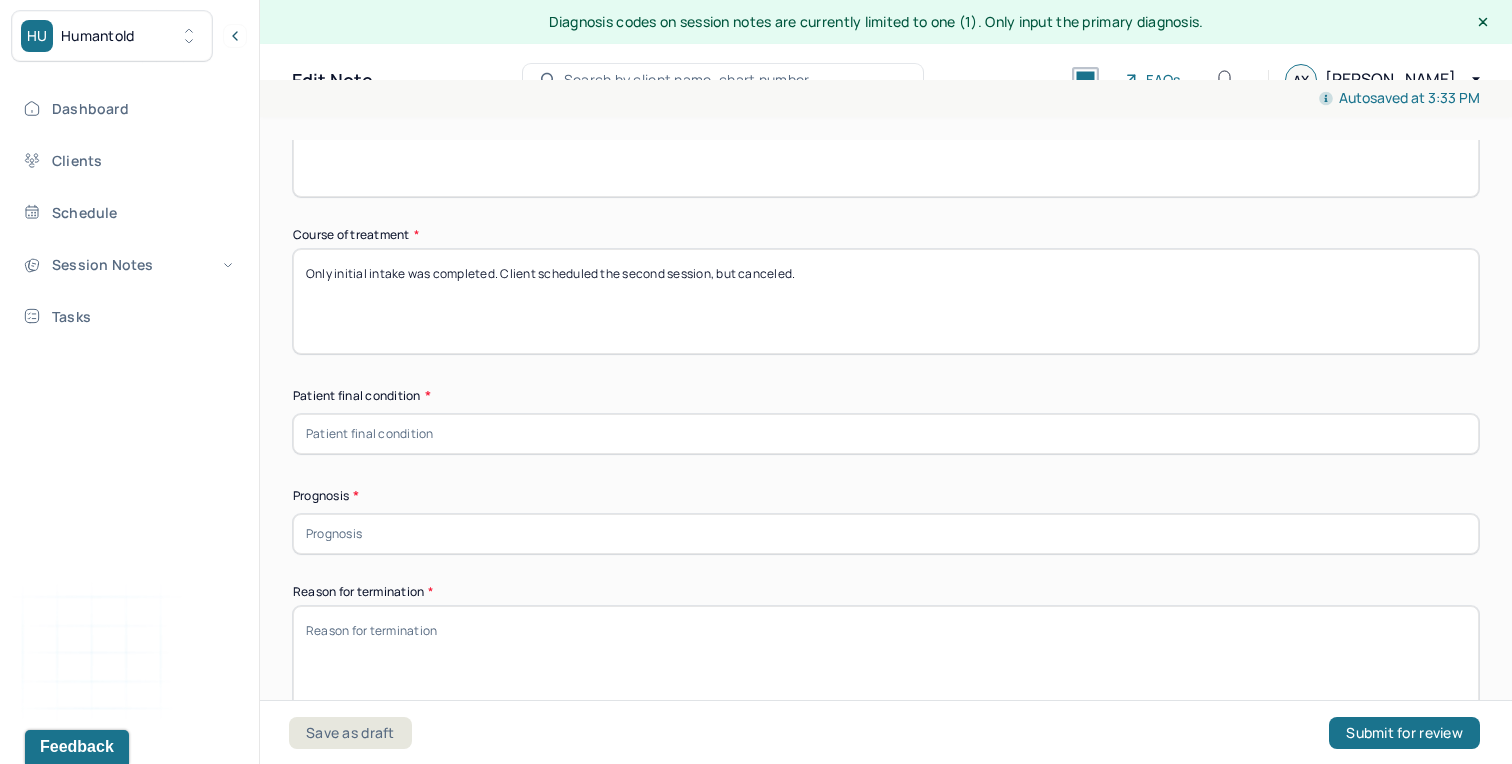 scroll, scrollTop: 1055, scrollLeft: 0, axis: vertical 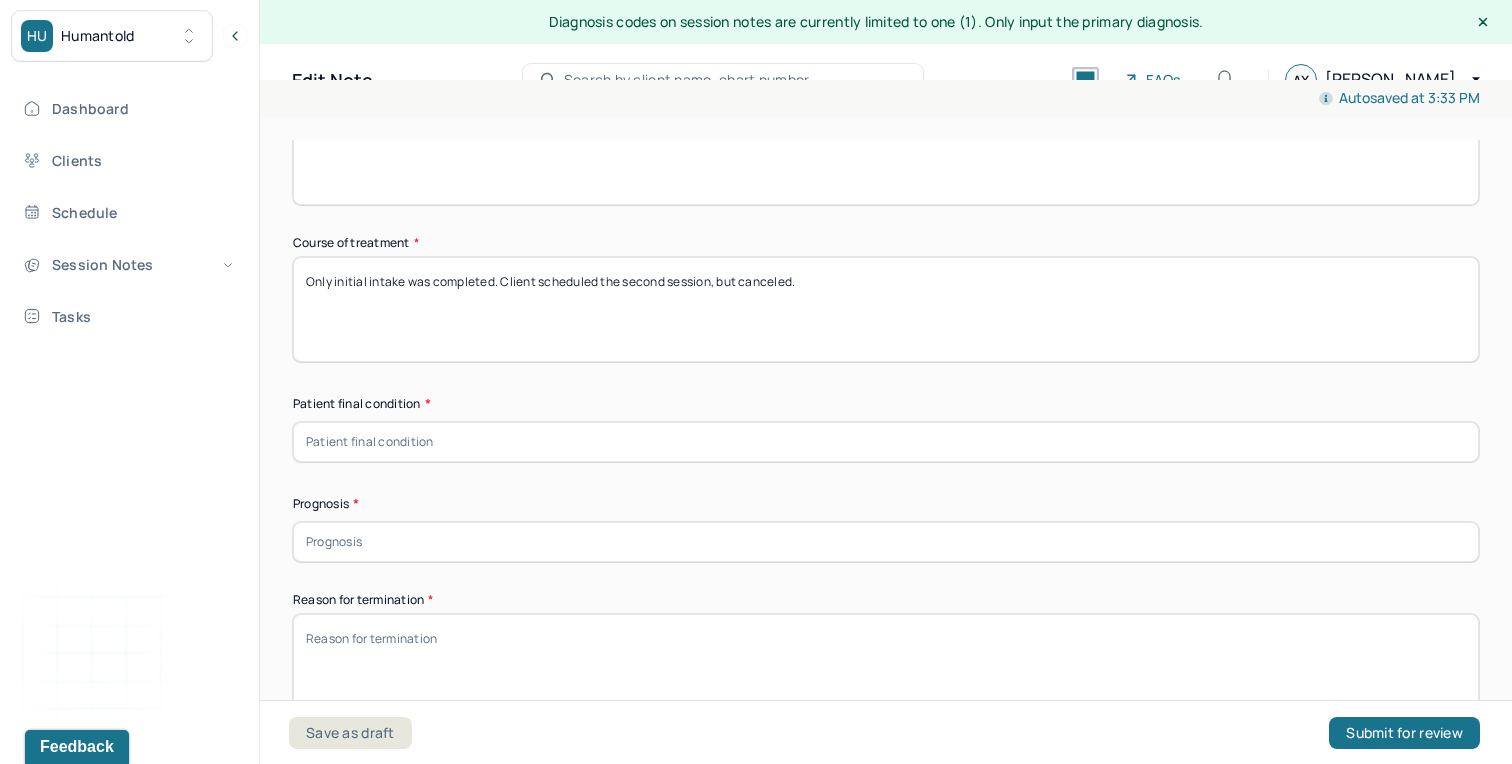 type on "Couple would like to build better communication skill to promote better understanding, and would like to learn techniques to build trust." 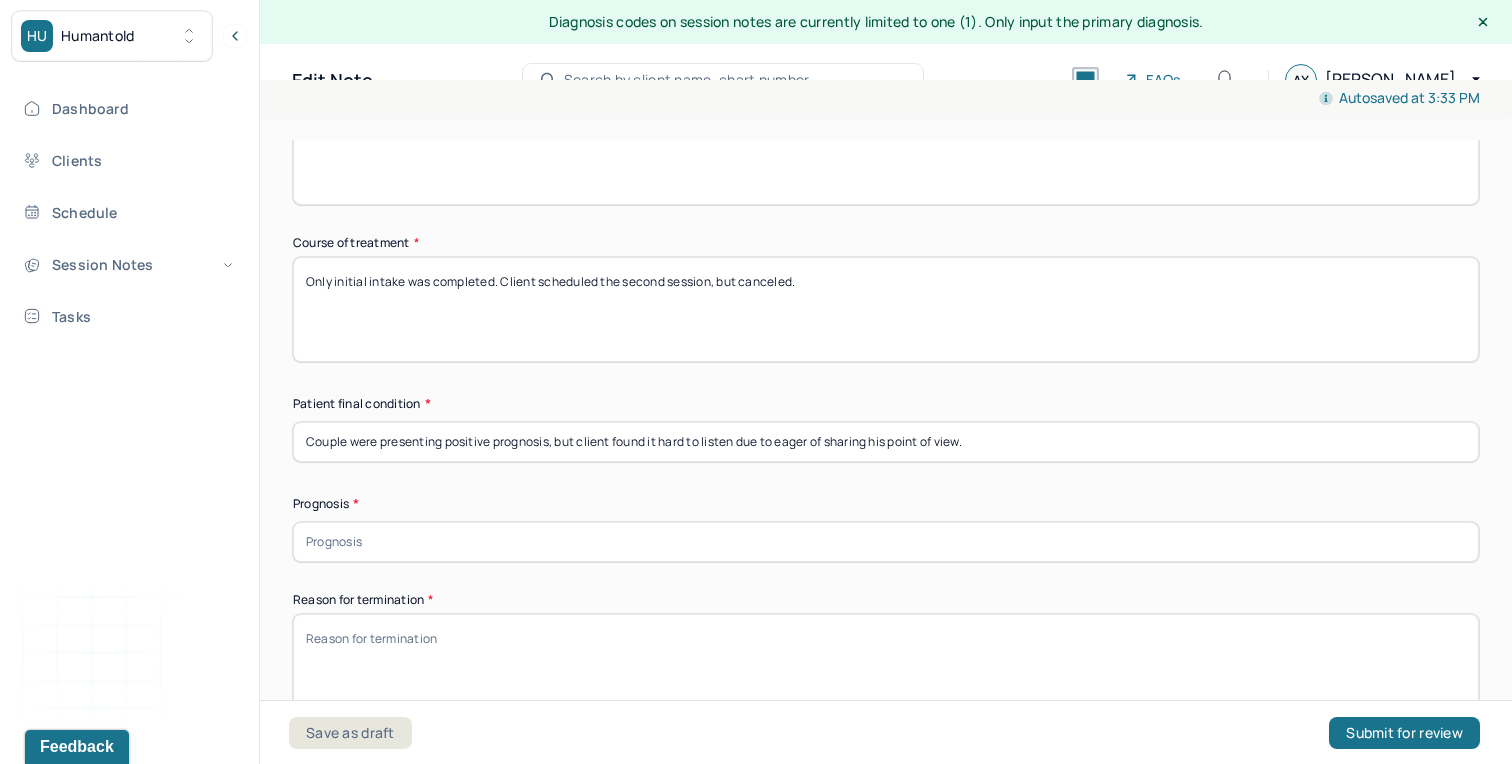 type on "Couple were presenting positive prognosis, but client found it hard to listen due to eager of sharing his point of view." 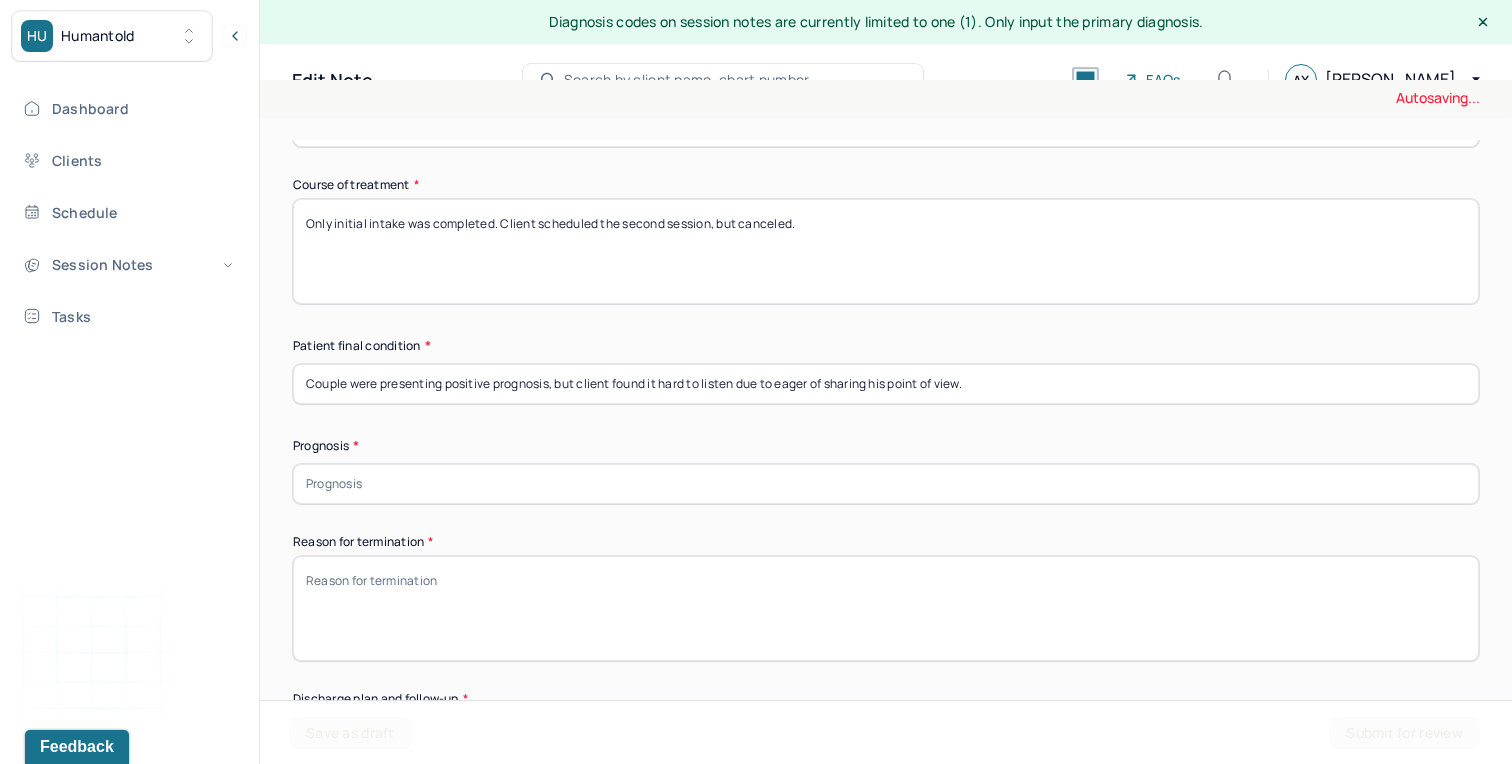 scroll, scrollTop: 1123, scrollLeft: 0, axis: vertical 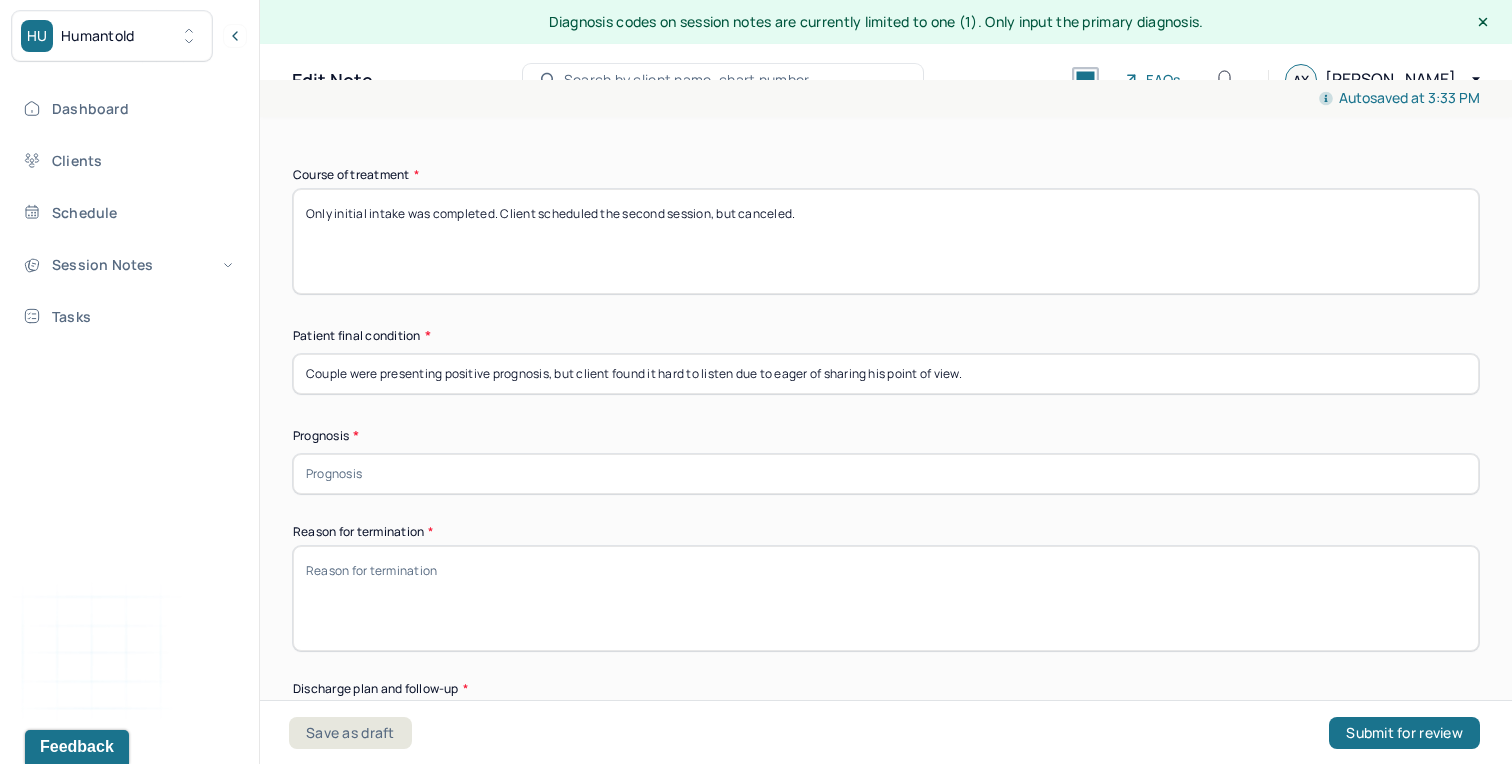 click at bounding box center (886, 474) 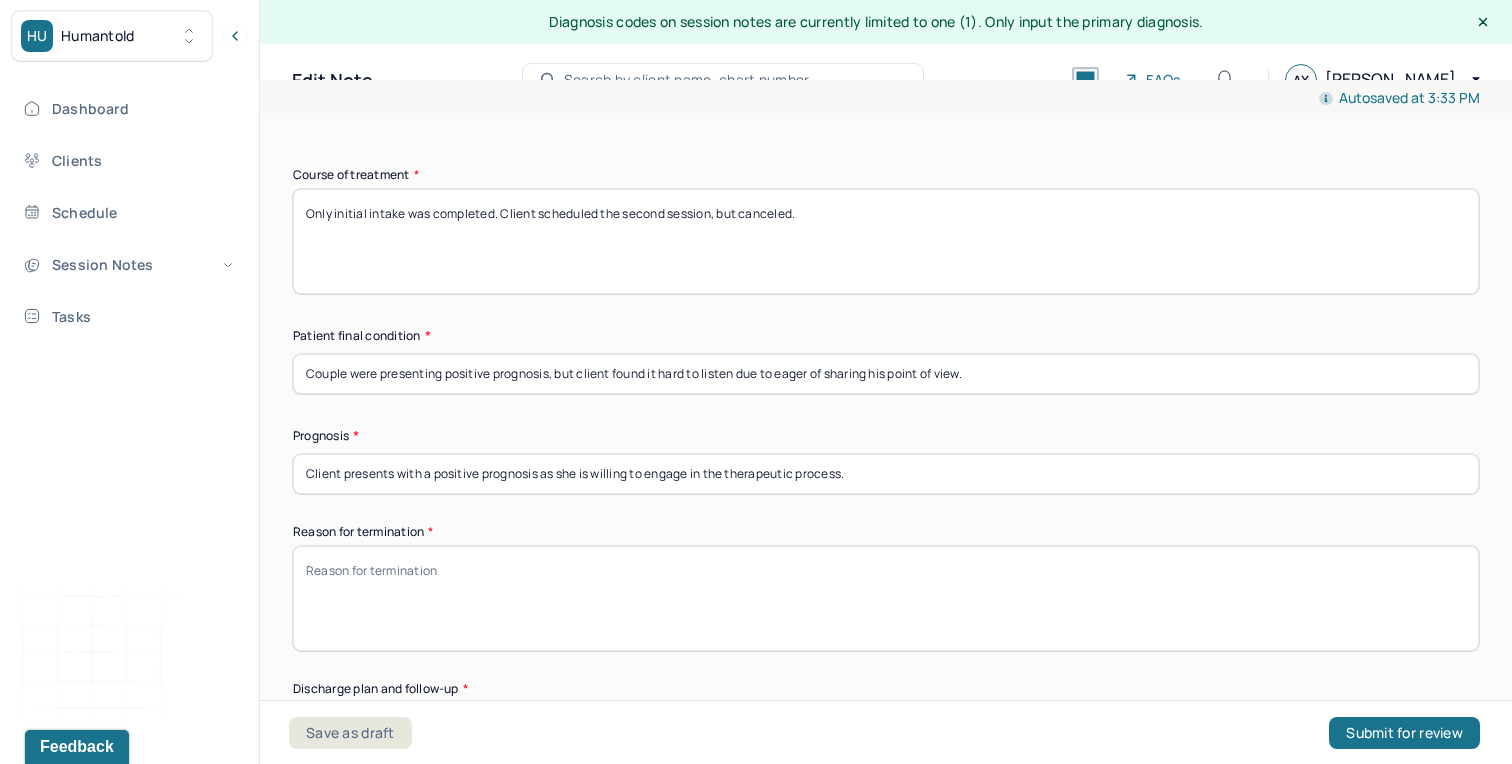 click on "Appointment location * In person First session date * [DATE] Last session date * [DATE] Total number of sessions * 1 Primary diagnosis * F43.23 ADJUST D/O MIXED ANX & DEPRESS MOOD Secondary diagnosis (optional) Secondary diagnosis Tertiary diagnosis (optional) Tertiary diagnosis Presenting problems * Couple had been together for almost a year, and living together for 10 months. Client has history of cheated in the relationship 3 times. [PERSON_NAME] has 2 teenager sons and 4 of them lives together. Both client work at the same job and spend most of their time together. [PERSON_NAME] feels like they jump into marriage mode immediately at the beginning of the relationship, and did not experience the dating phase. Couple found it hard for their partner to show understanding of the way they process emotions, and felt unloved. Planned treatment and goals * Couple would like to build better communication skill to promote better understanding, and would like to learn techniques to build trust. Course of treatment * * * * * *" at bounding box center [886, 233] 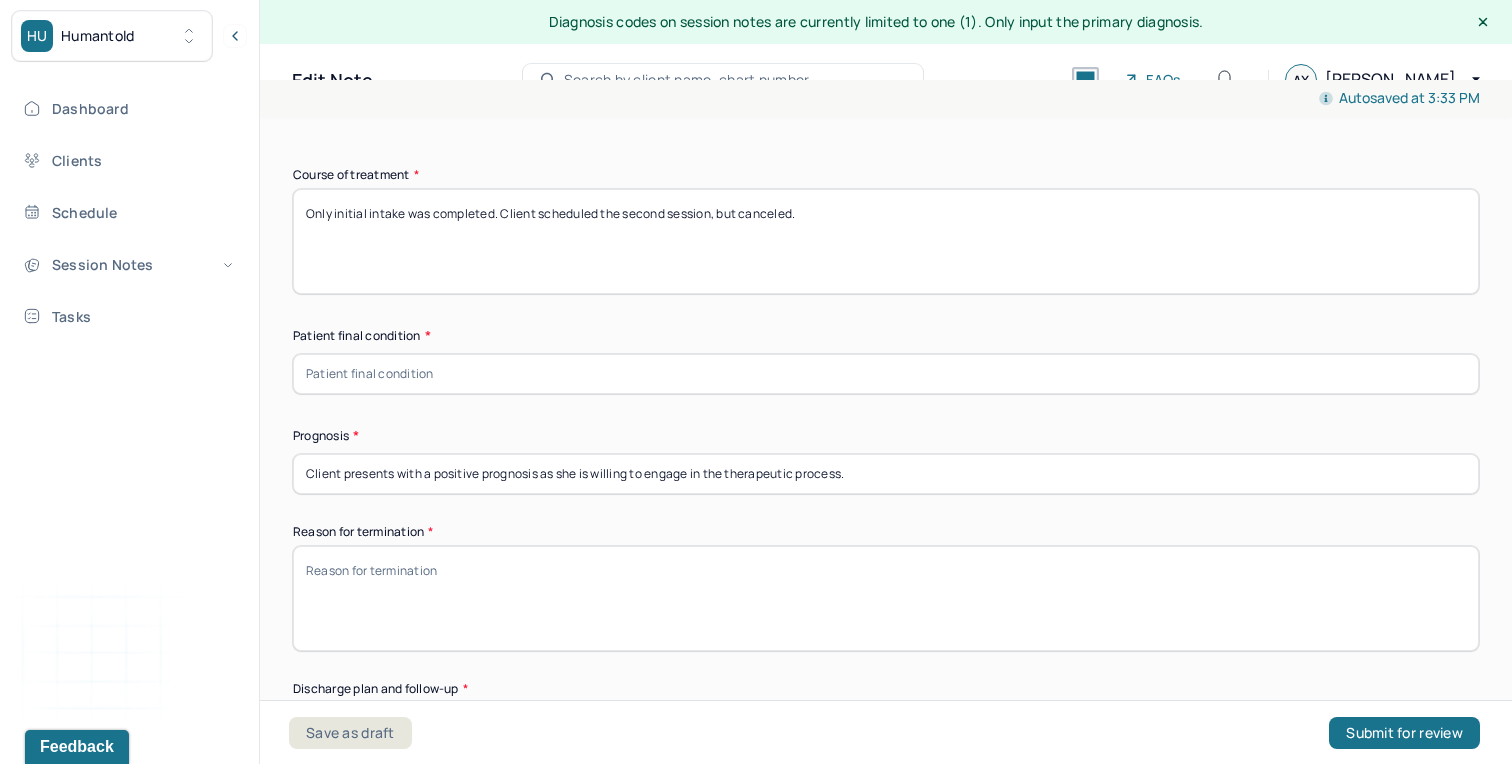 type 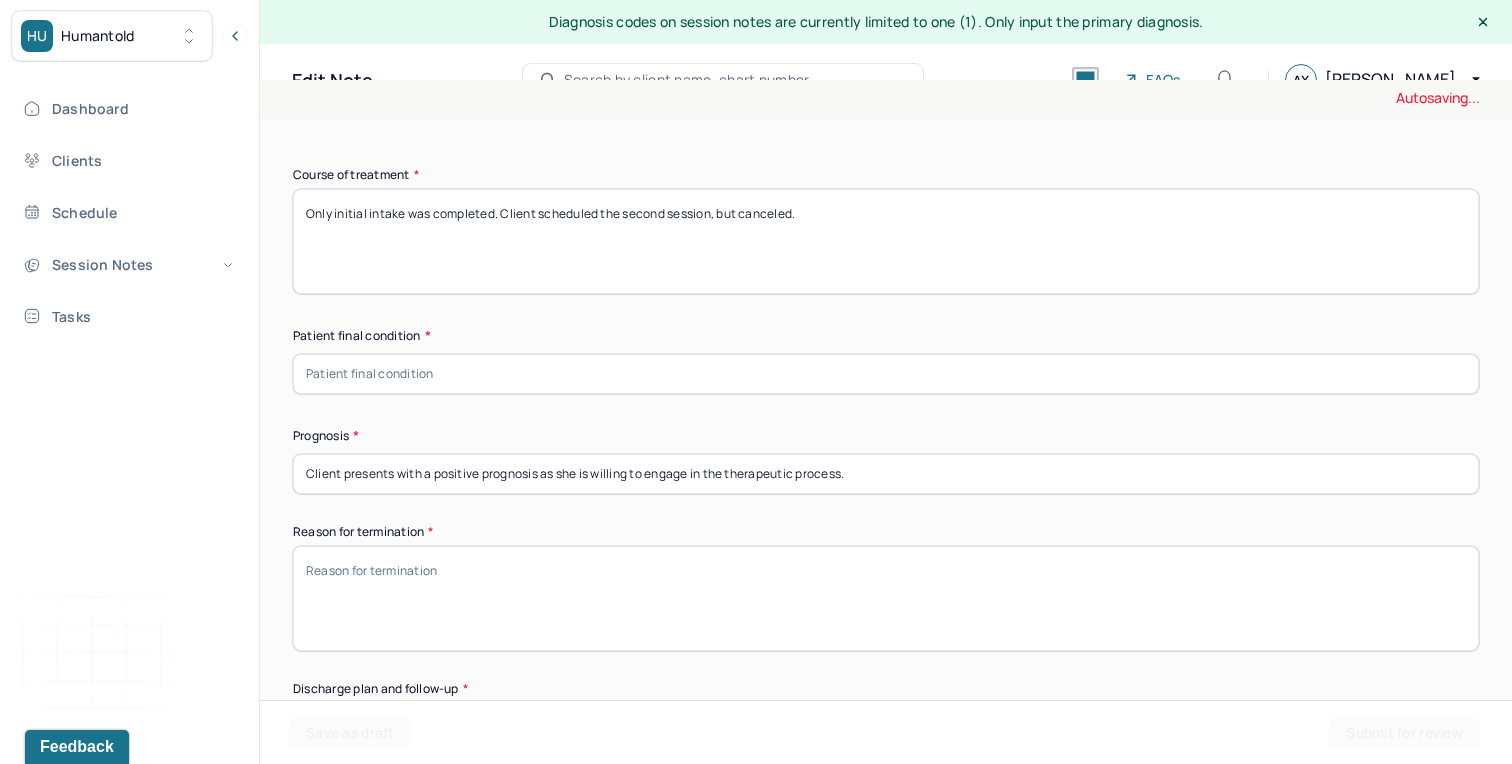 paste on "ouple were presenting positive prognosis, but client found it hard to listen due to eager of sharing his point of view." 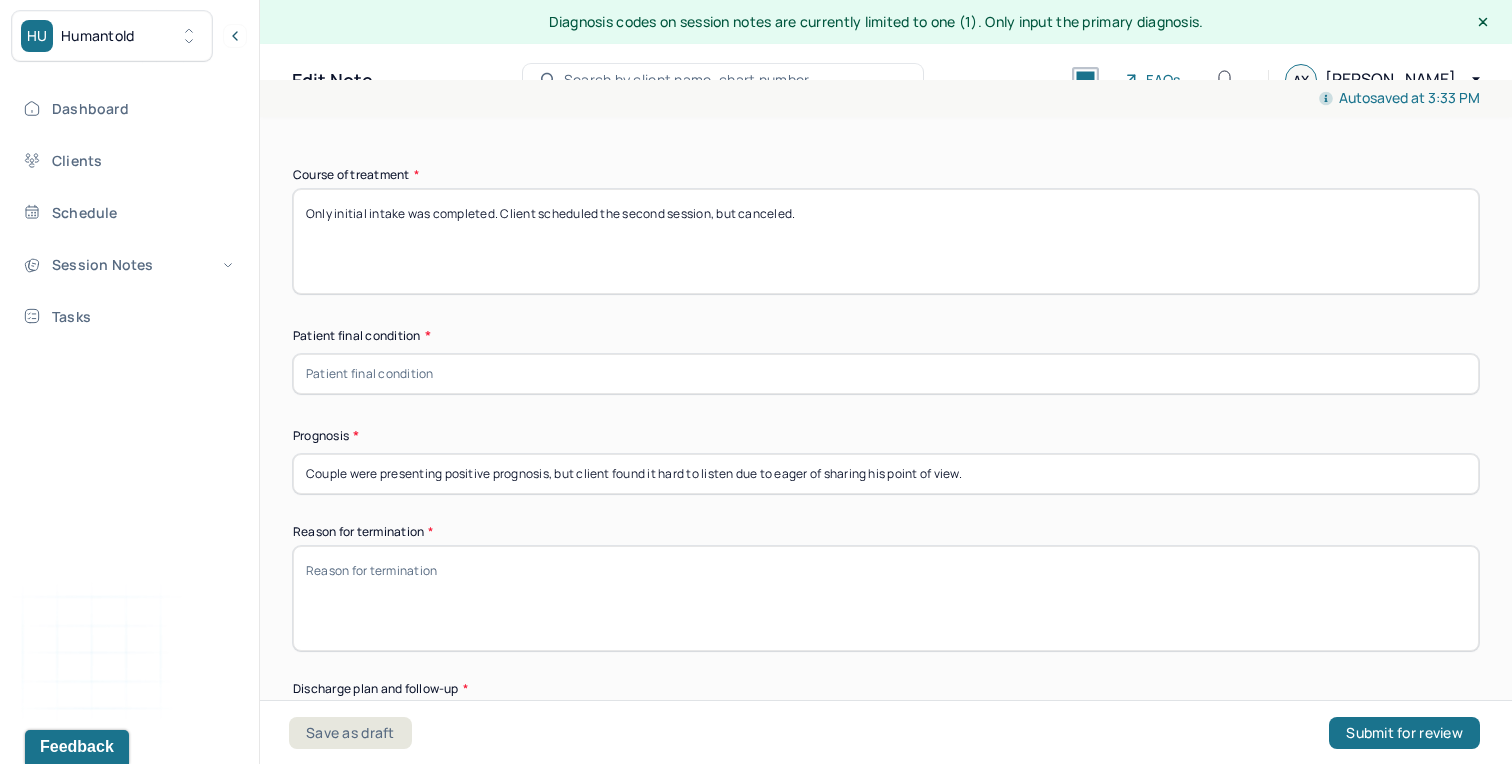 type on "Couple were presenting positive prognosis, but client found it hard to listen due to eager of sharing his point of view." 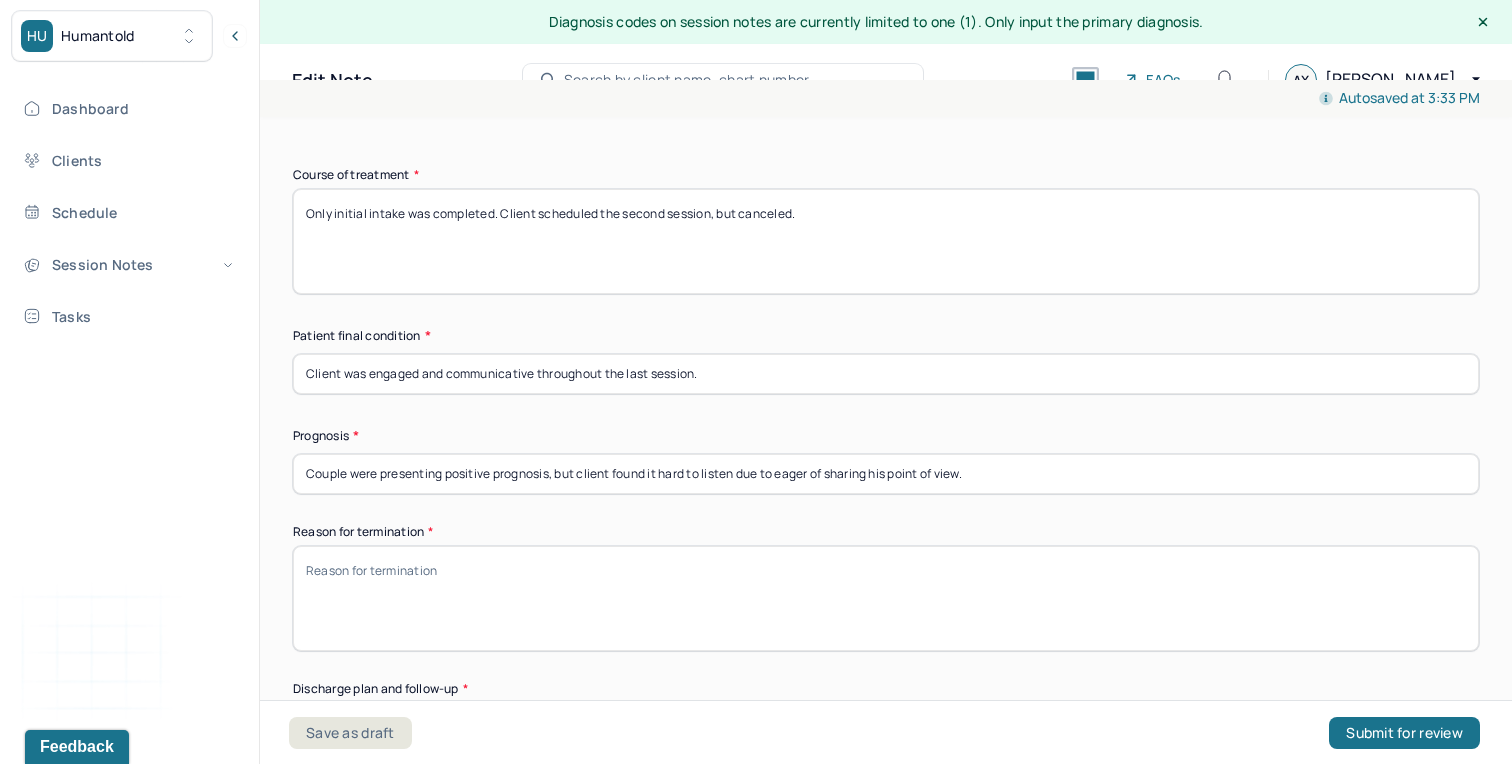 click on "Appointment location * In person First session date * [DATE] Last session date * [DATE] Total number of sessions * 1 Primary diagnosis * F43.23 ADJUST D/O MIXED ANX & DEPRESS MOOD Secondary diagnosis (optional) Secondary diagnosis Tertiary diagnosis (optional) Tertiary diagnosis Presenting problems * Couple had been together for almost a year, and living together for 10 months. Client has history of cheated in the relationship 3 times. [PERSON_NAME] has 2 teenager sons and 4 of them lives together. Both client work at the same job and spend most of their time together. [PERSON_NAME] feels like they jump into marriage mode immediately at the beginning of the relationship, and did not experience the dating phase. Couple found it hard for their partner to show understanding of the way they process emotions, and felt unloved. Planned treatment and goals * Couple would like to build better communication skill to promote better understanding, and would like to learn techniques to build trust. Course of treatment * * * * * *" at bounding box center (886, 233) 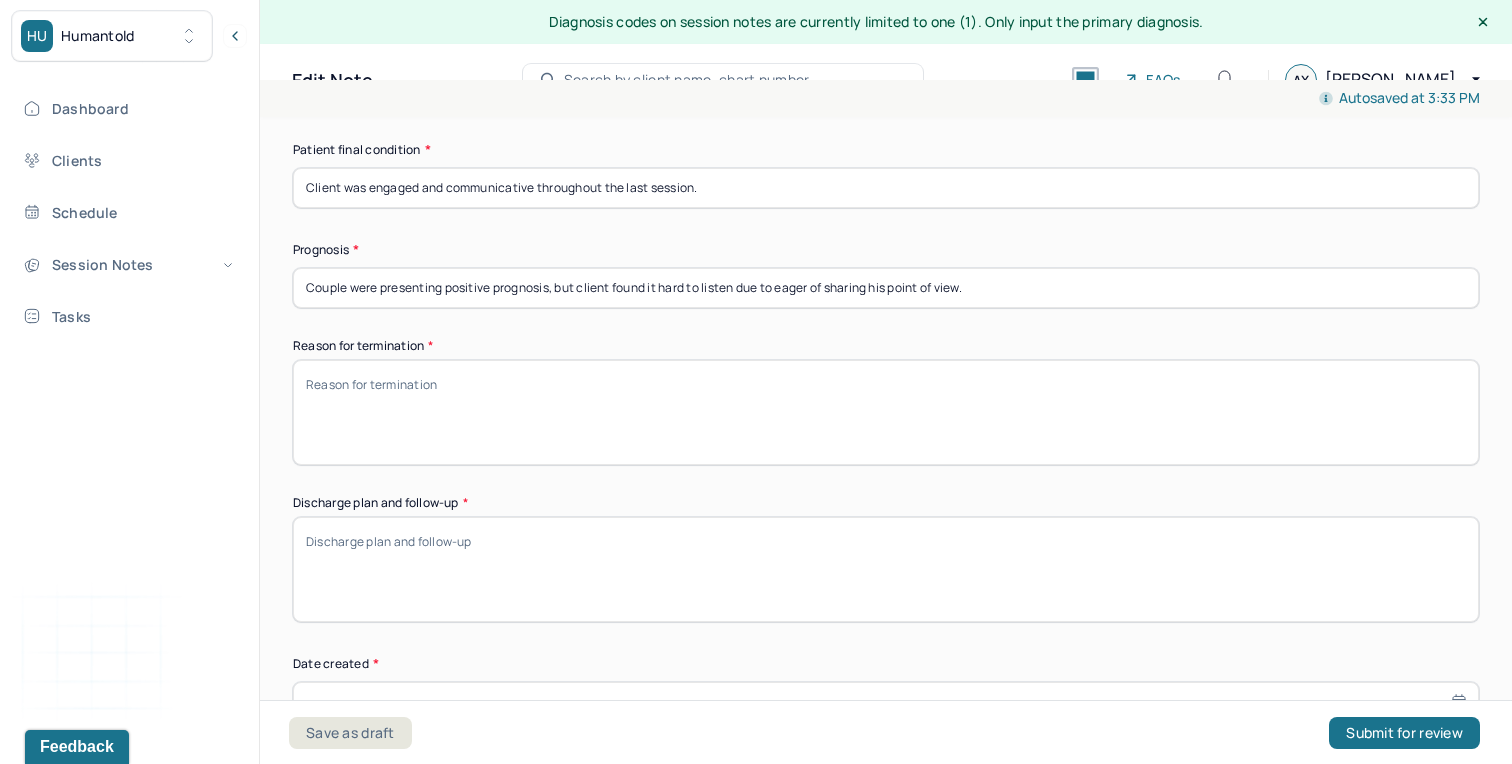 scroll, scrollTop: 1330, scrollLeft: 0, axis: vertical 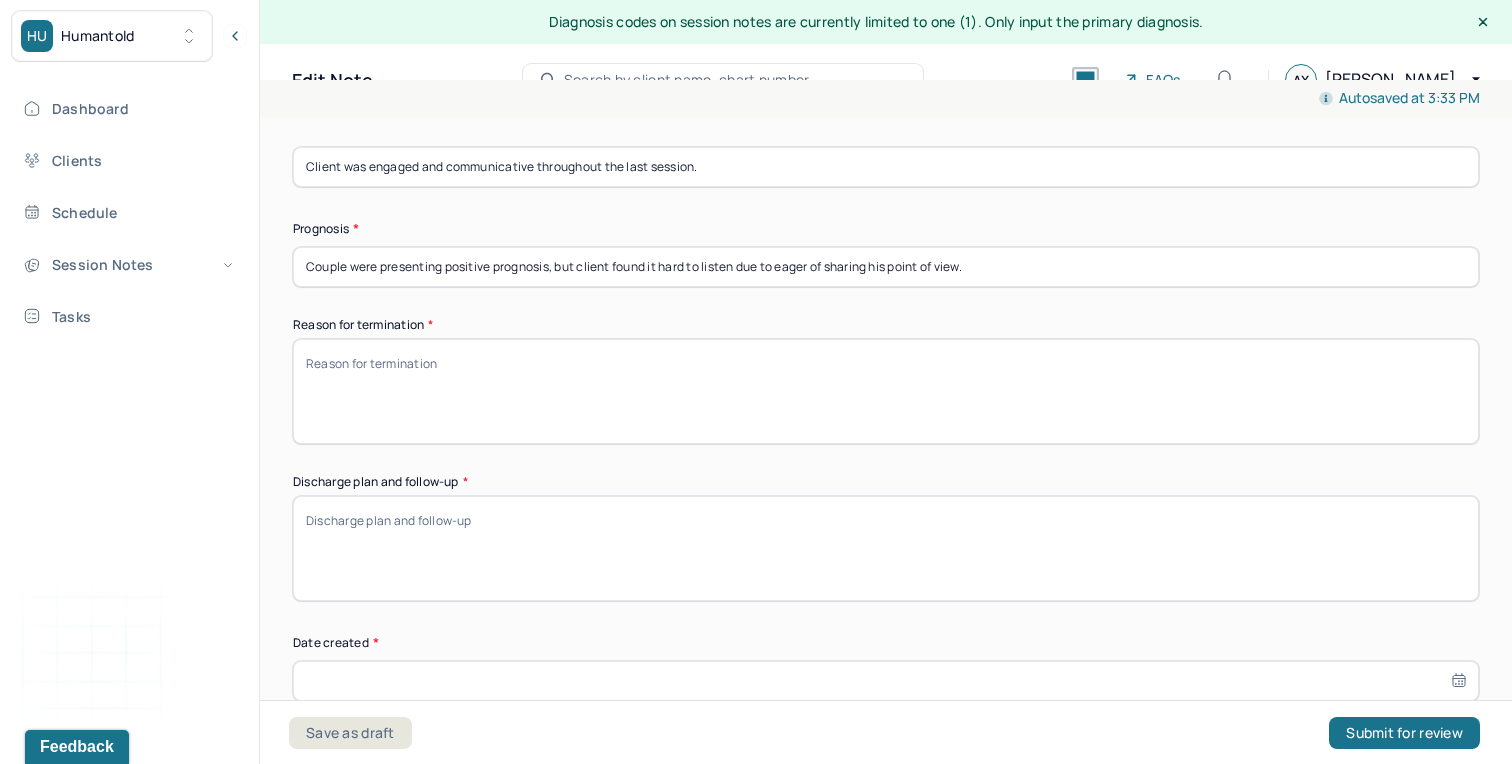 click on "Reason for termination *" at bounding box center [886, 391] 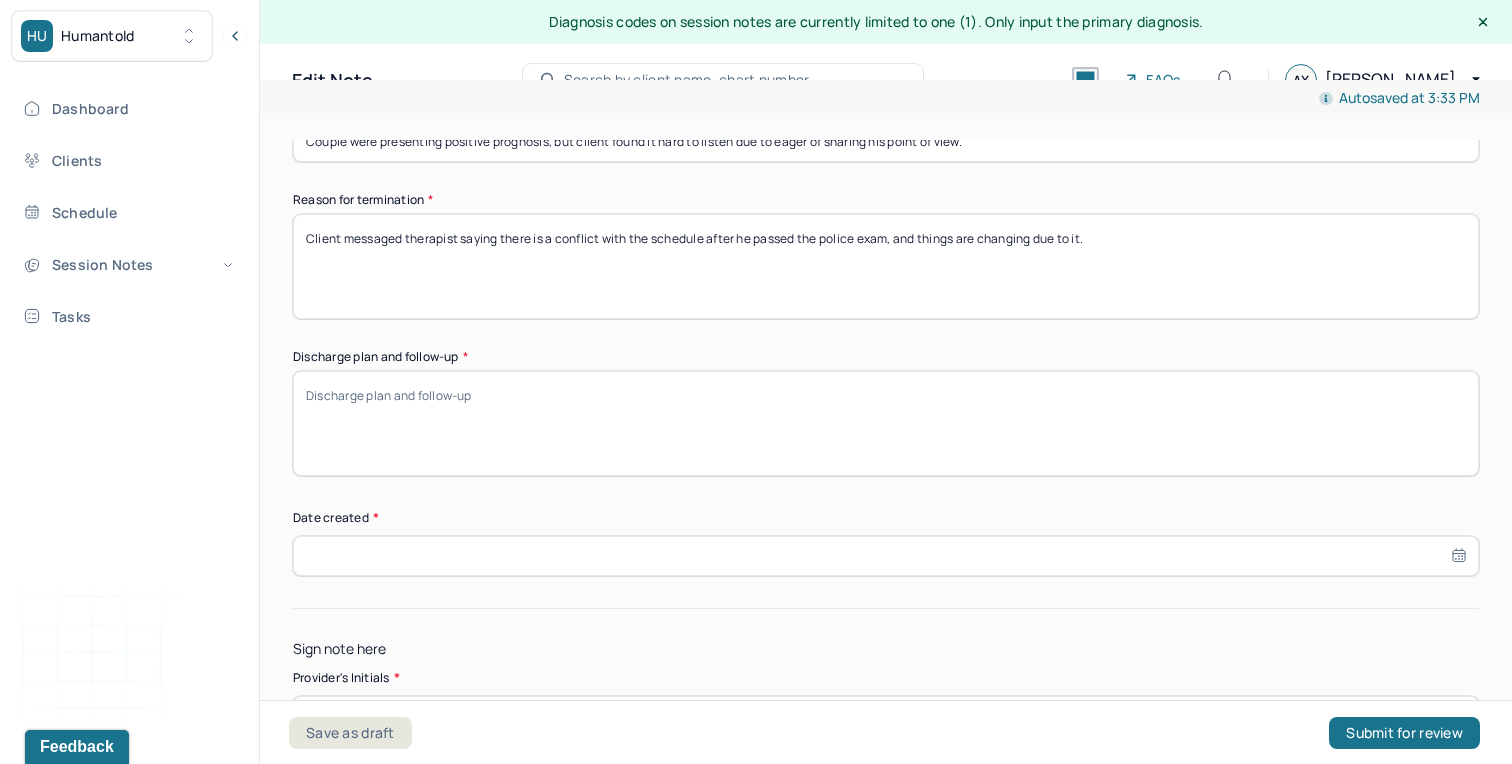 scroll, scrollTop: 1480, scrollLeft: 0, axis: vertical 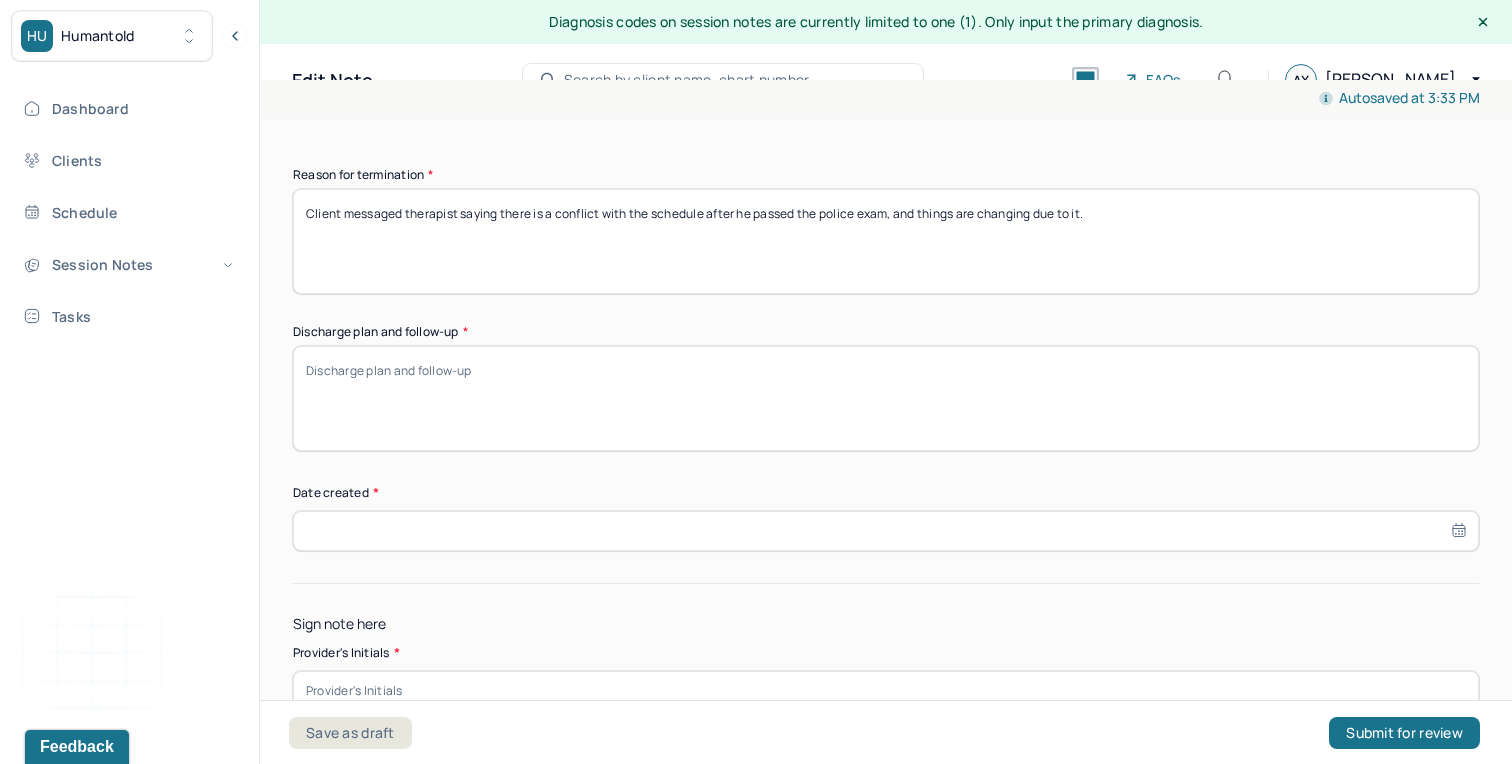type on "Client messaged therapist saying there is a conflict with the schedule after he passed the police exam, and things are changing due to it." 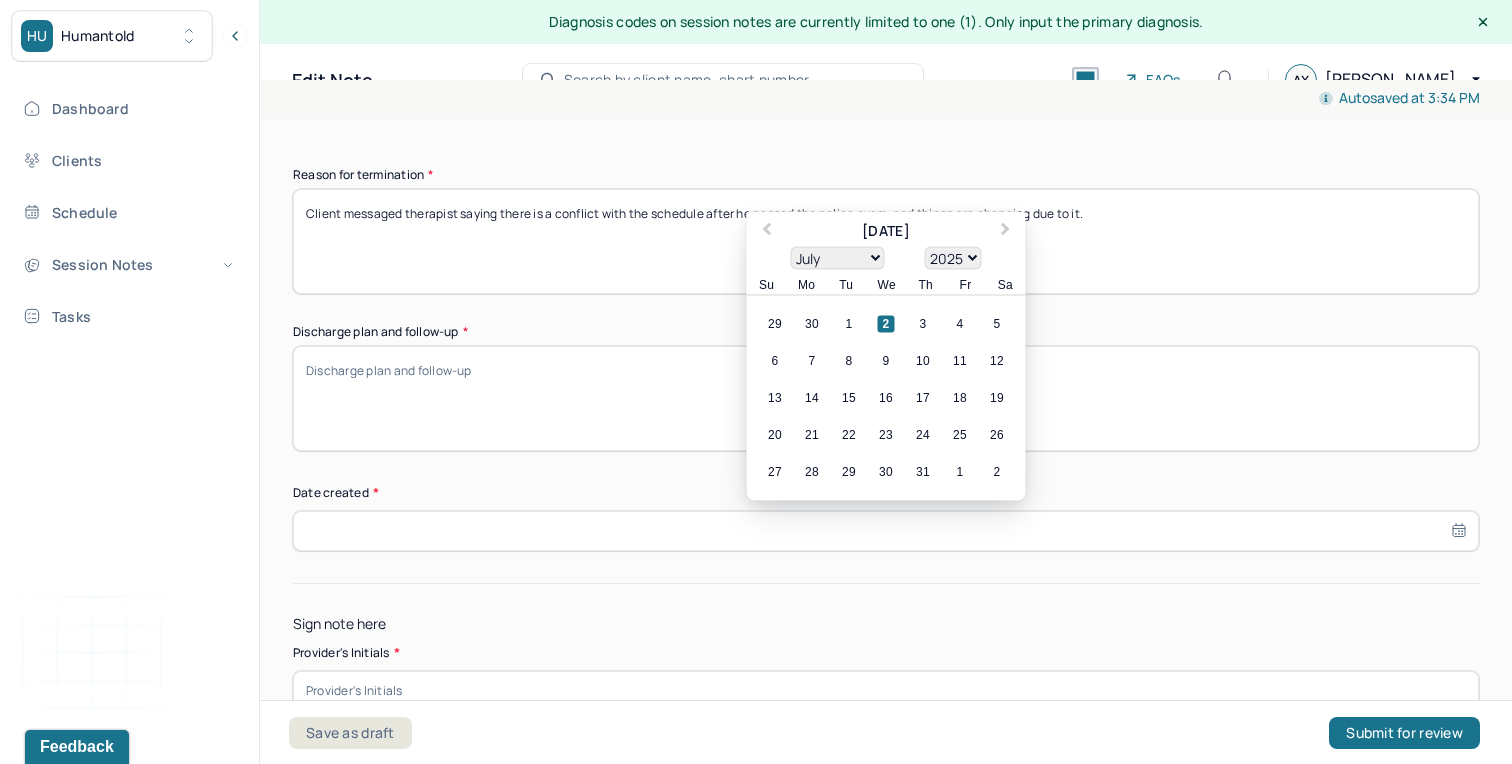 click on "2" at bounding box center (886, 324) 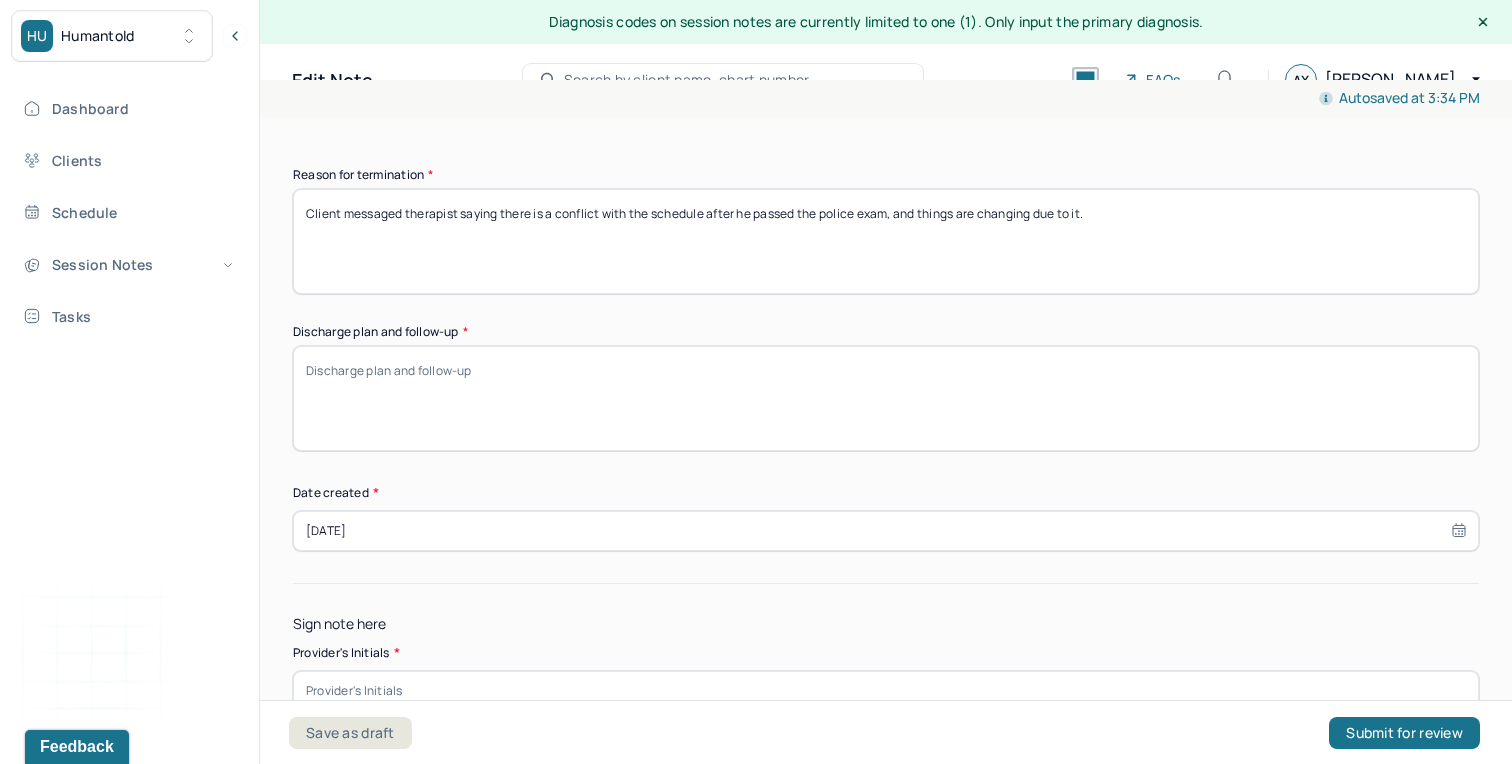 click on "Discharge plan and follow-up *" at bounding box center [886, 398] 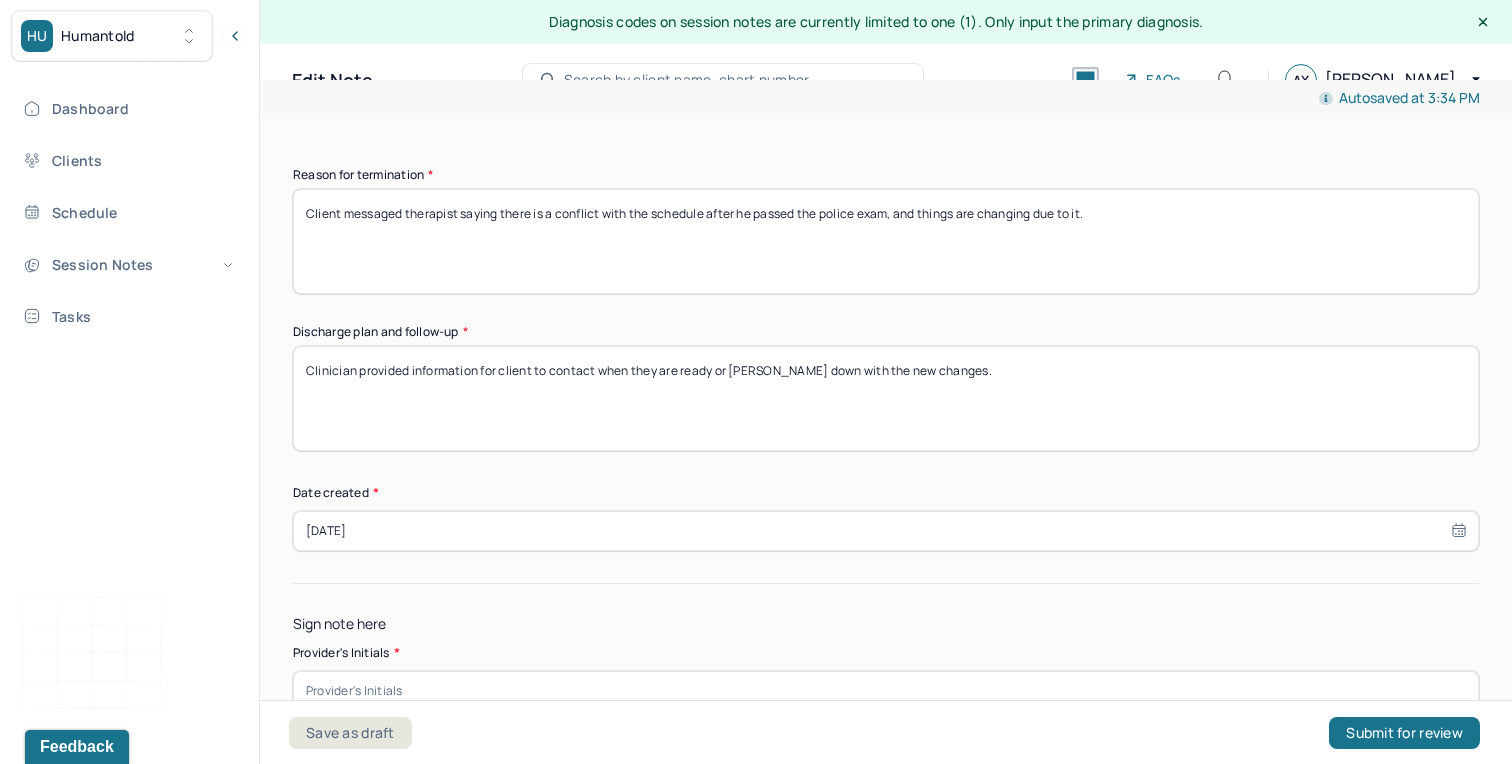 click on "Clinician provided information for client to contact when they are ready or [PERSON_NAME] down with the new changes." at bounding box center (886, 398) 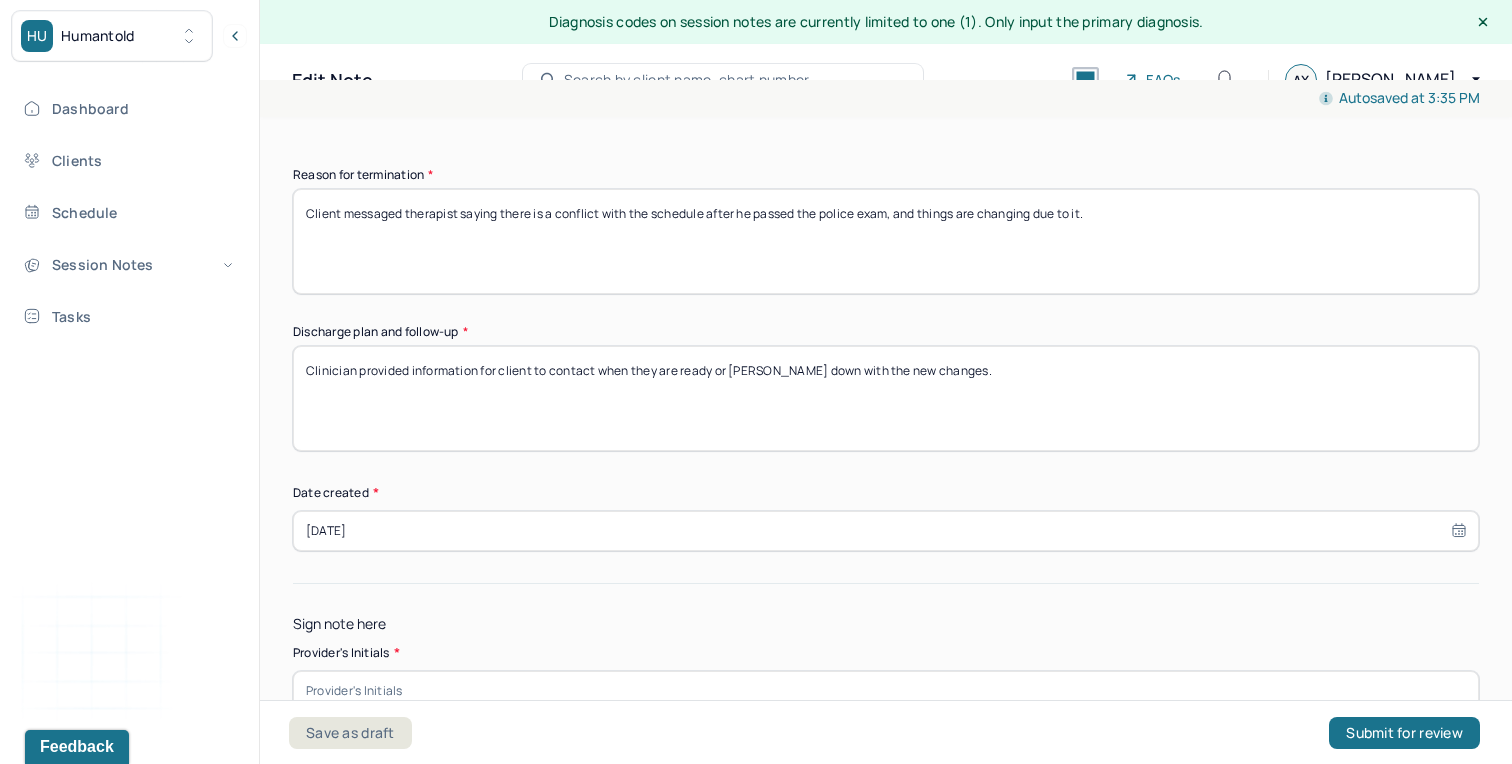 paste on "le" 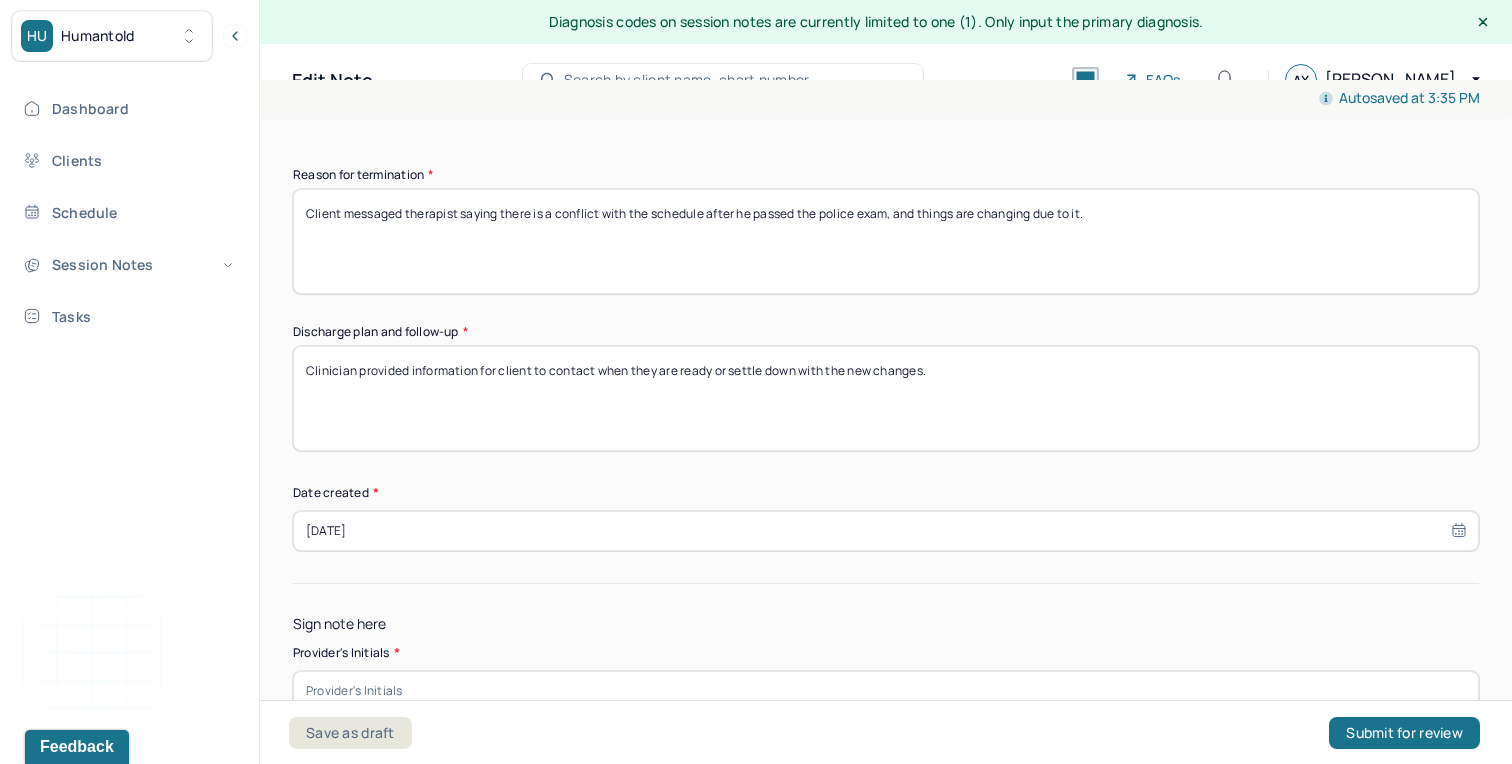 click on "Clinician provided information for client to contact when they are ready or [PERSON_NAME] down with the new changes." at bounding box center [886, 398] 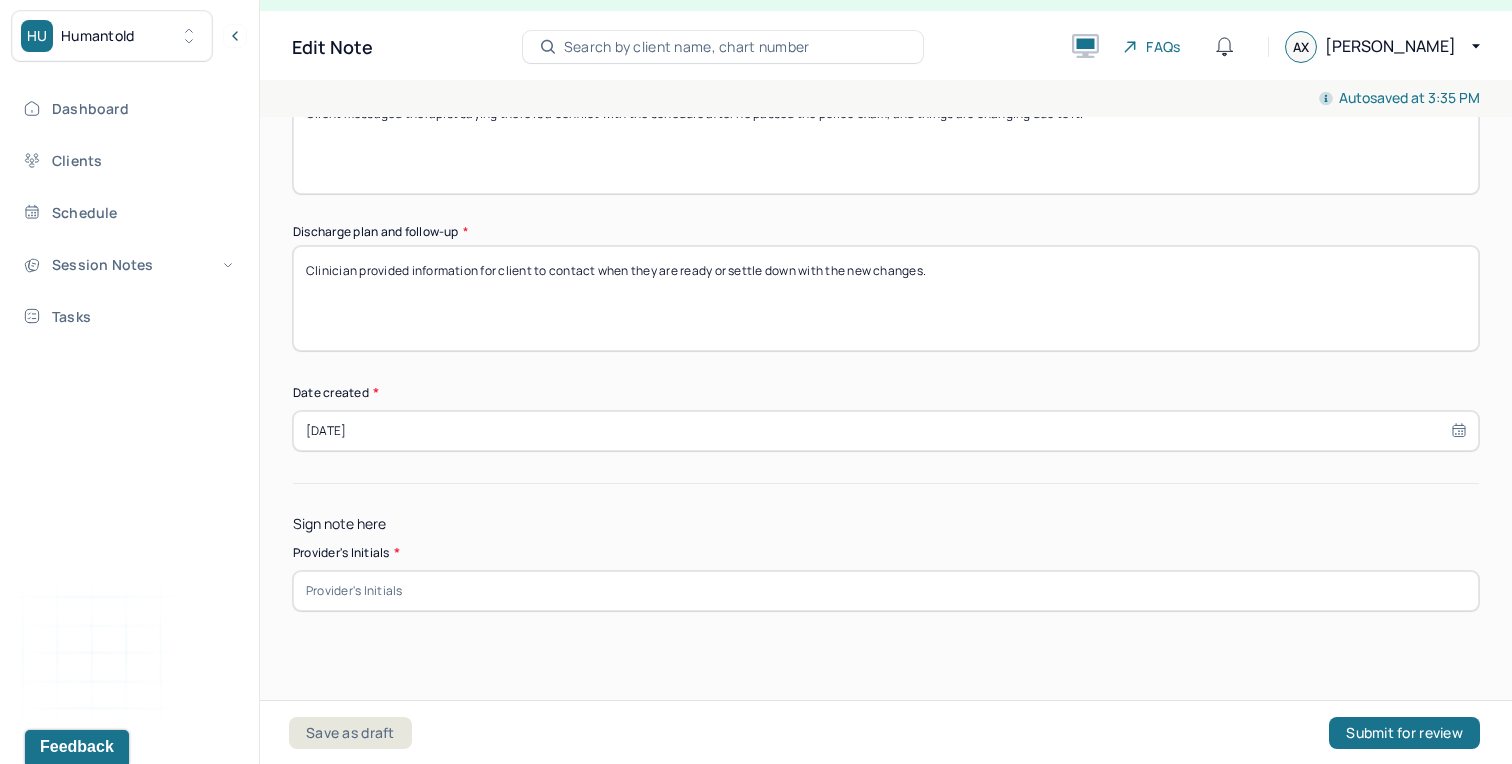 scroll, scrollTop: 36, scrollLeft: 0, axis: vertical 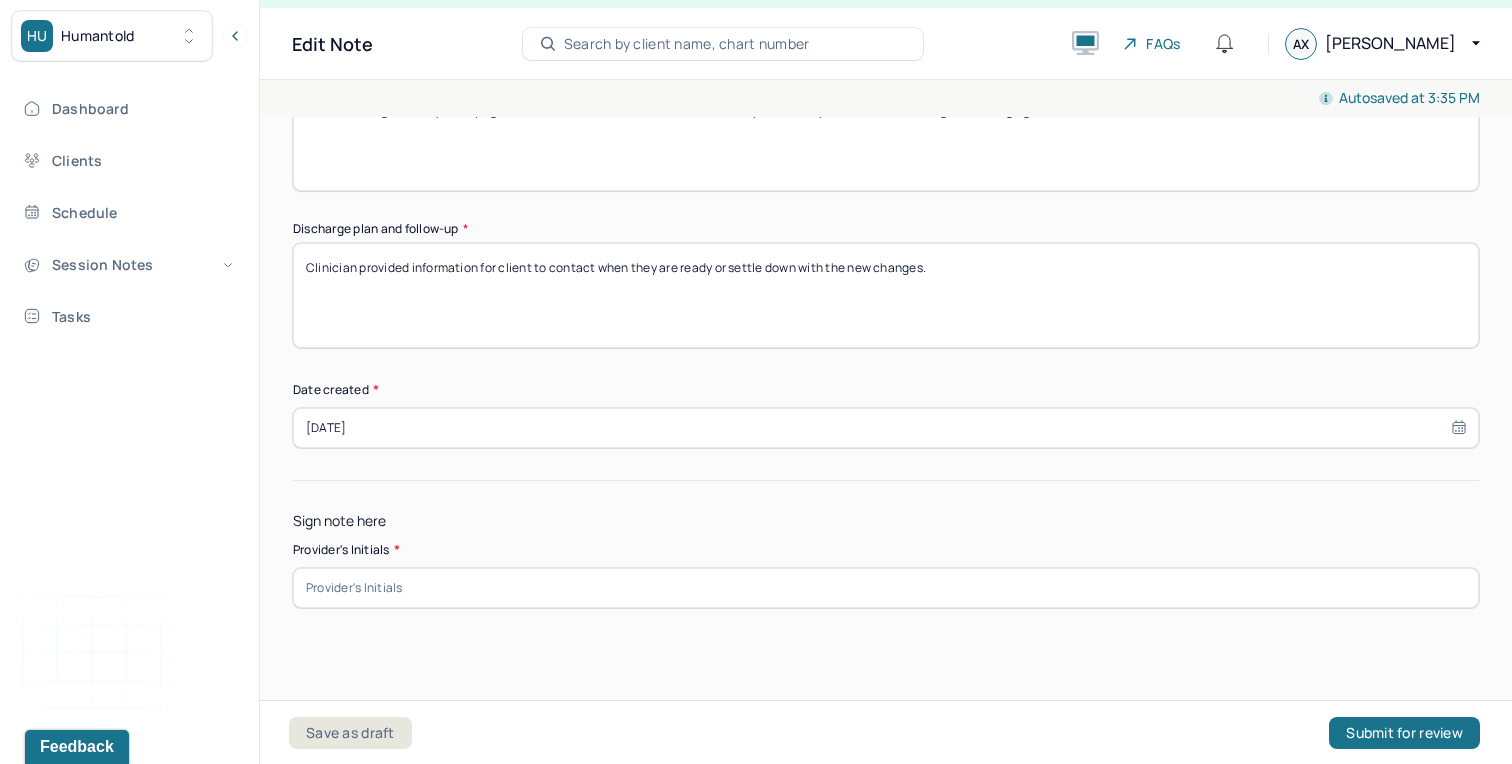 type on "Clinician provided information for client to contact when they are ready or settle down with the new changes." 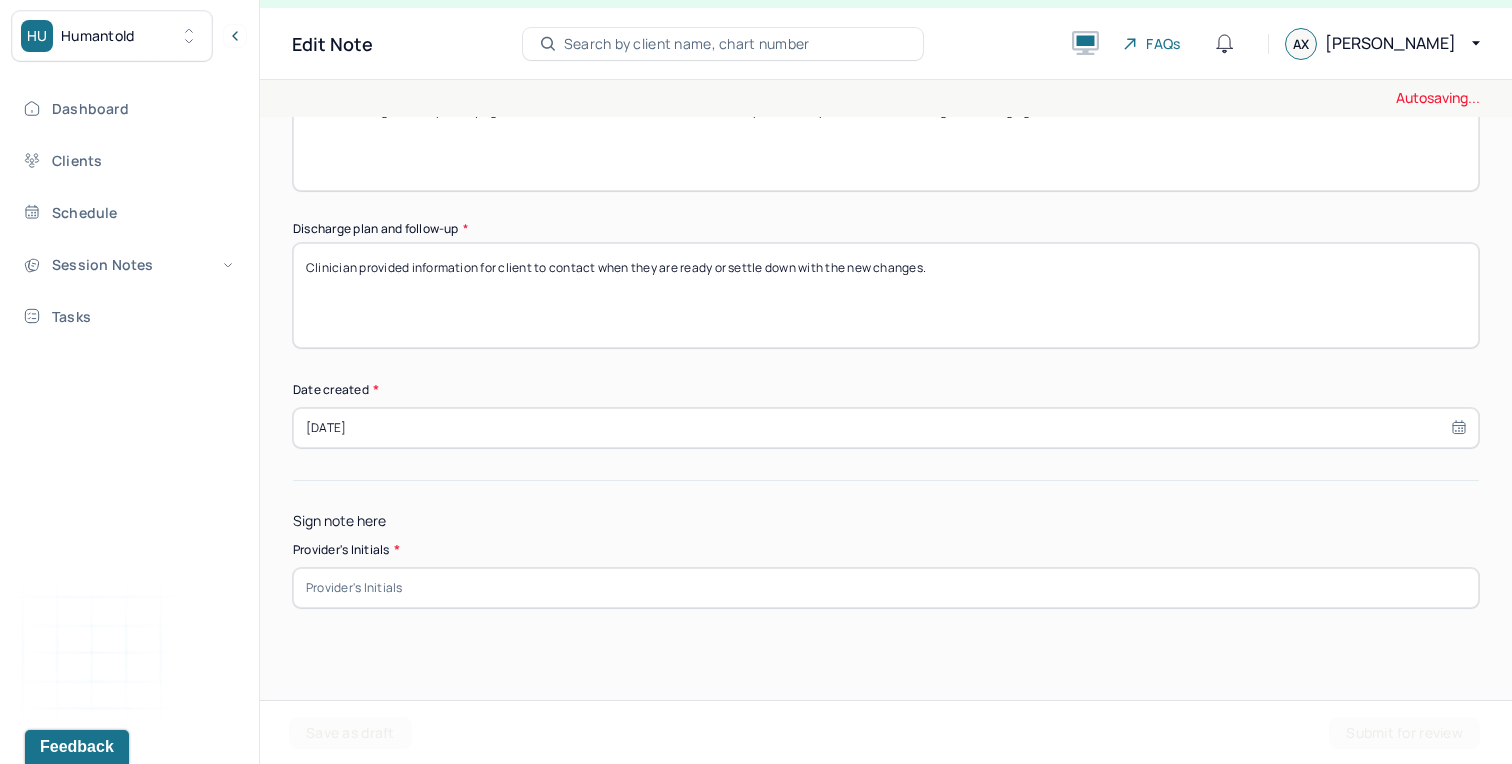 click at bounding box center [886, 588] 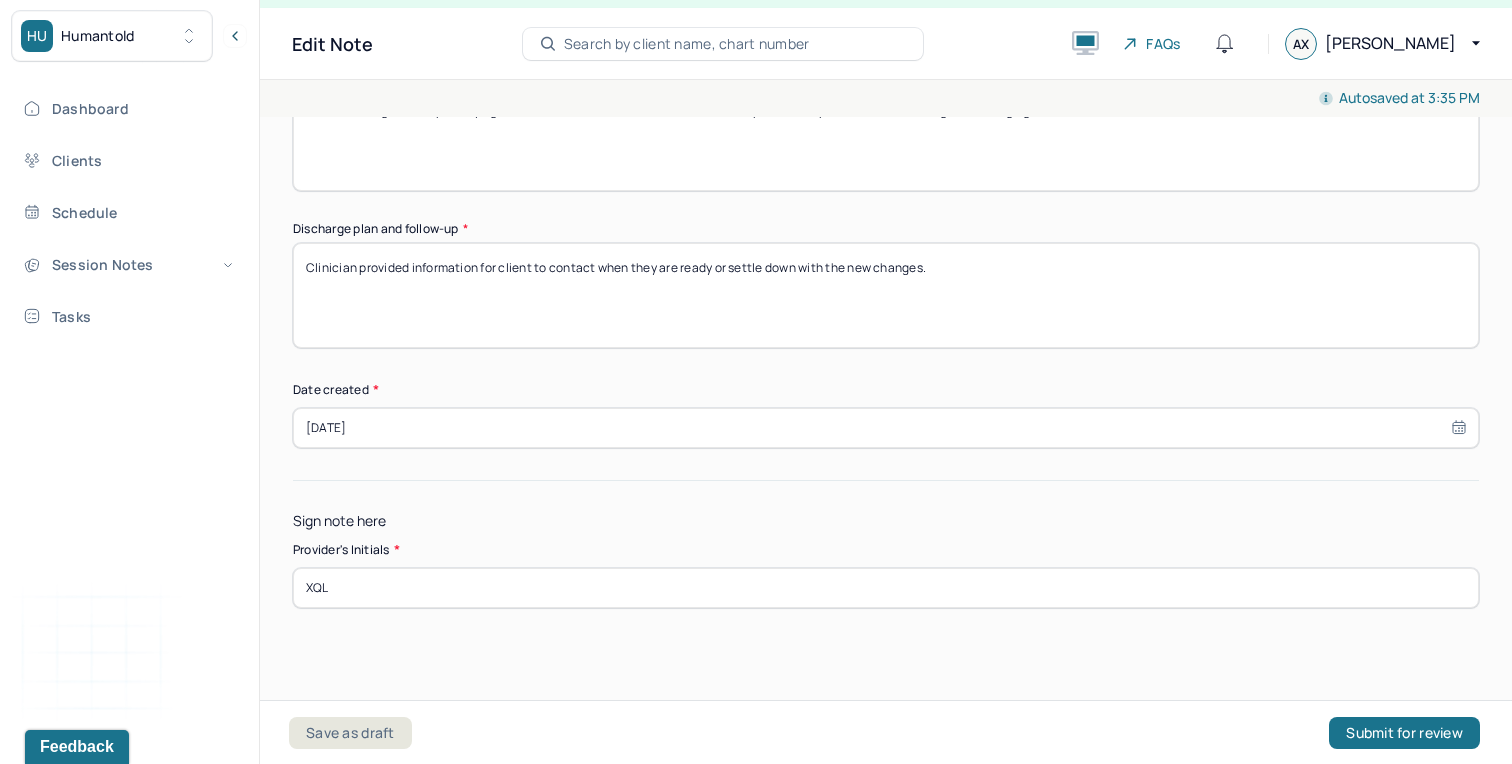 type on "XQL" 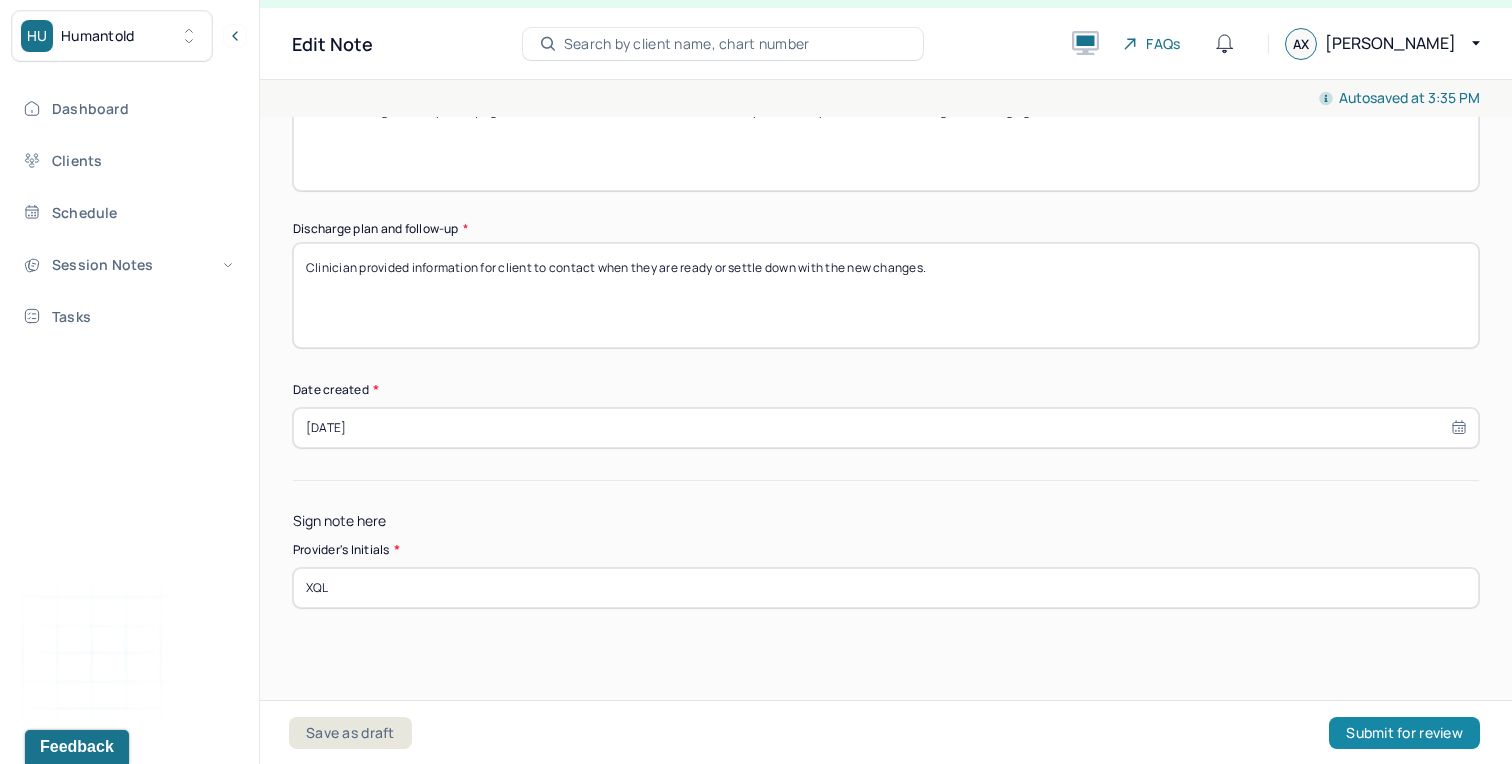 click on "Submit for review" at bounding box center (1404, 733) 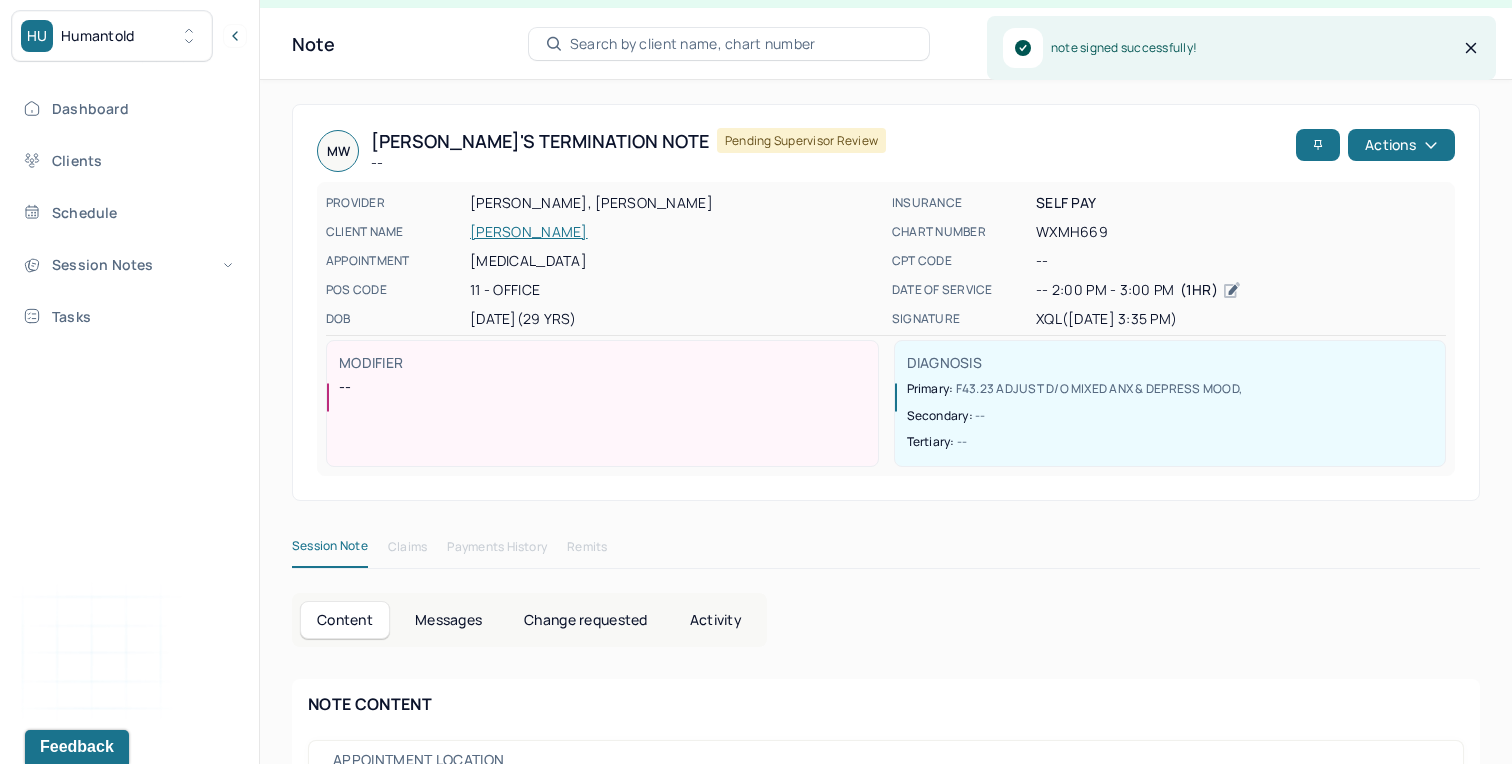 click on "[PERSON_NAME]   Termination note -- Pending supervisor review       Actions   PROVIDER [PERSON_NAME], [PERSON_NAME] CLIENT NAME [PERSON_NAME] APPOINTMENT [MEDICAL_DATA] POS CODE 11 - Office DOB [DEMOGRAPHIC_DATA]  (29 Yrs) INSURANCE Self pay CHART NUMBER WXMH669 CPT CODE -- DATE OF SERVICE --   2:00 PM   -   3:00 PM ( 1hr )     SIGNATURE XQL  ([DATE] 3:35 PM) MODIFIER -- DIAGNOSIS Primary:   F43.23 ADJUST D/O MIXED ANX & DEPRESS MOOD ,  Secondary:   -- Tertiary:   --   Session Note     Claims     Payments History     Remits     Content     Messages     Change requested     Activity   NOTE CONTENT Appointment location in person Client Teletherapy Location -- Provider Teletherapy Location -- Consent was received for the teletherapy session   Consent was received for the teletherapy session The teletherapy session was conducted via video   The teletherapy session was conducted via video First session date [DATE] Last session date [DATE] Total number of sessions 1 Primary diagnosis Secondary diagnosis -- -- Prognosis" at bounding box center (886, 1230) 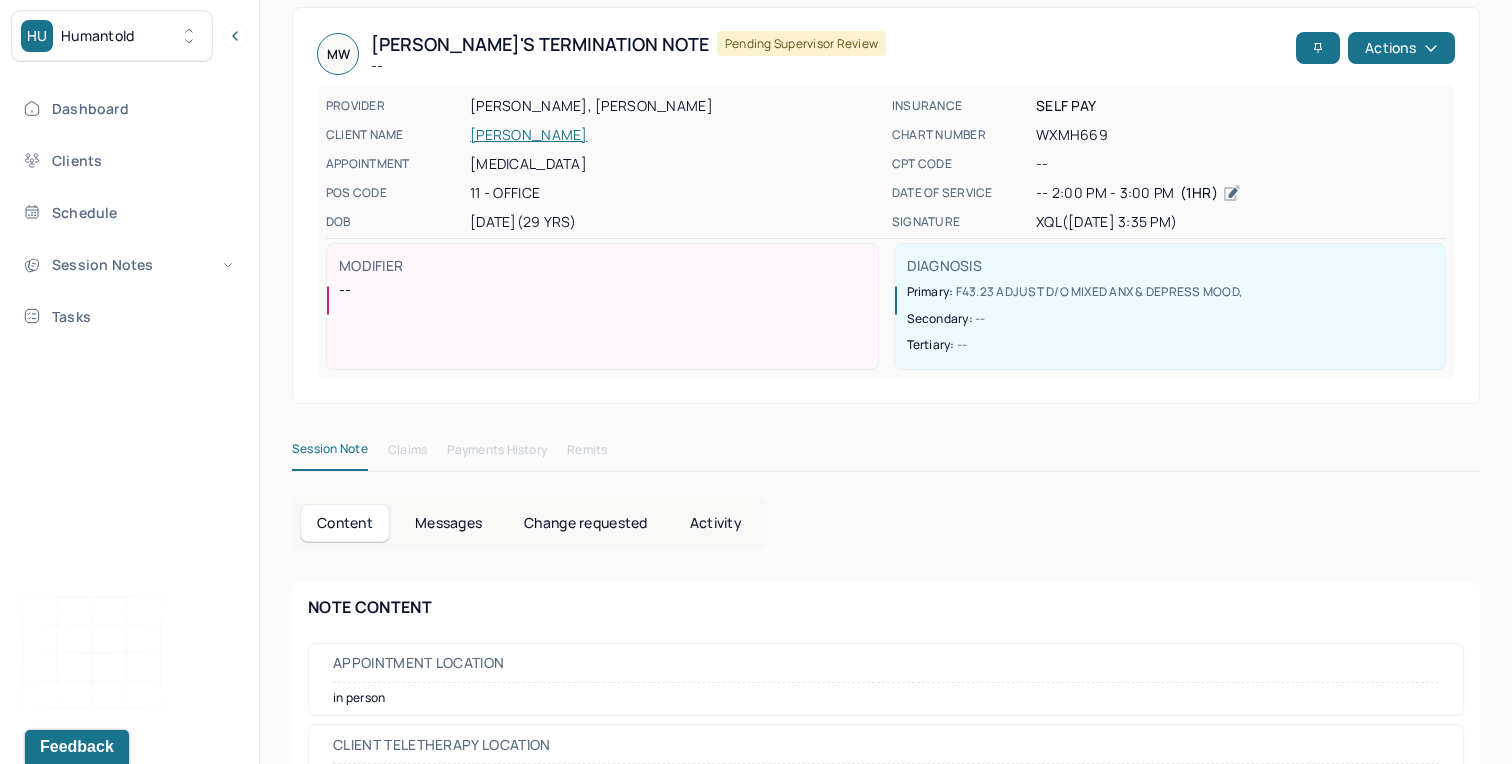 scroll, scrollTop: 0, scrollLeft: 0, axis: both 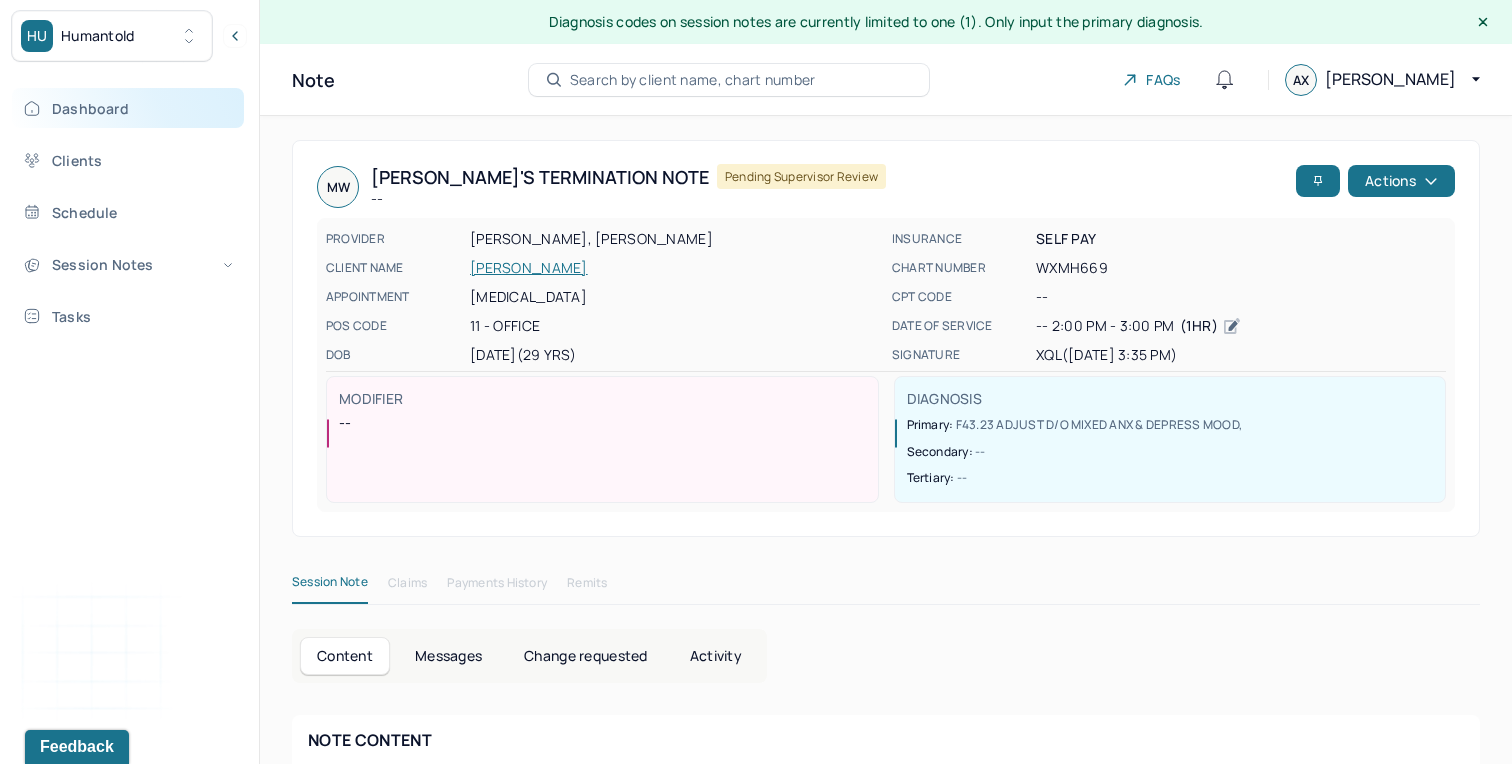 click on "Dashboard" at bounding box center [128, 108] 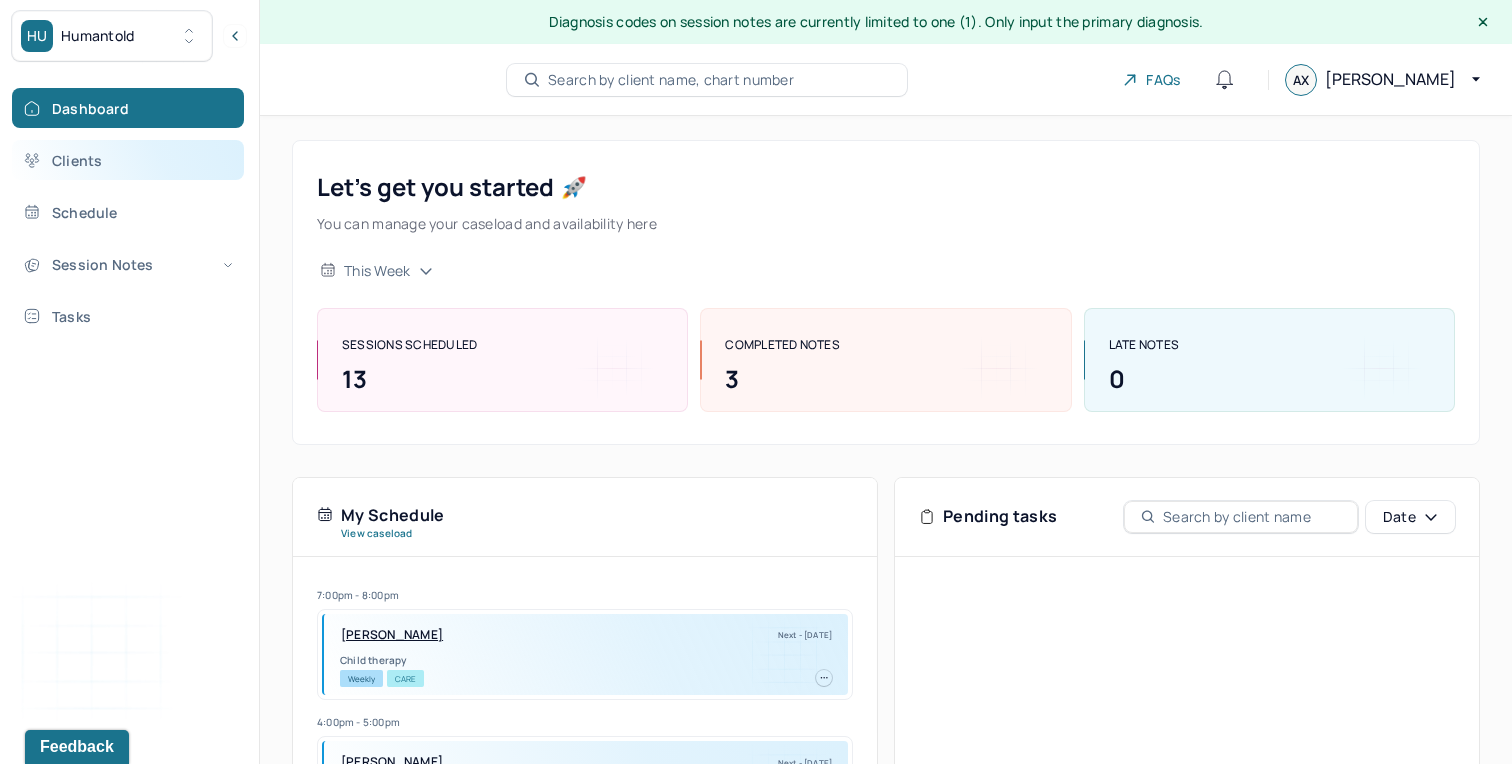 click on "Clients" at bounding box center [128, 160] 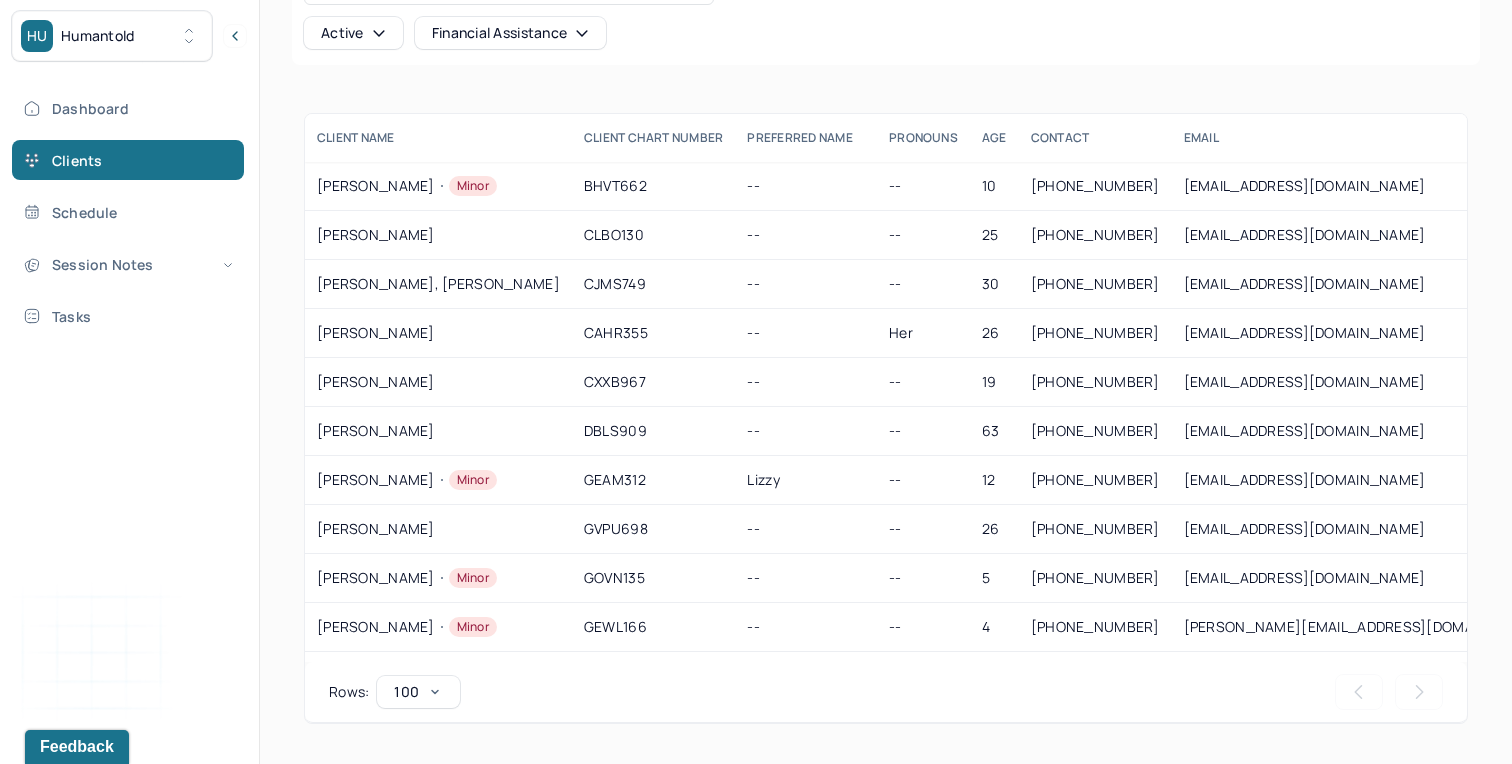 scroll, scrollTop: 0, scrollLeft: 0, axis: both 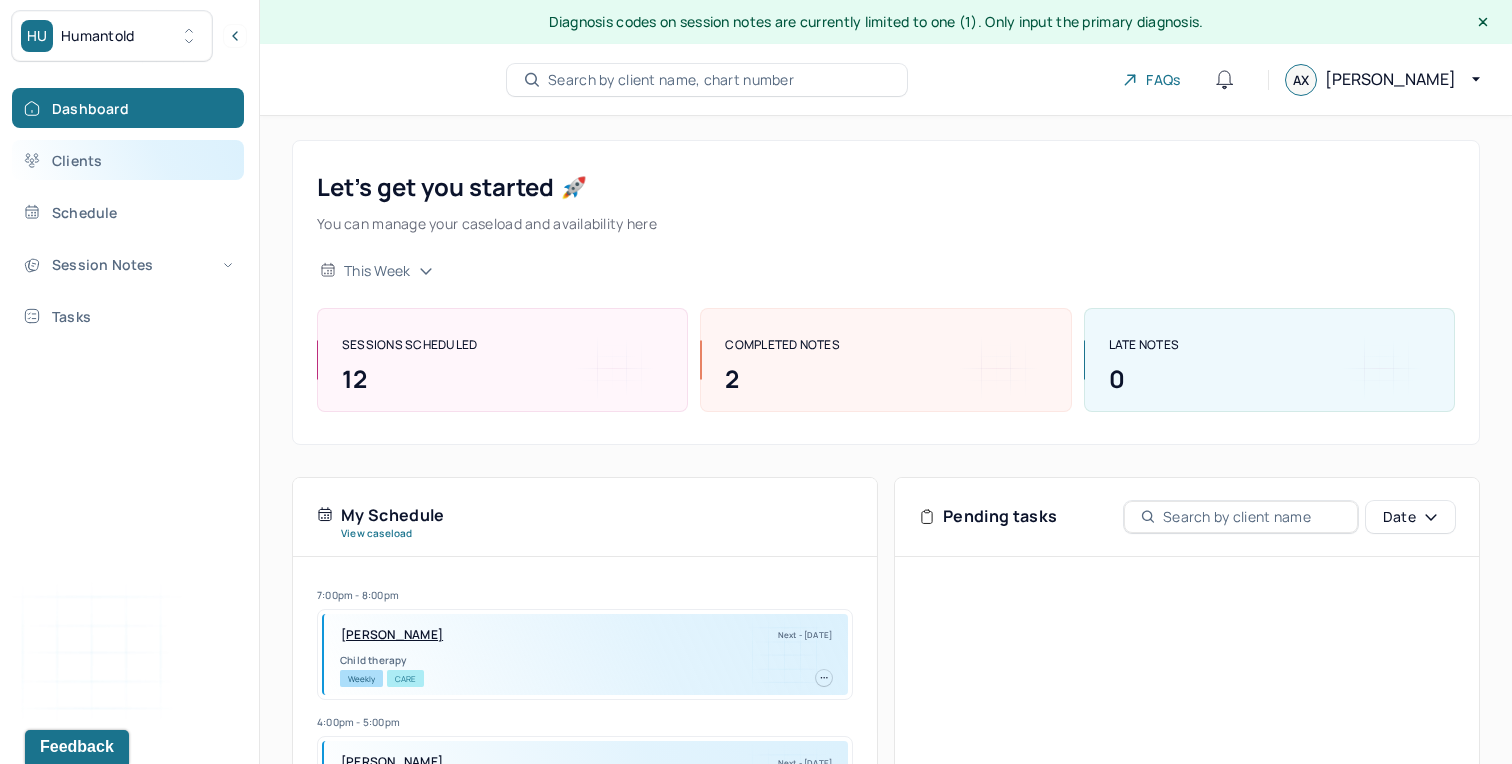 click on "Clients" at bounding box center [128, 160] 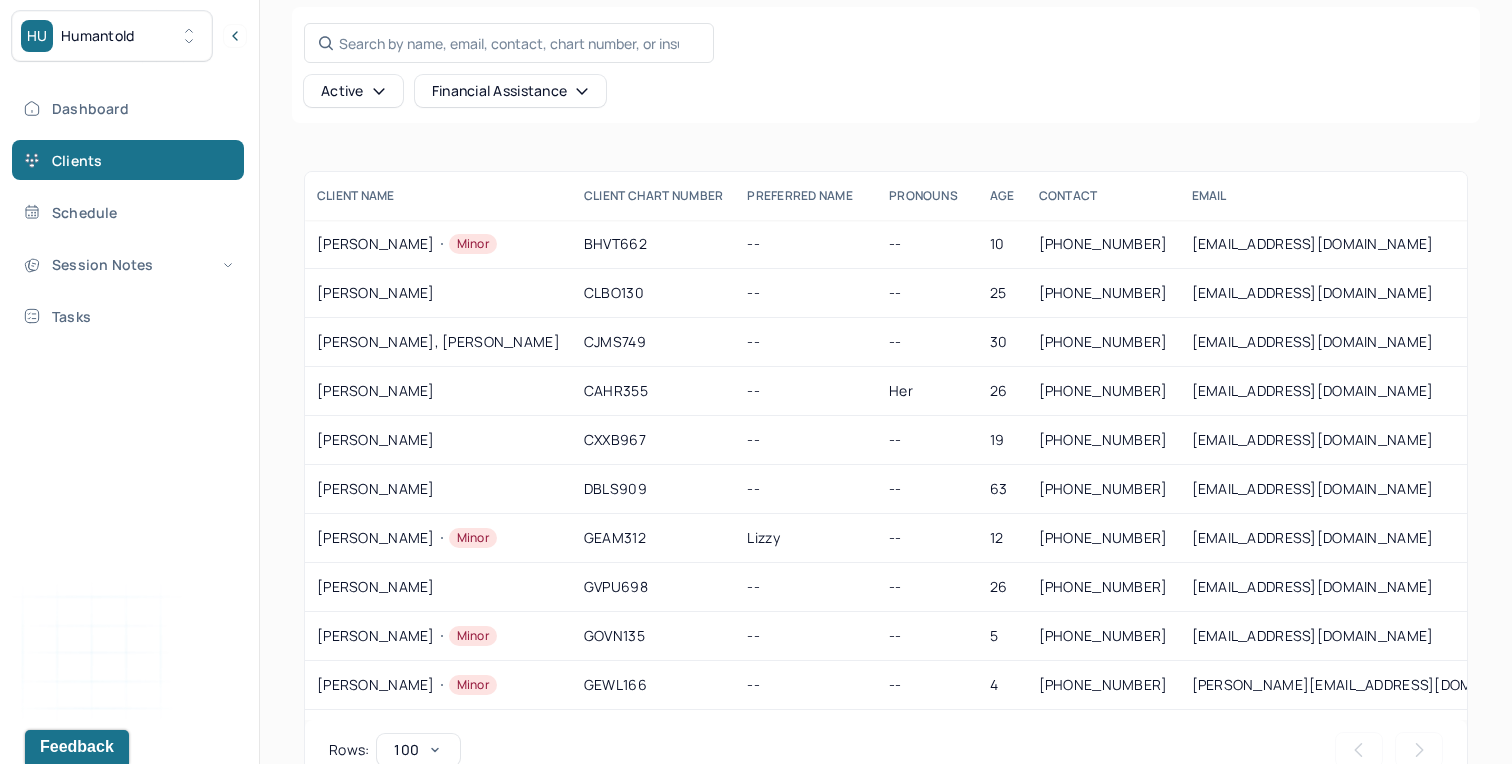 scroll, scrollTop: 191, scrollLeft: 0, axis: vertical 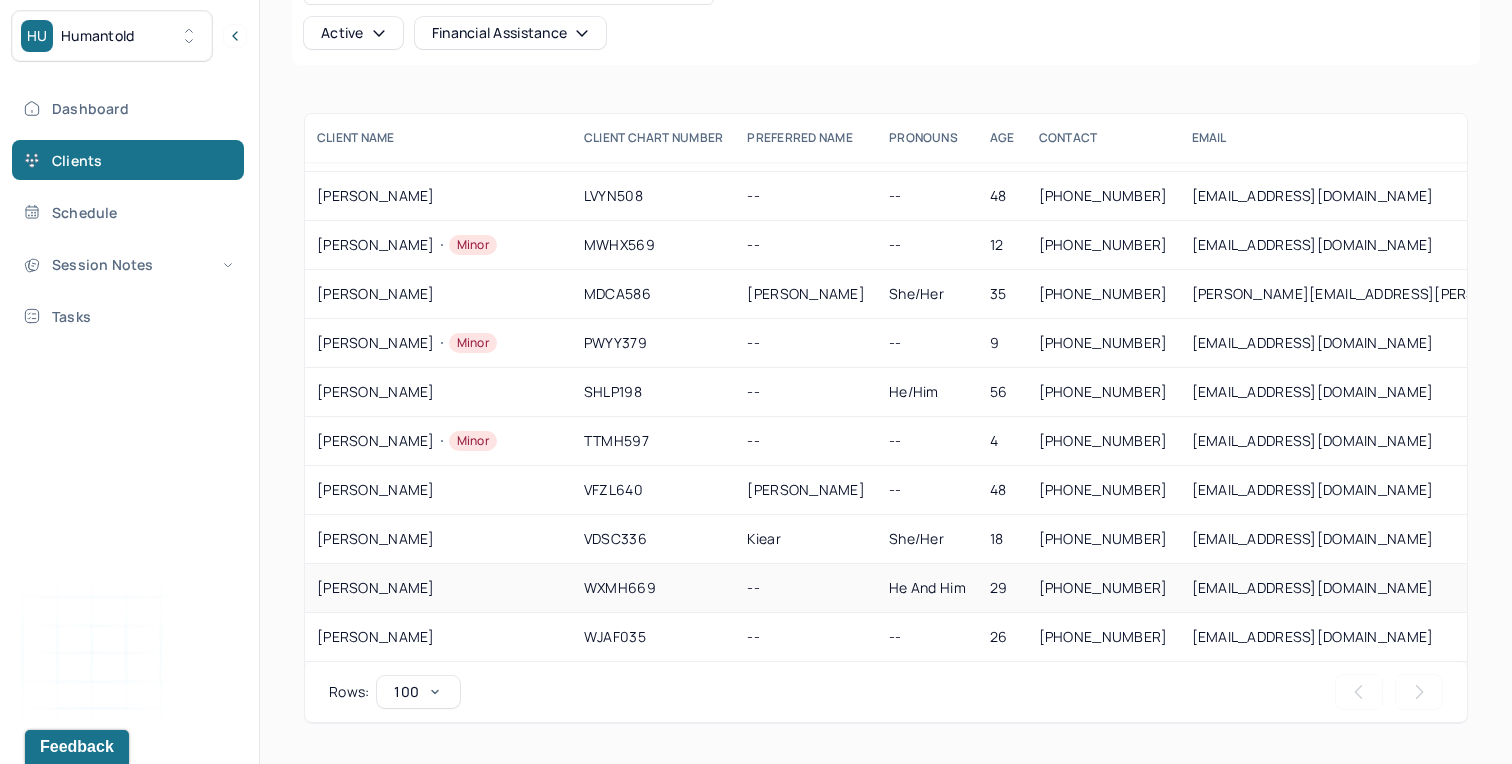 click on "[PERSON_NAME]" at bounding box center (438, 588) 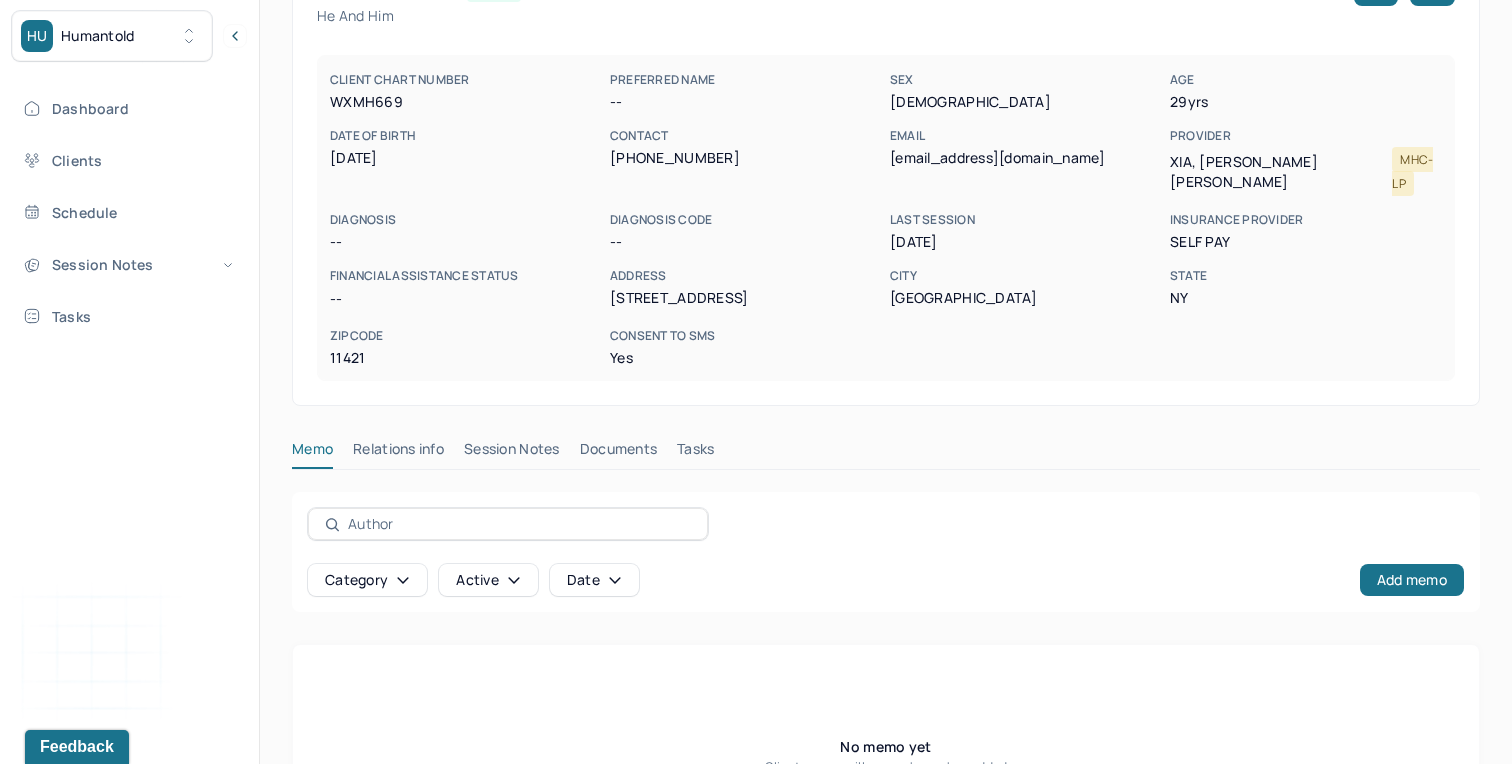 click on "Session Notes" at bounding box center (512, 453) 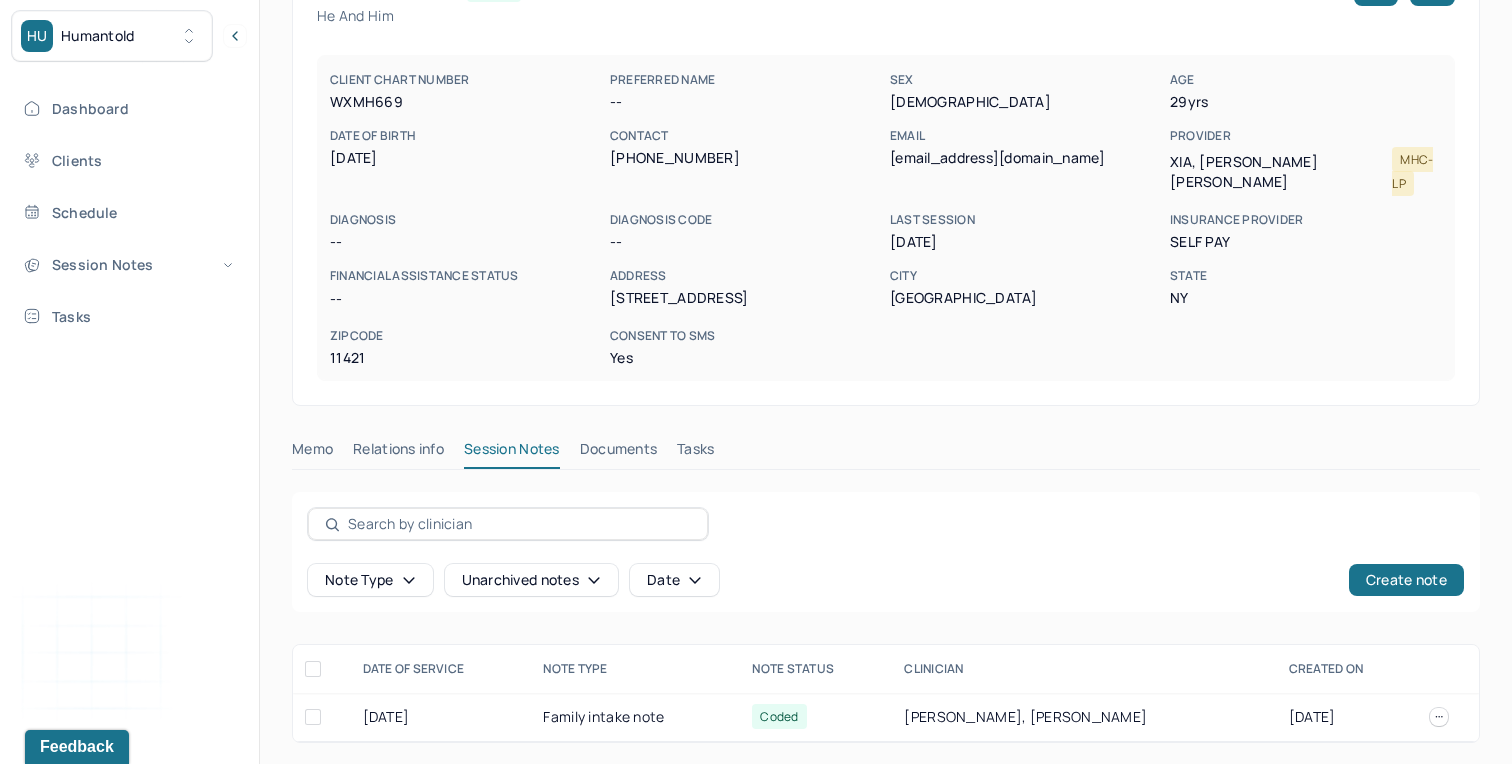 scroll, scrollTop: 170, scrollLeft: 0, axis: vertical 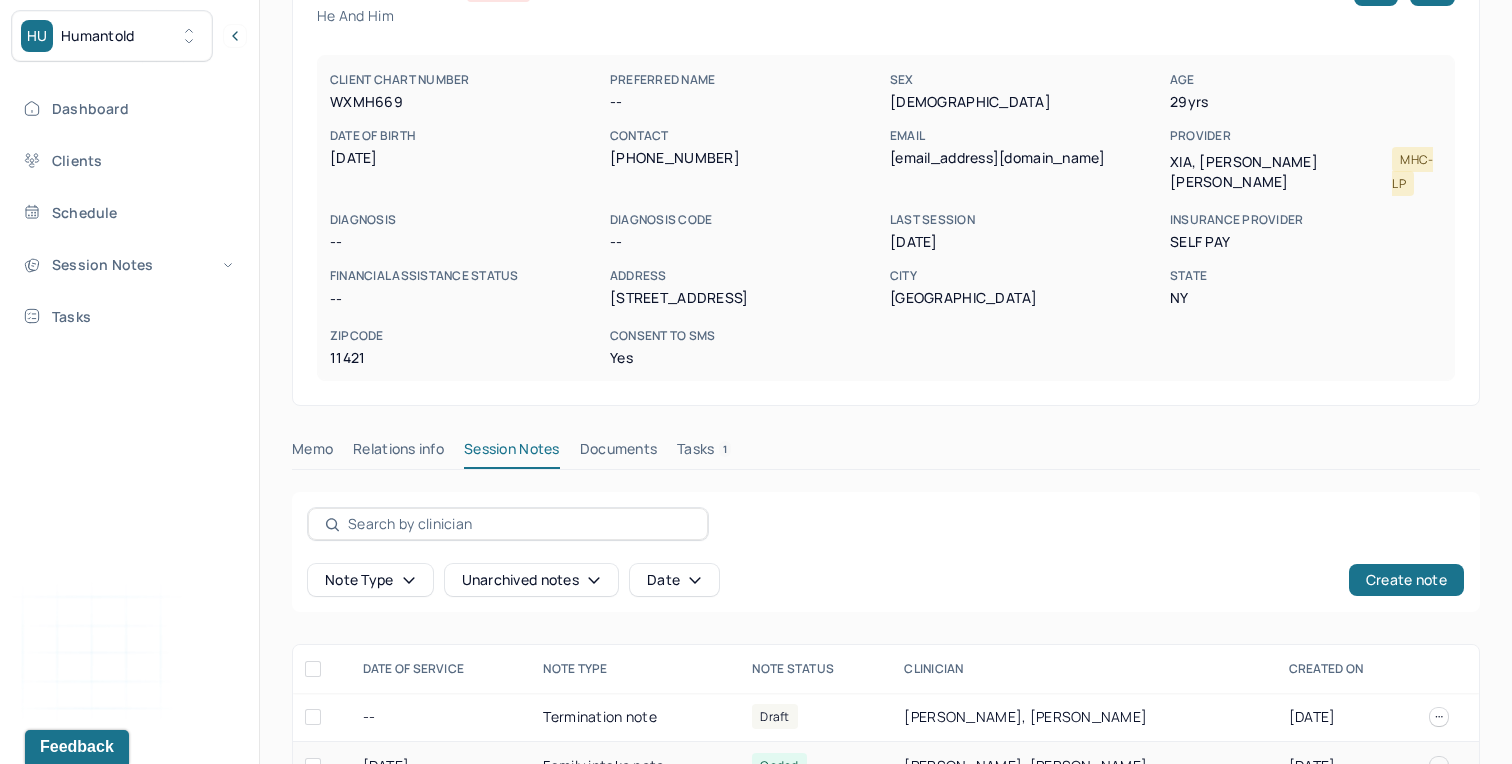 click on "Family intake note" at bounding box center (635, 766) 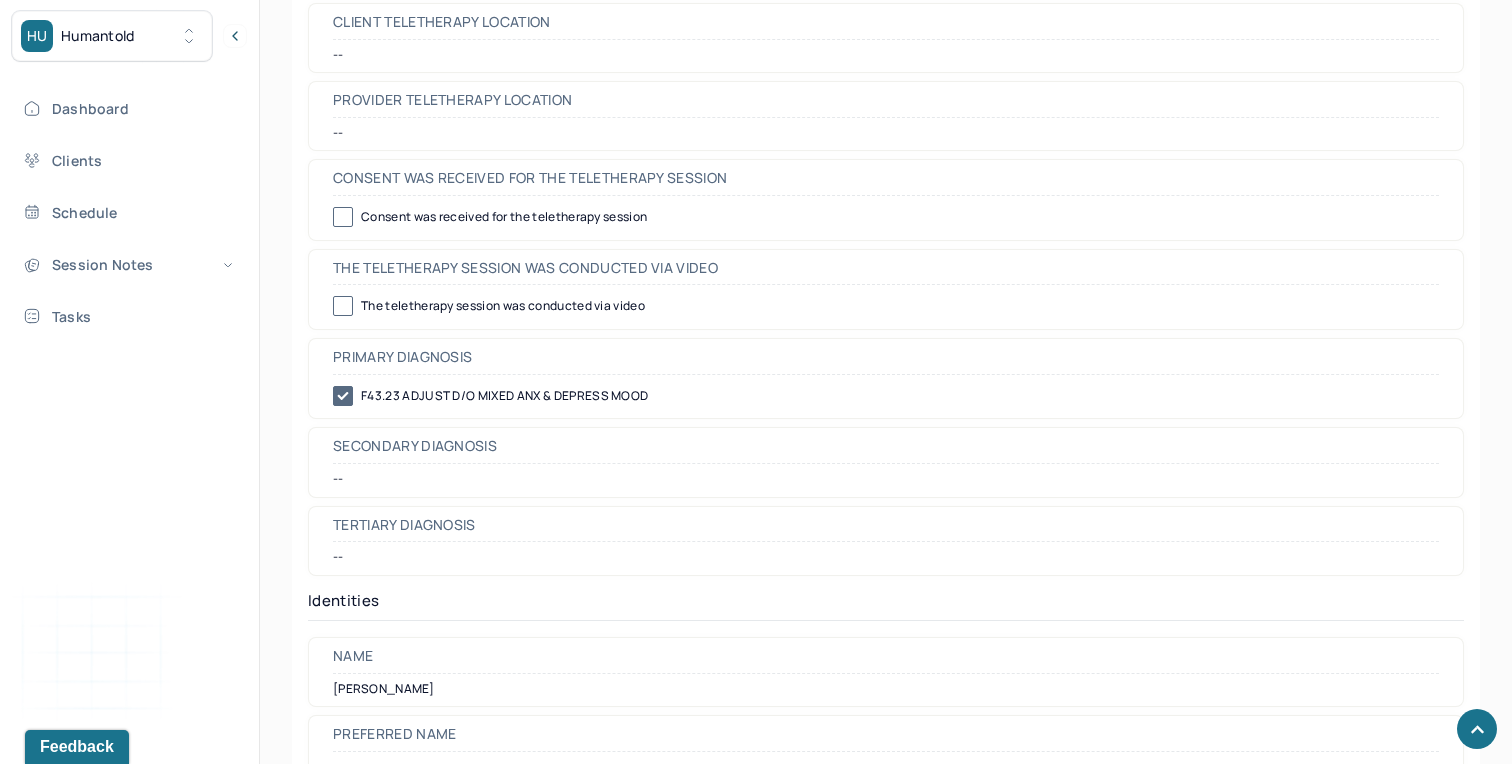 scroll, scrollTop: 1054, scrollLeft: 0, axis: vertical 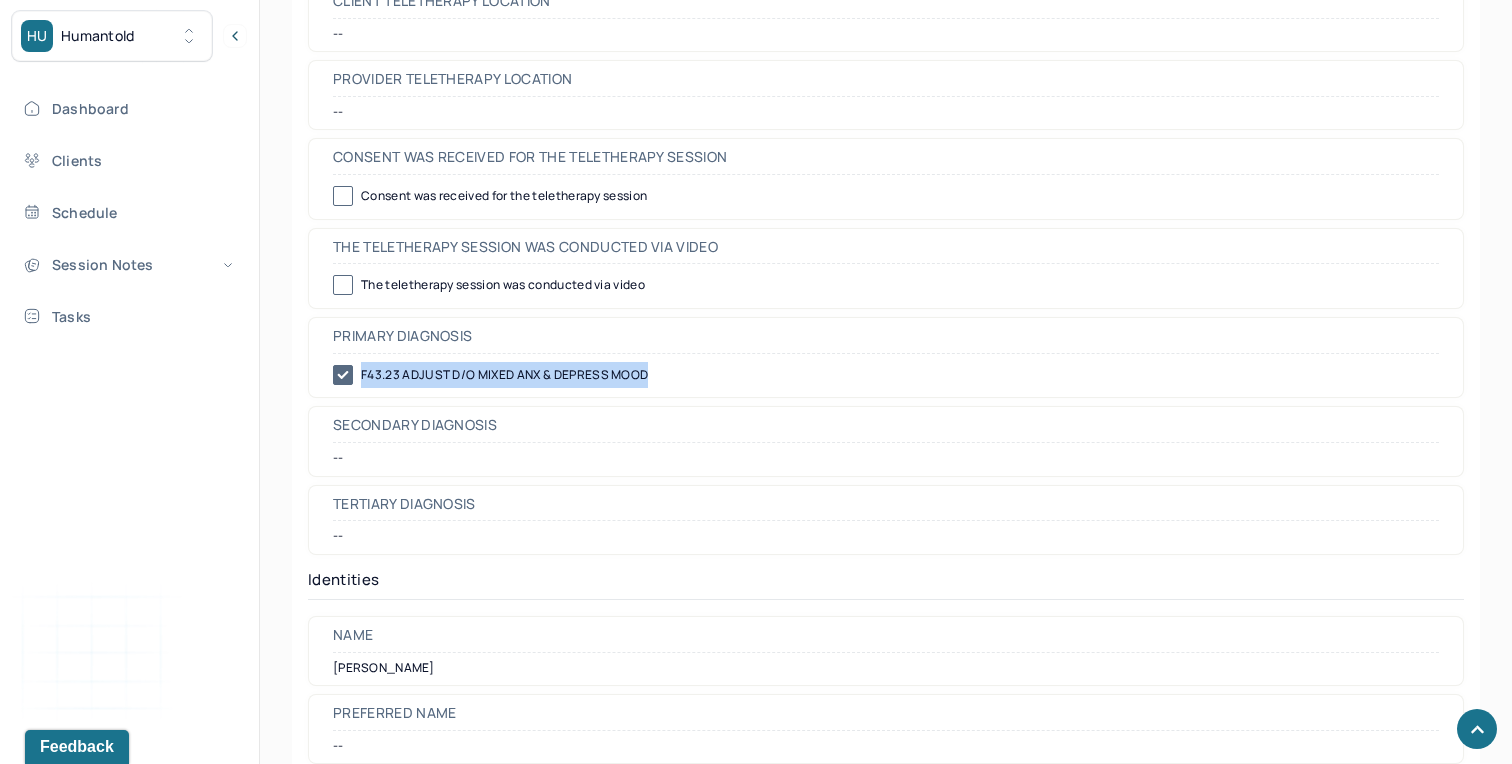 drag, startPoint x: 666, startPoint y: 377, endPoint x: 359, endPoint y: 377, distance: 307 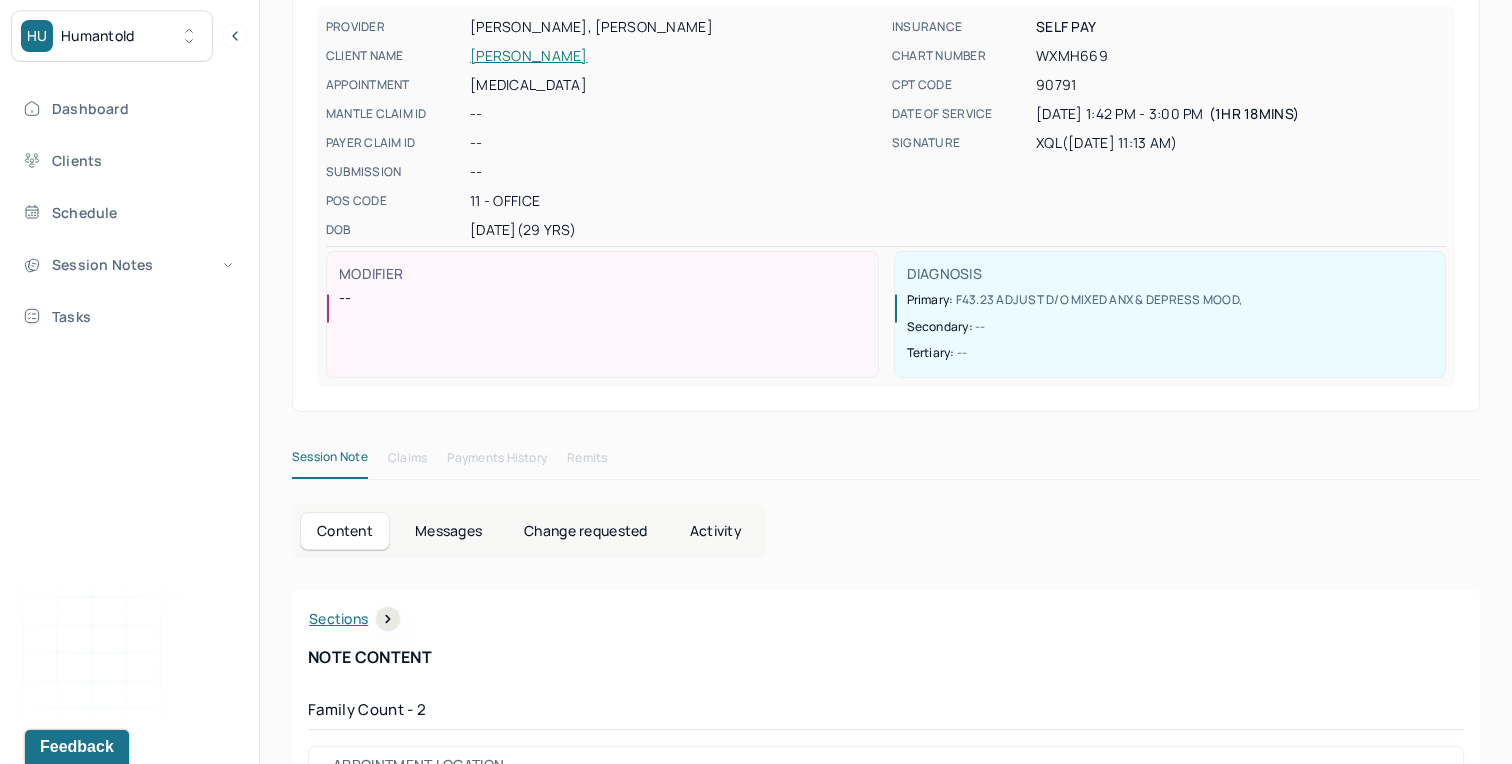 click on "PROVIDER XIA QIAN LI, AMY CLIENT NAME WRIGHT, MUSTAFA APPOINTMENT Family therapy   MANTLE CLAIM ID -- PAYER CLAIM ID -- SUBMISSION -- POS CODE 11 - Office DOB 01/04/1996  (29 Yrs) INSURANCE Self pay CHART NUMBER WXMH669 CPT CODE 90791 DATE OF SERVICE 06/18/2025   1:42 PM   -   3:00 PM ( 1hr 18mins ) SIGNATURE XQL  (06/19/2025, 11:13 AM) MODIFIER -- DIAGNOSIS Primary:   F43.23 ADJUST D/O MIXED ANX & DEPRESS MOOD ,  Secondary:   -- Tertiary:   --" at bounding box center (886, 196) 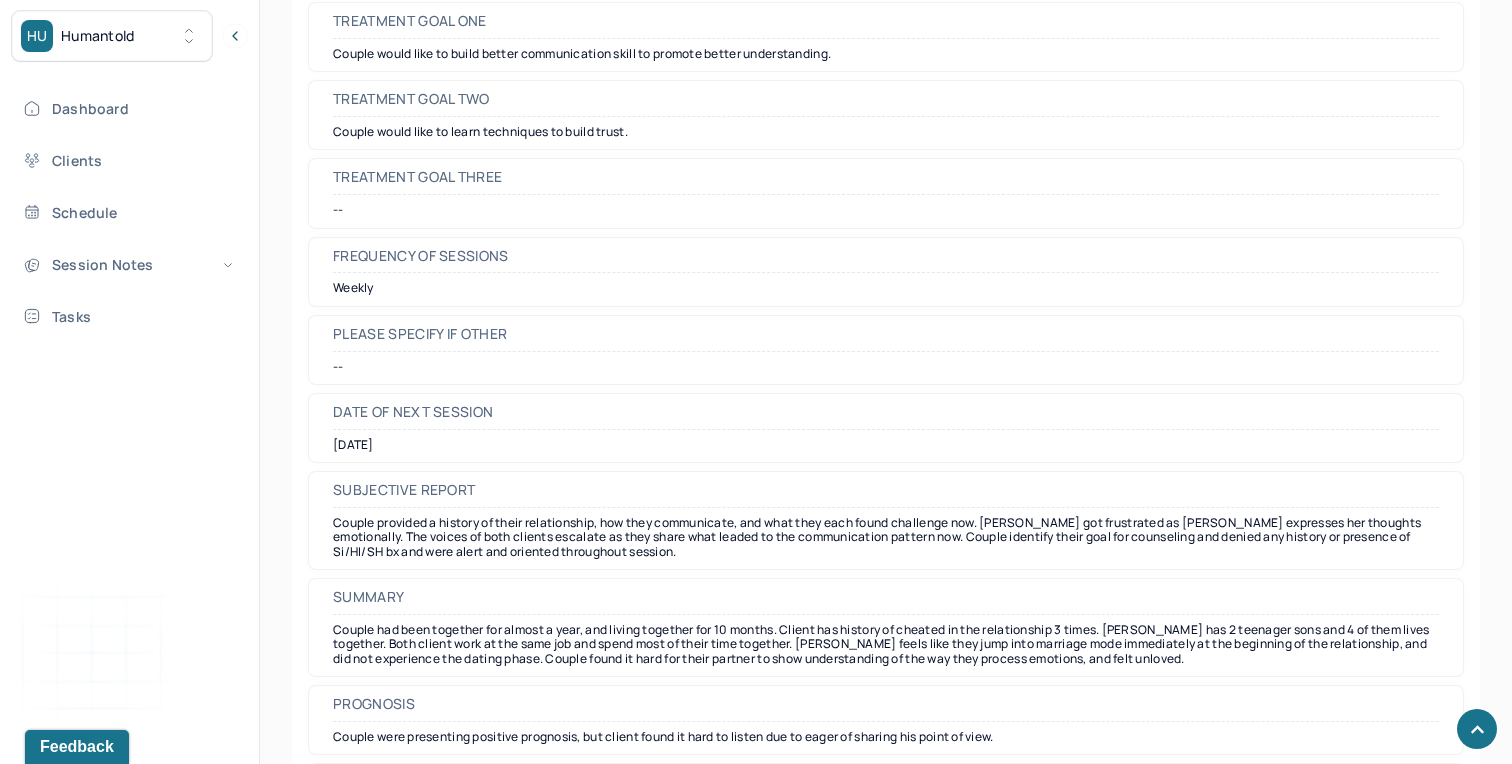 scroll, scrollTop: 16089, scrollLeft: 0, axis: vertical 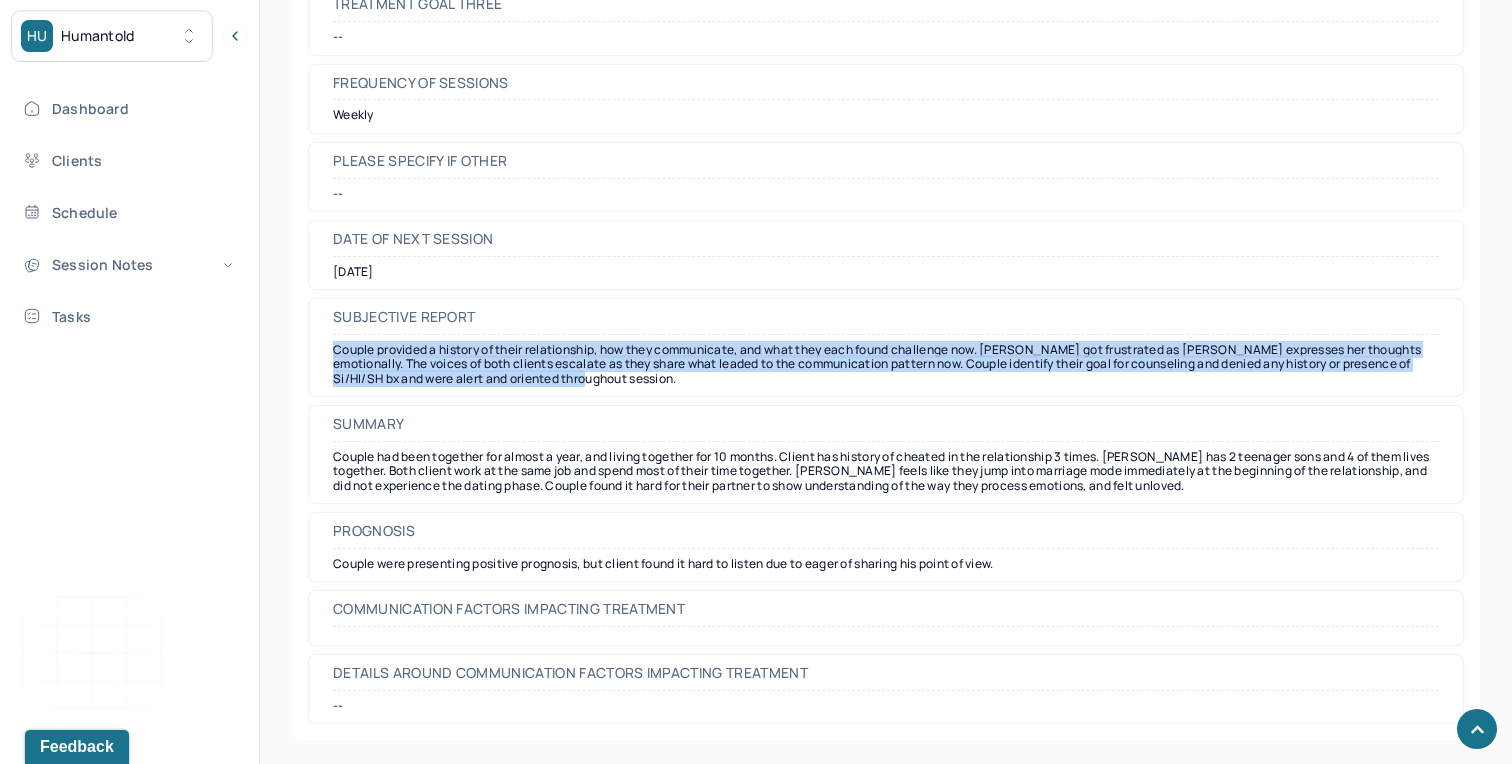 drag, startPoint x: 596, startPoint y: 378, endPoint x: 324, endPoint y: 341, distance: 274.505 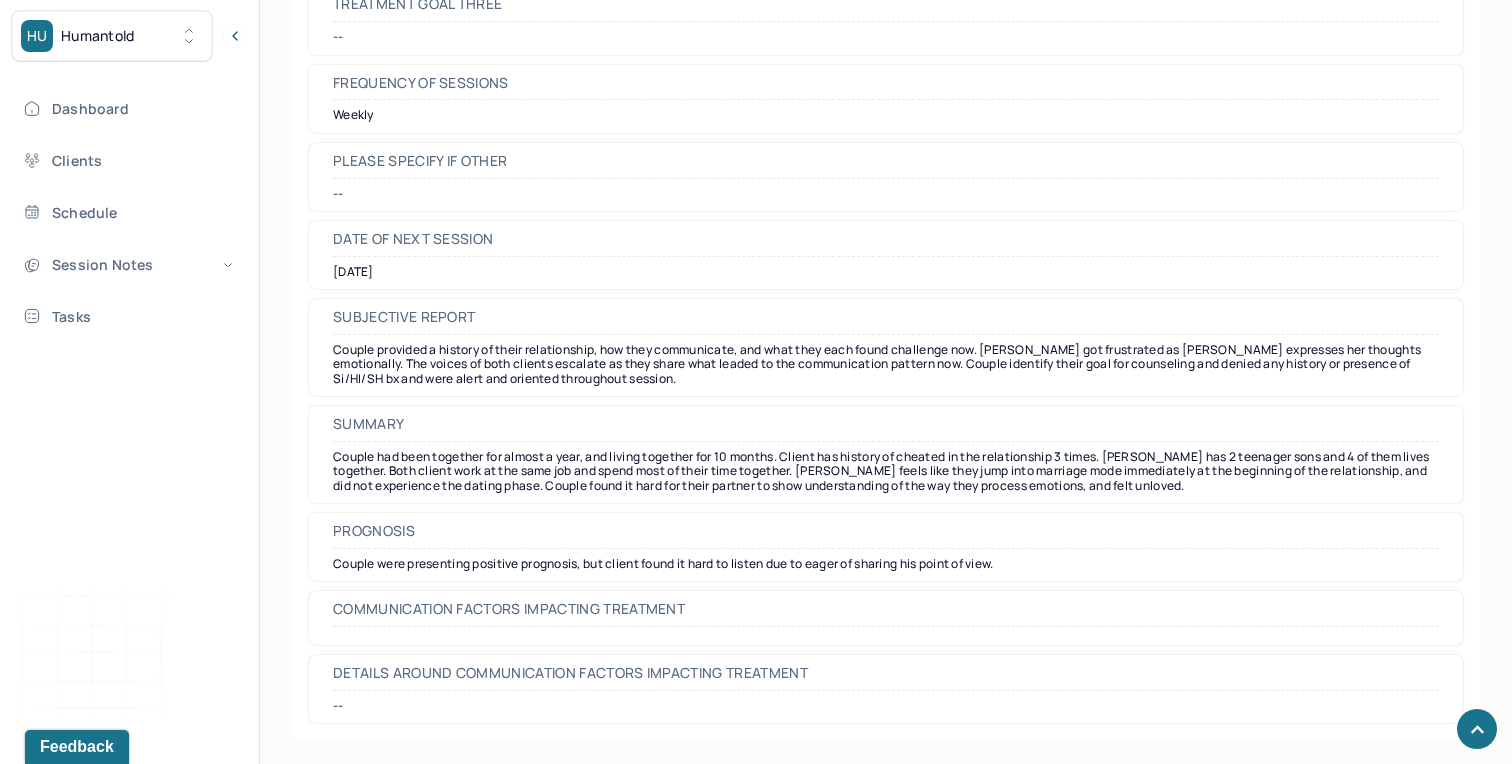 click on "Summary" at bounding box center (886, 429) 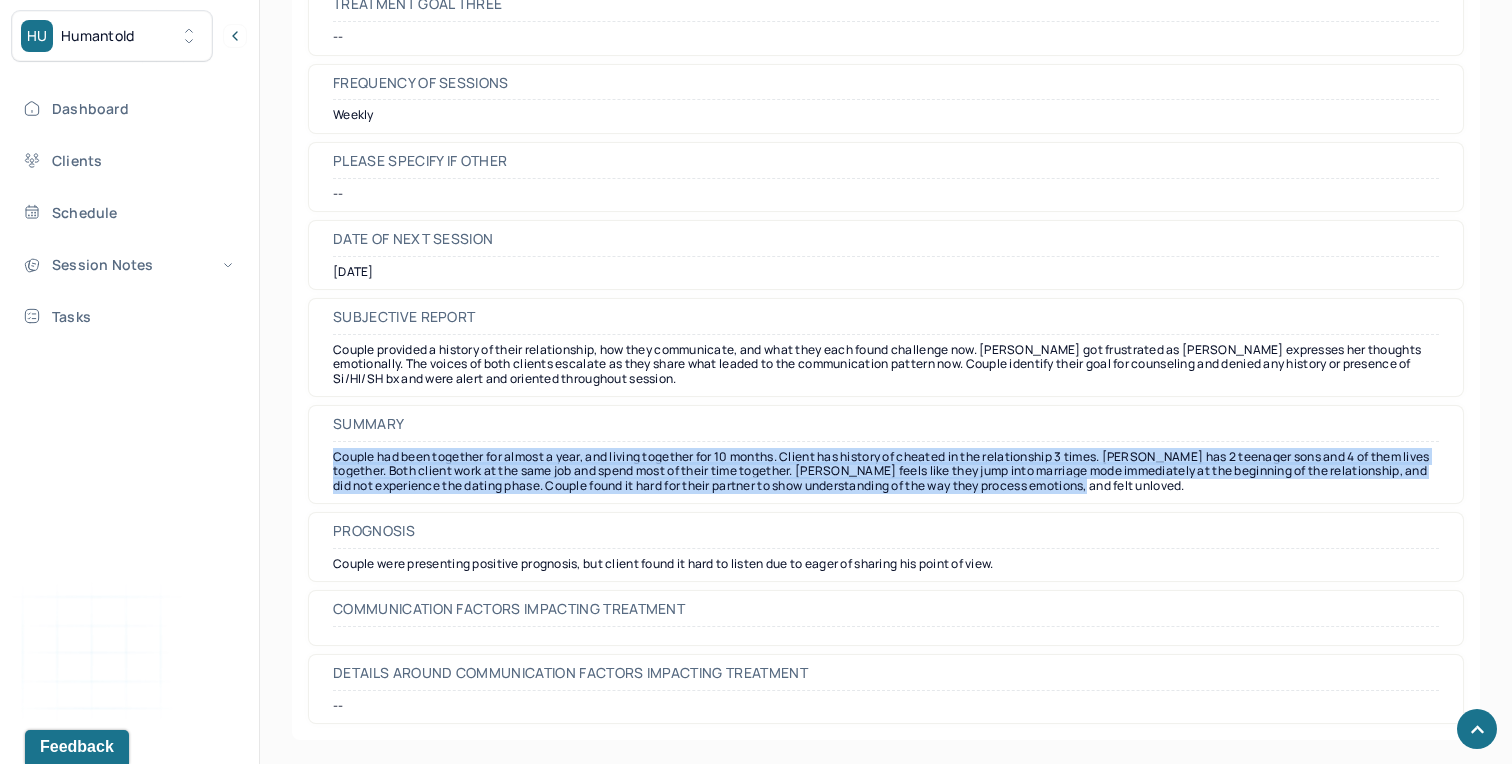 drag, startPoint x: 1177, startPoint y: 486, endPoint x: 321, endPoint y: 455, distance: 856.56116 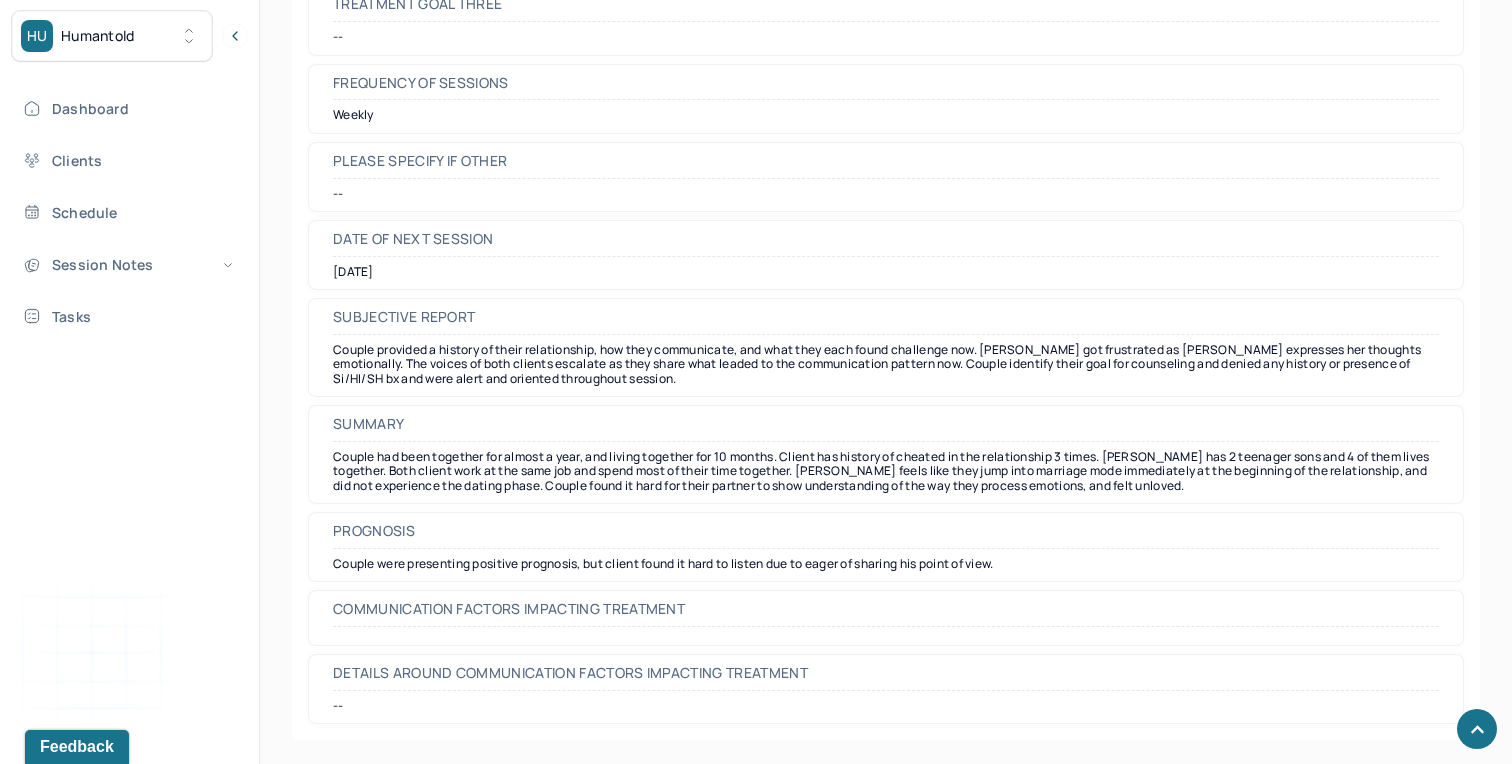 click on "Couple provided a history of their relationship, how they communicate, and what they each found challenge now. Mustafa got frustrated as Huna expresses her thoughts emotionally. The voices of both clients escalate as they share what leaded to the communication pattern now. Couple identify their goal for counseling and denied any history or presence of Si/HI/SH bx and were alert and oriented throughout session." at bounding box center [886, 364] 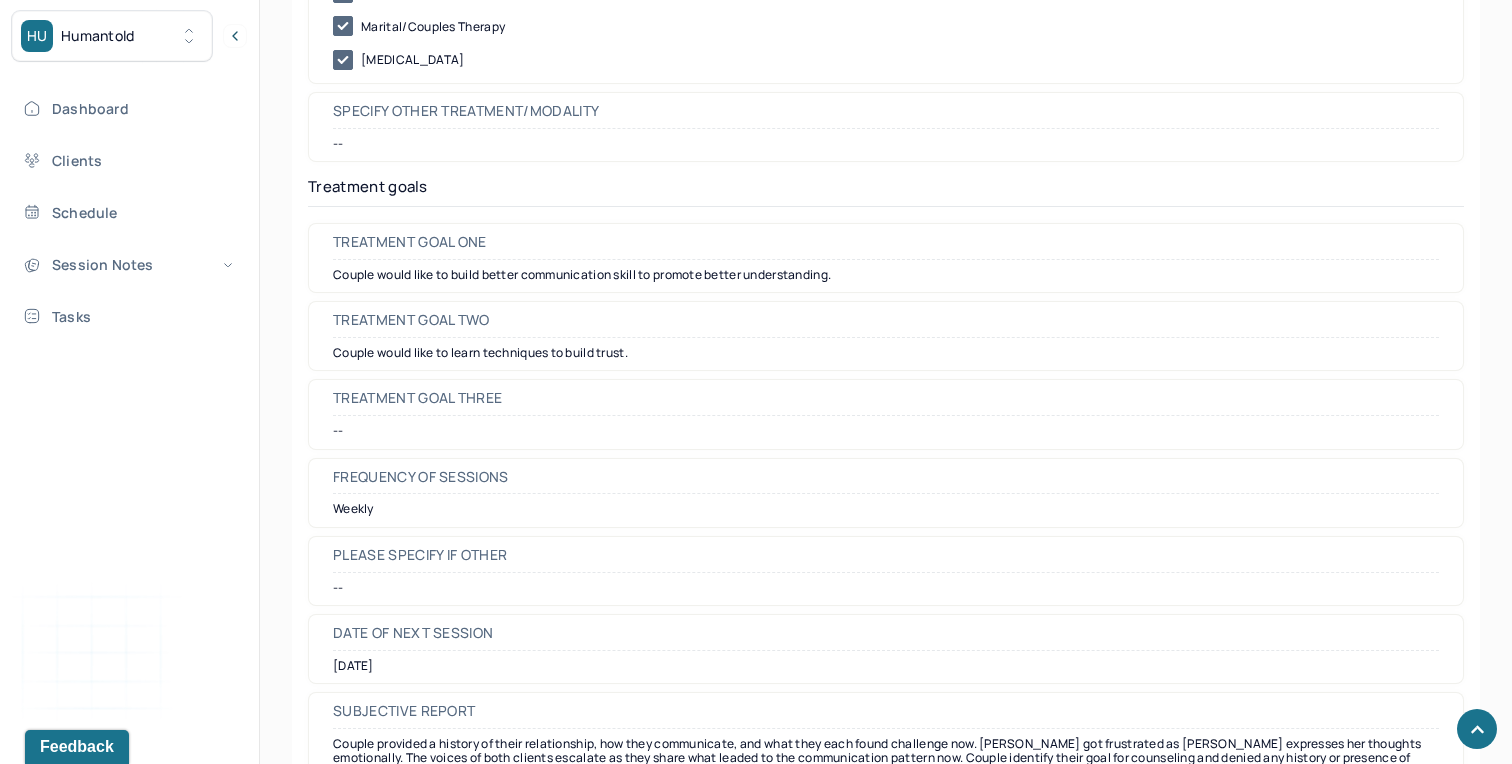 scroll, scrollTop: 15698, scrollLeft: 0, axis: vertical 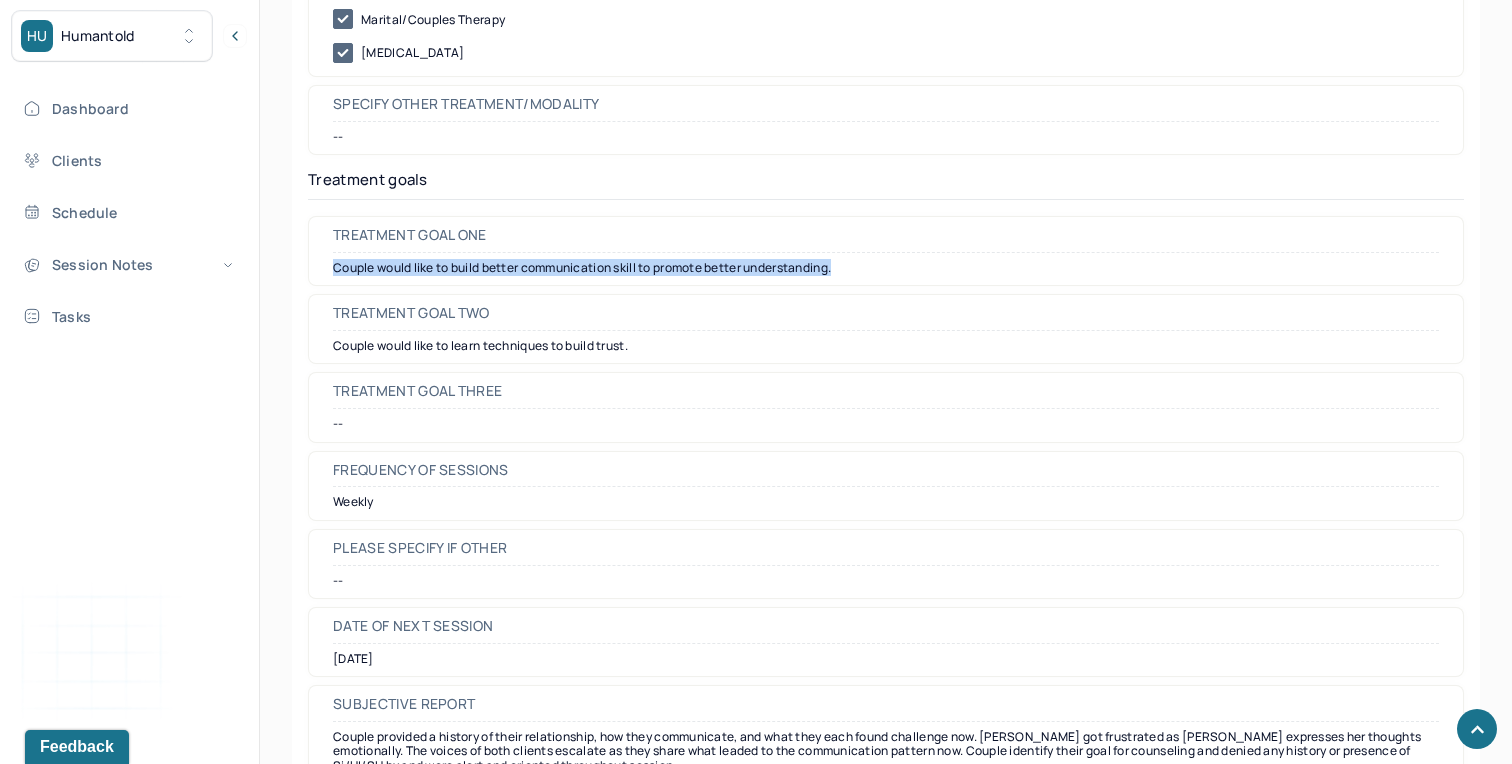 drag, startPoint x: 852, startPoint y: 273, endPoint x: 315, endPoint y: 274, distance: 537.0009 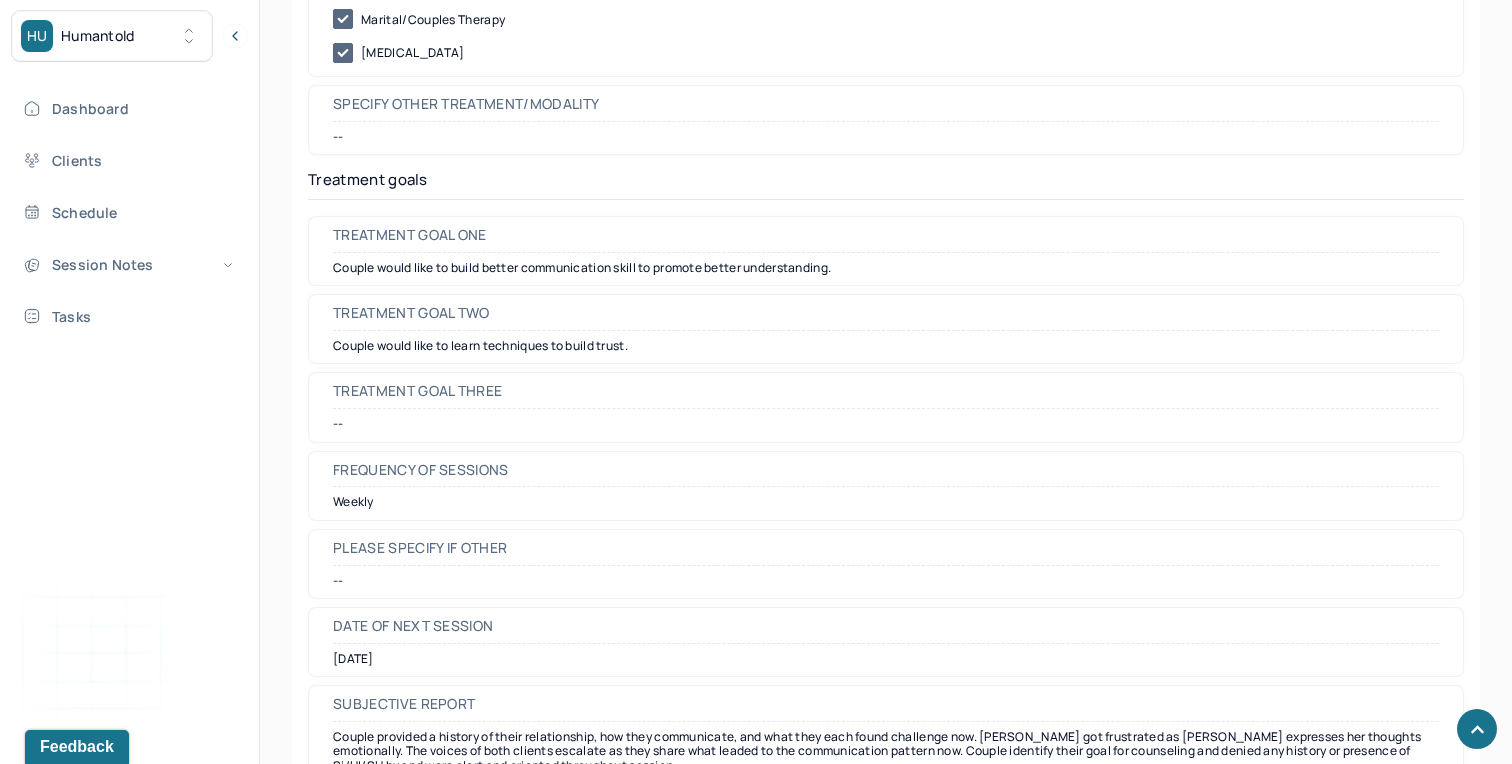 click on "Treatment goal two Couple would like to learn techniques to build trust." at bounding box center [886, 329] 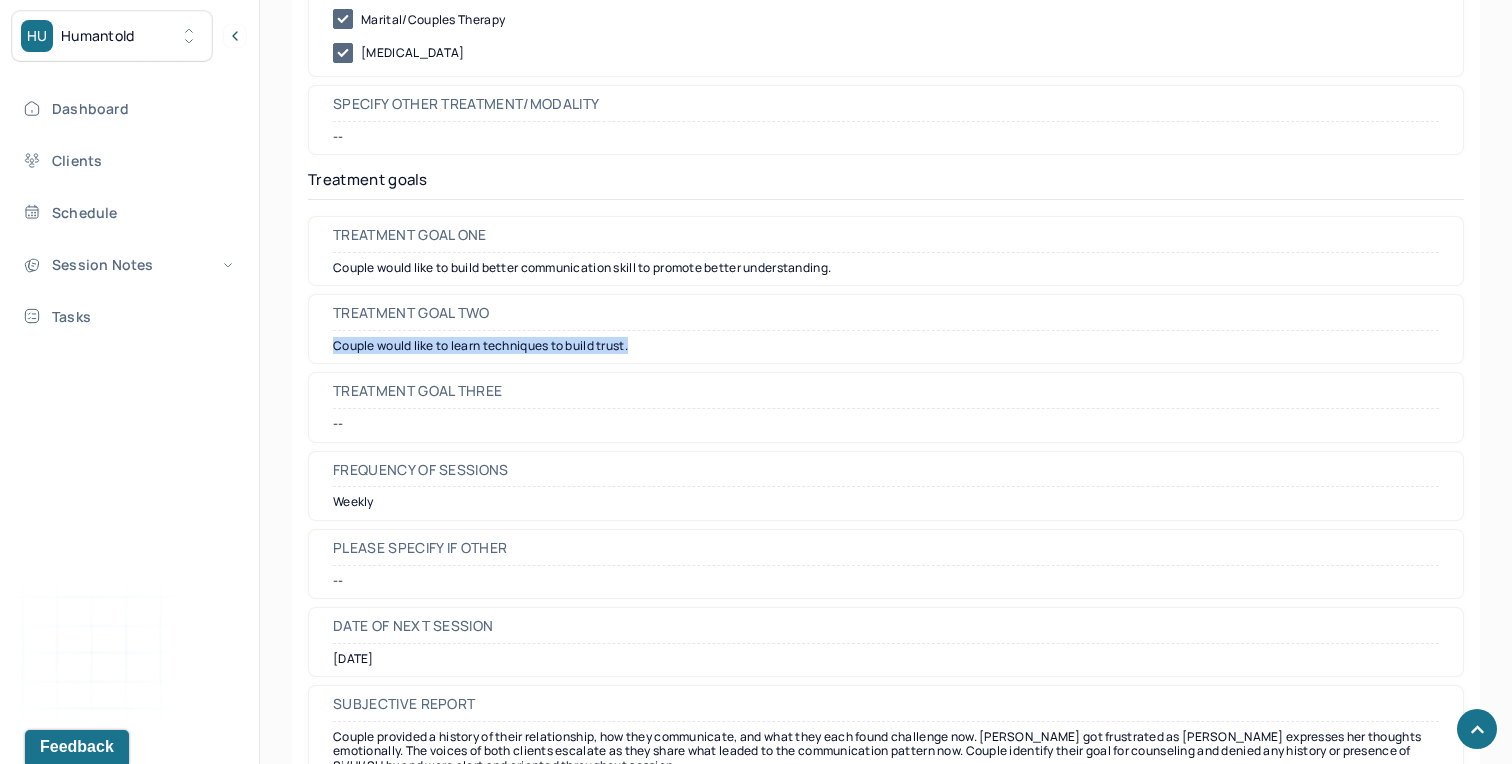 drag, startPoint x: 642, startPoint y: 351, endPoint x: 324, endPoint y: 336, distance: 318.35358 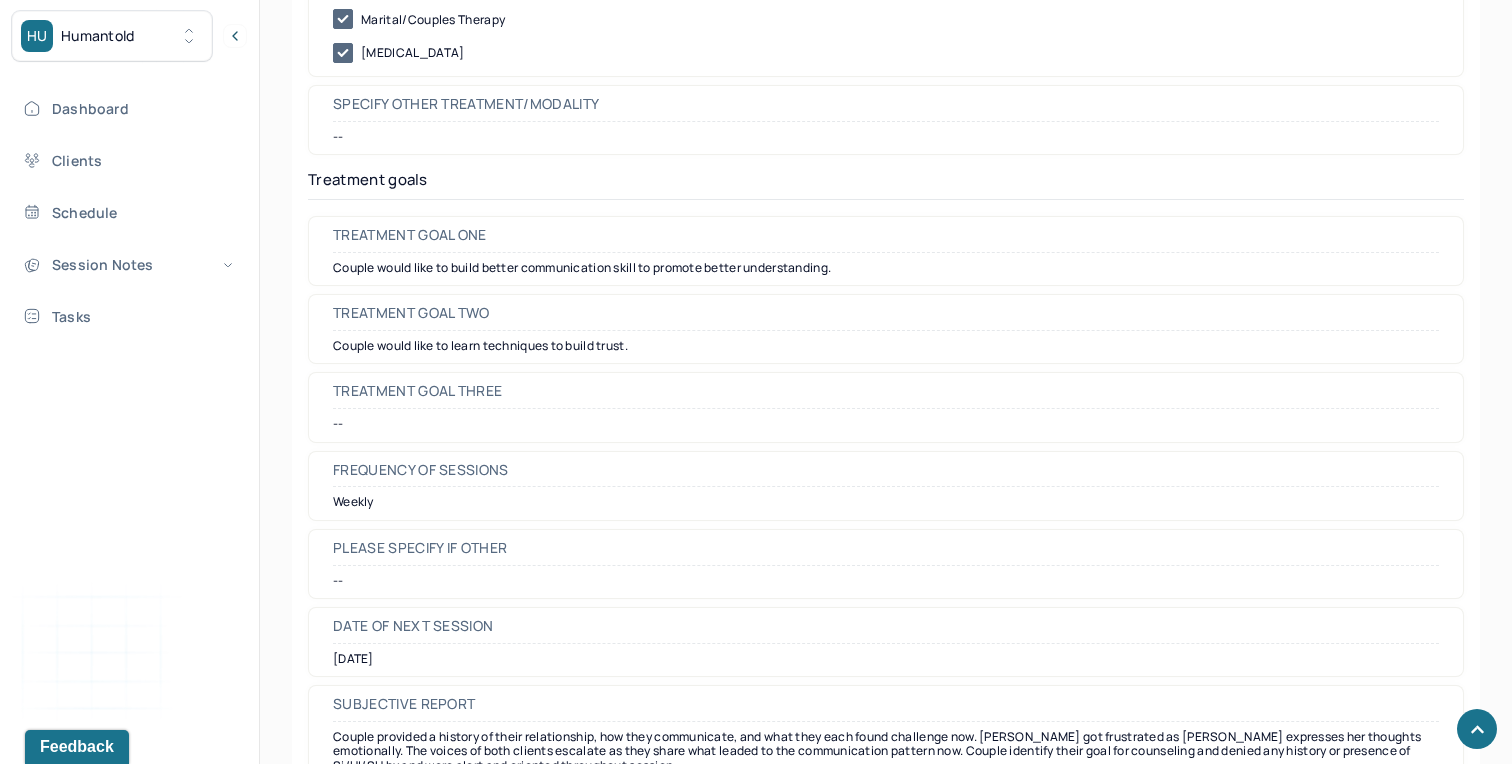 click on "Treatment goal three --" at bounding box center (886, 407) 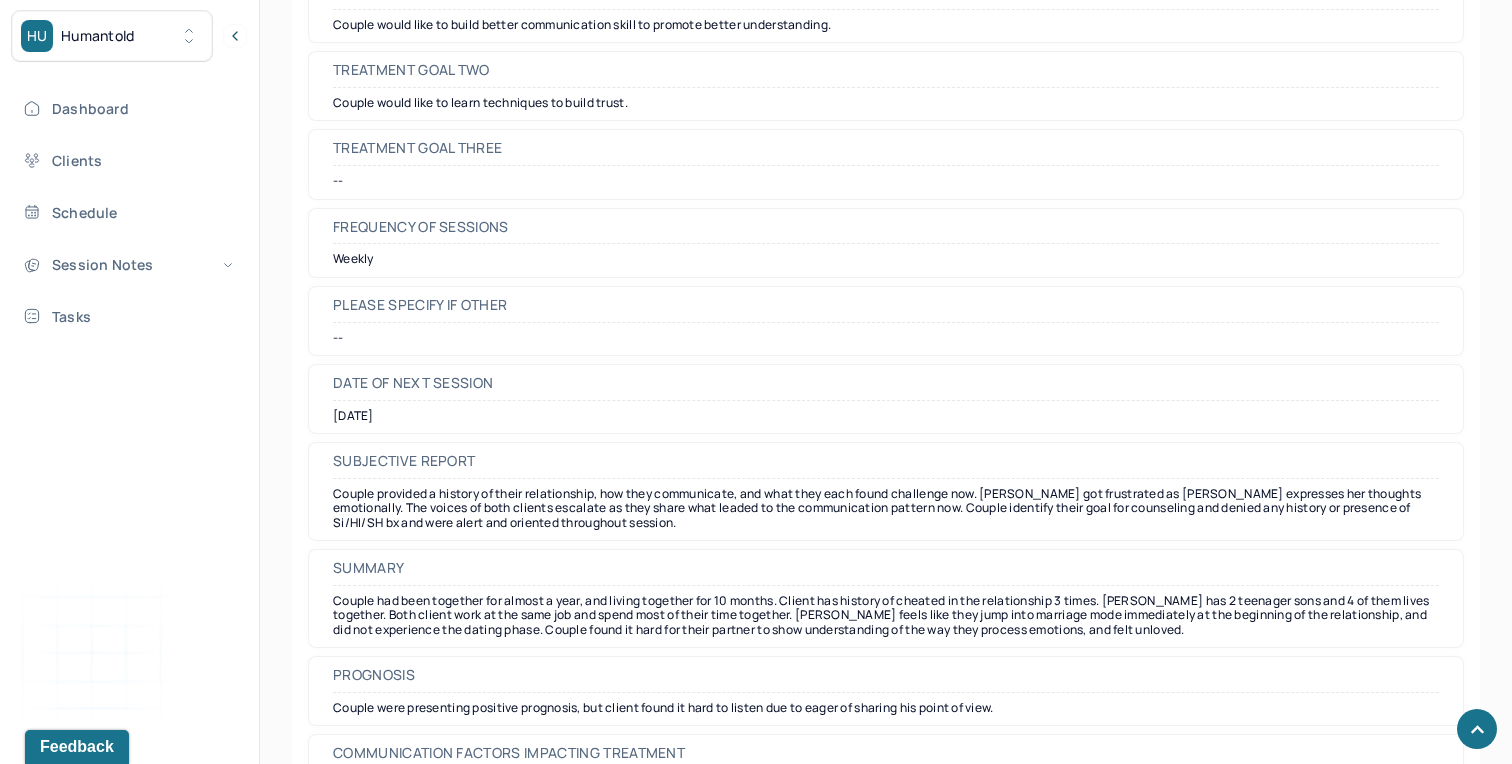 scroll, scrollTop: 16089, scrollLeft: 0, axis: vertical 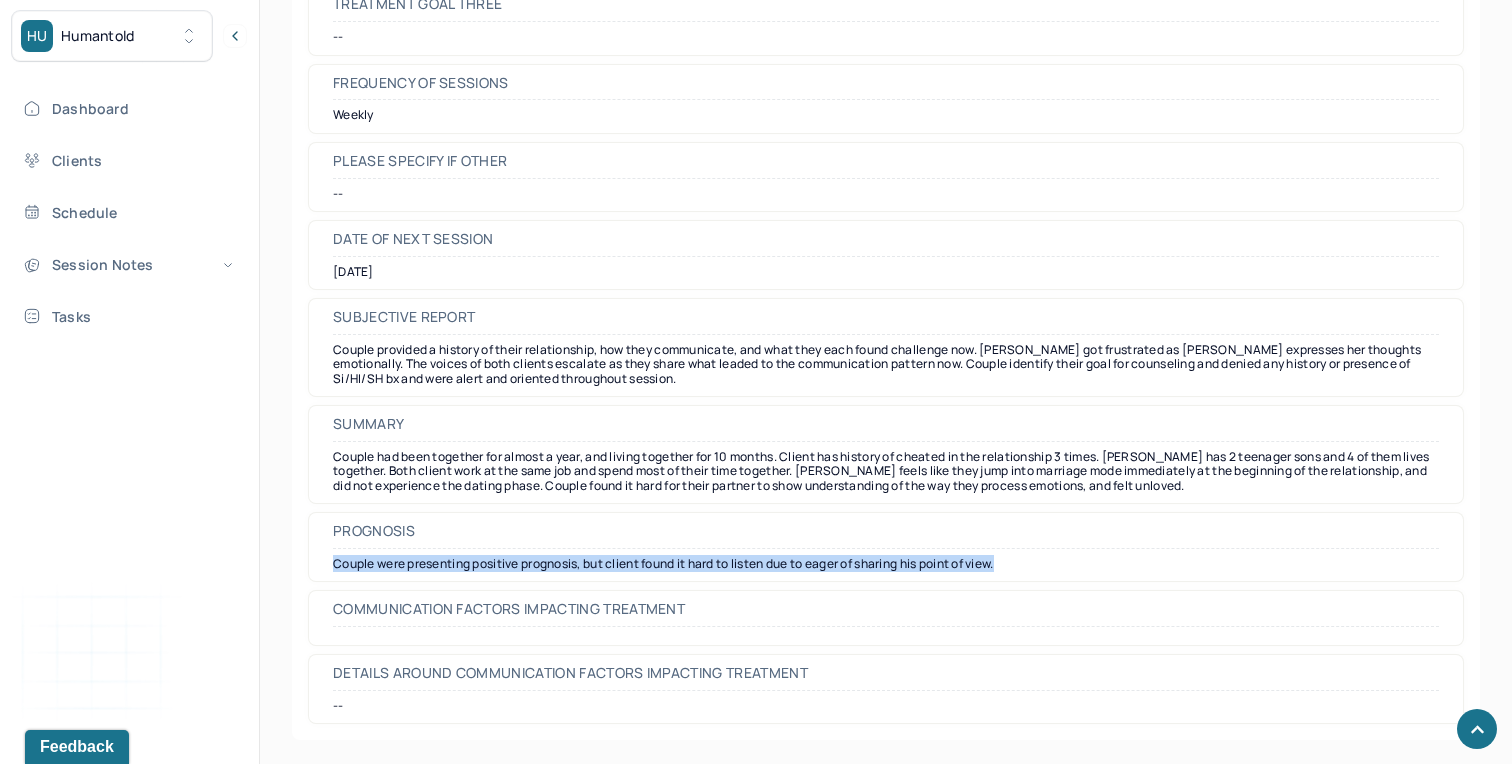 drag, startPoint x: 1022, startPoint y: 570, endPoint x: 322, endPoint y: 551, distance: 700.2578 